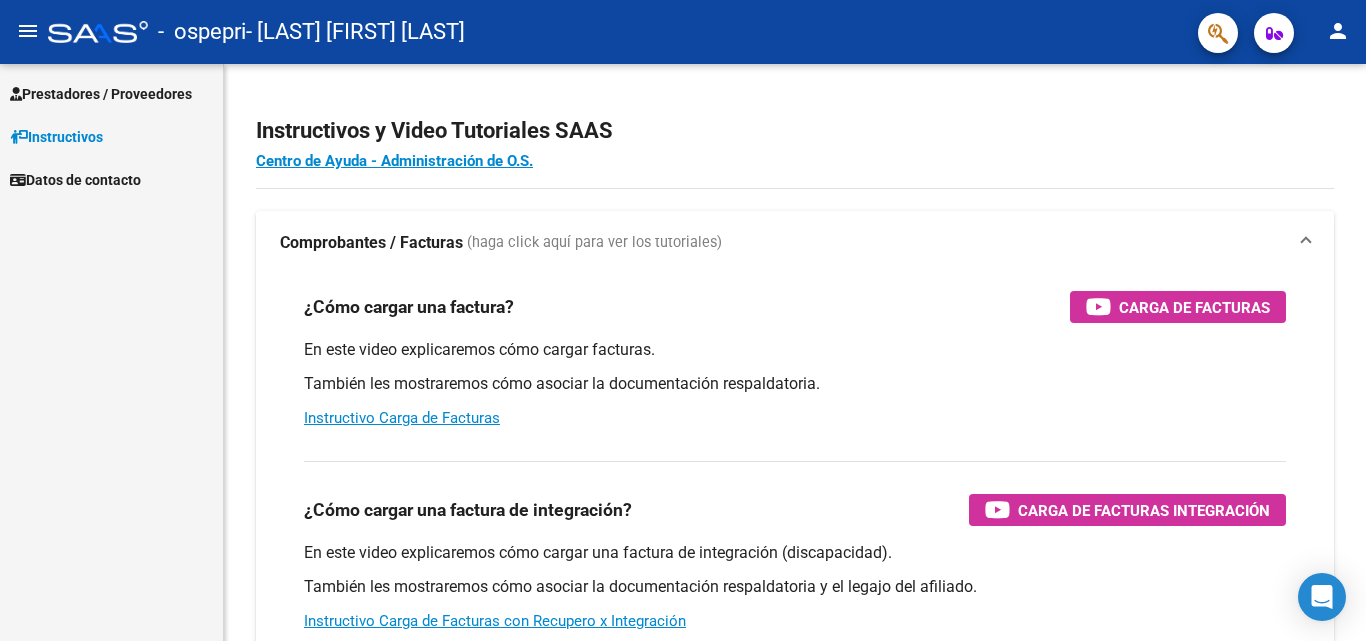 scroll, scrollTop: 0, scrollLeft: 0, axis: both 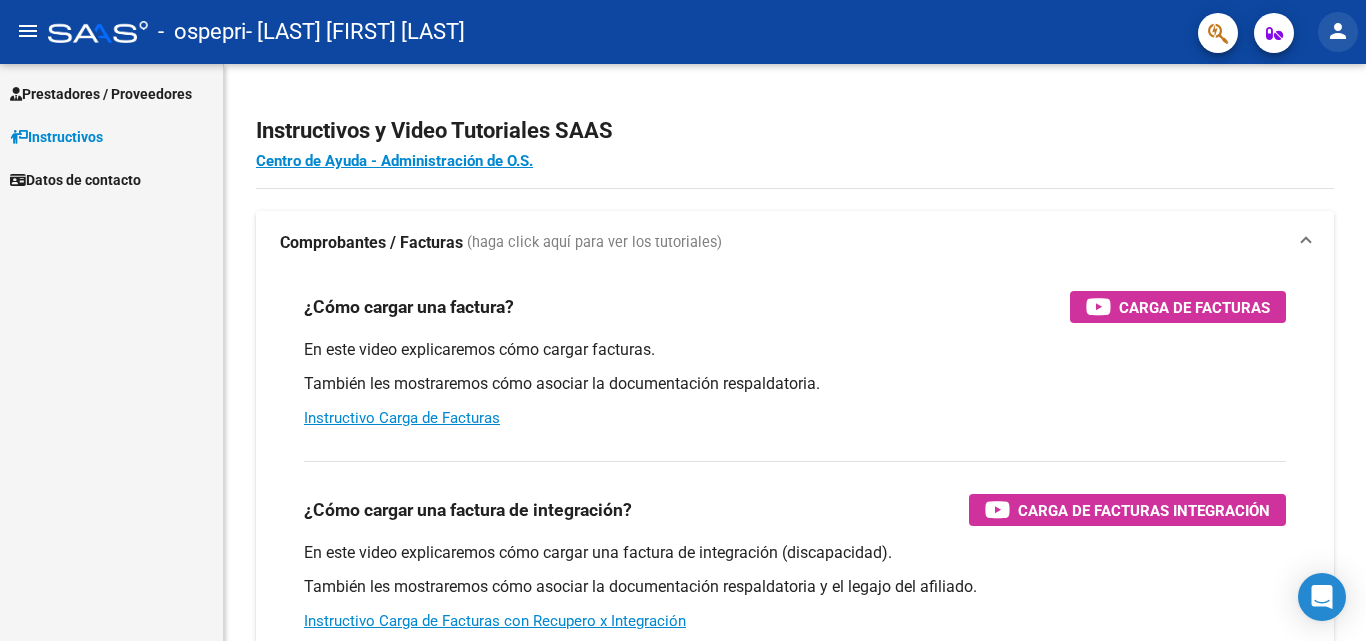 click on "person" 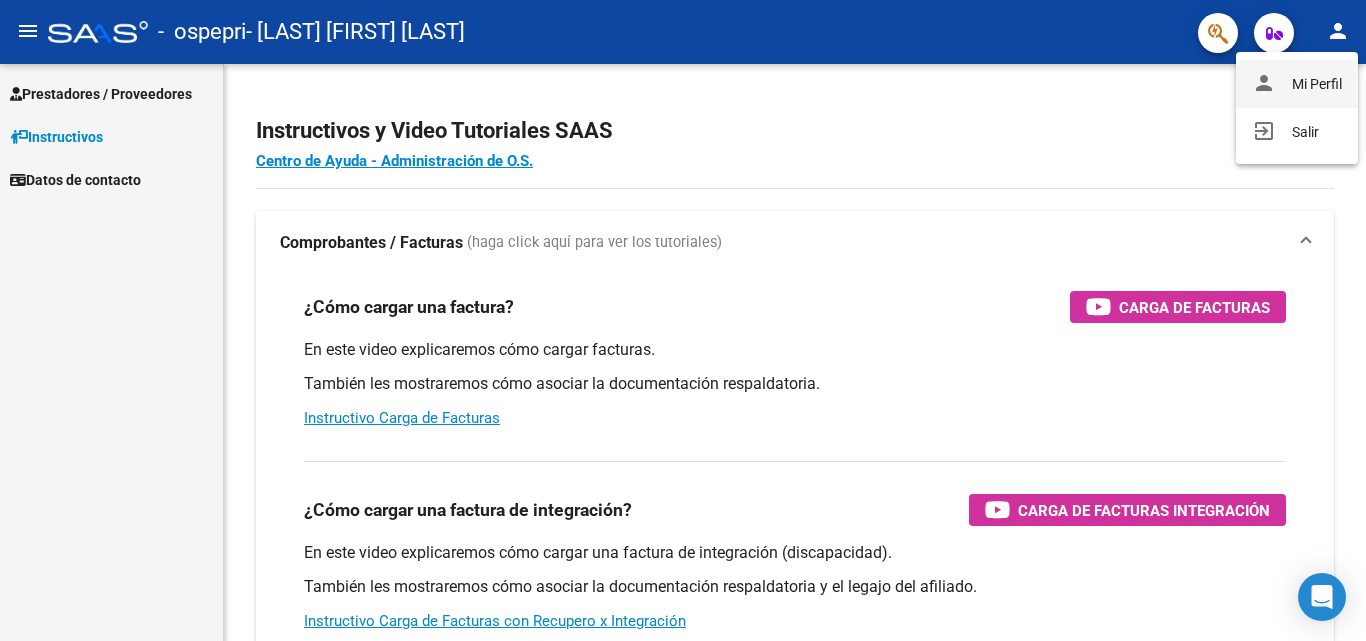 click on "person  Mi Perfil" at bounding box center [1297, 84] 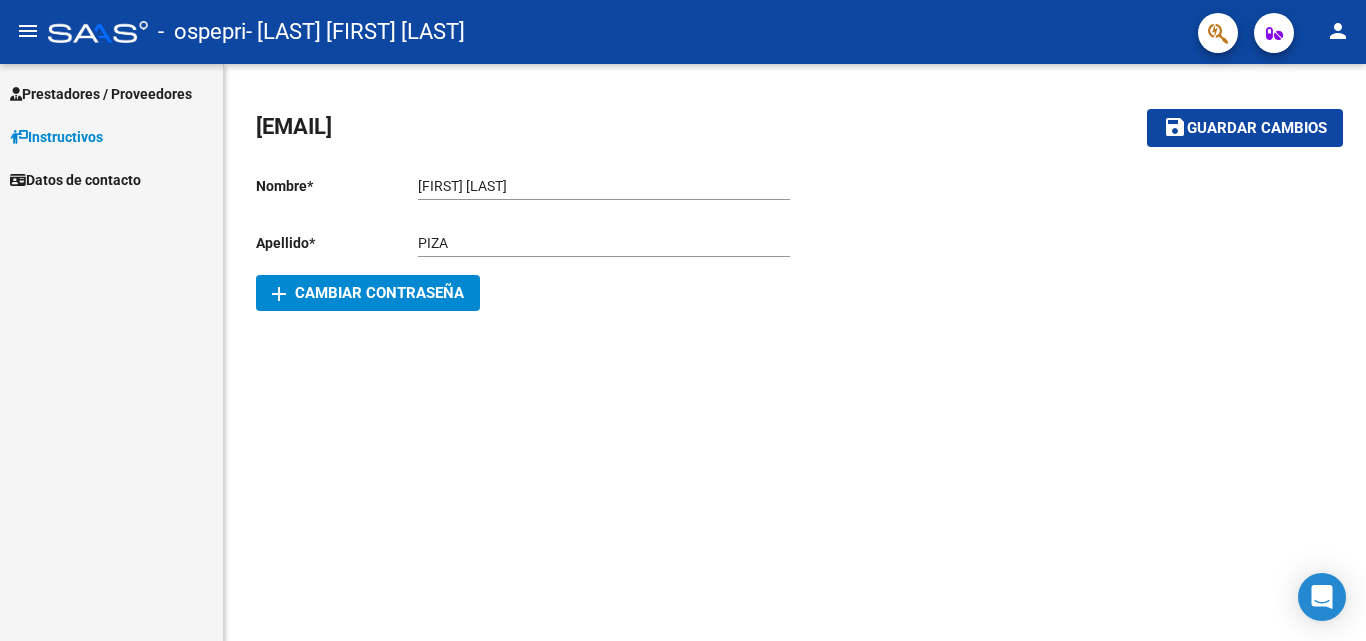 click on "Prestadores / Proveedores" at bounding box center [101, 94] 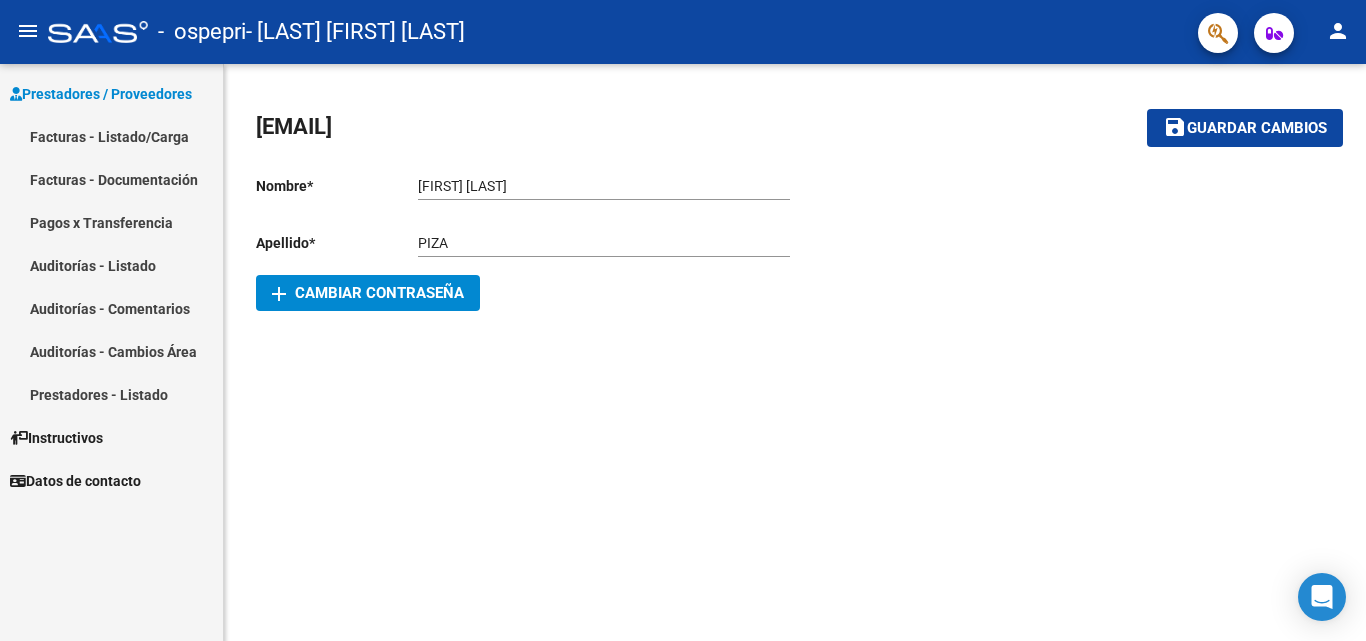 click on "Facturas - Listado/Carga" at bounding box center (111, 136) 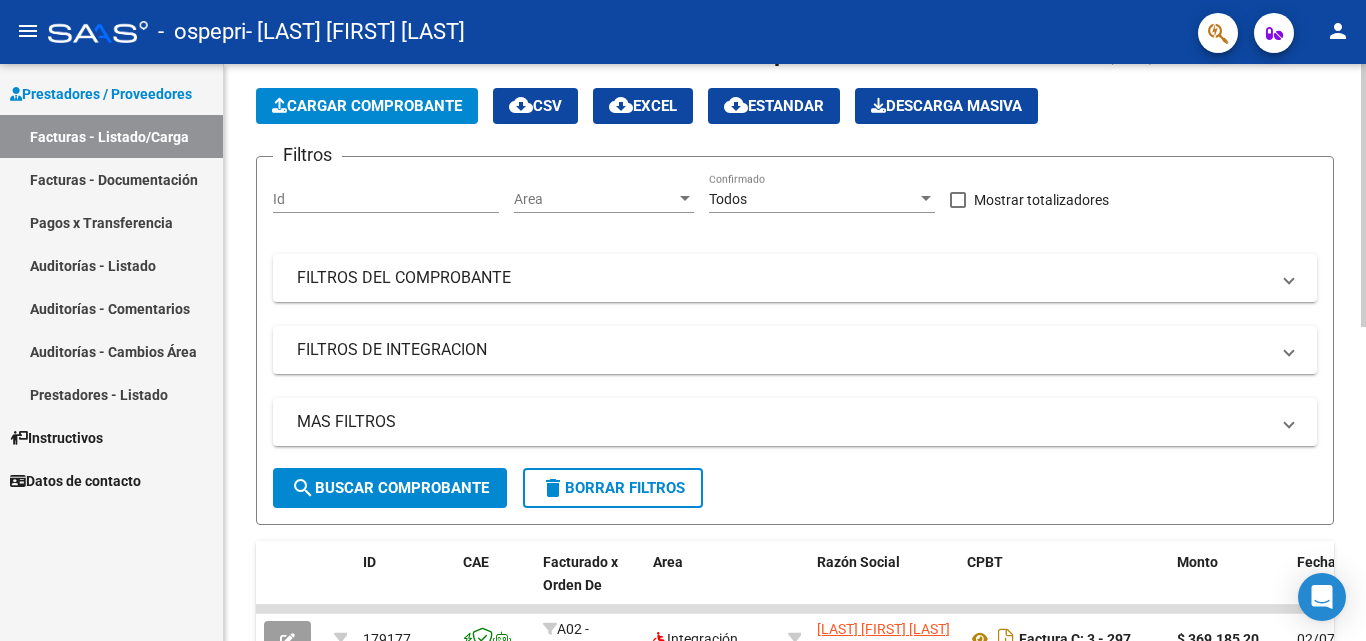 scroll, scrollTop: 0, scrollLeft: 0, axis: both 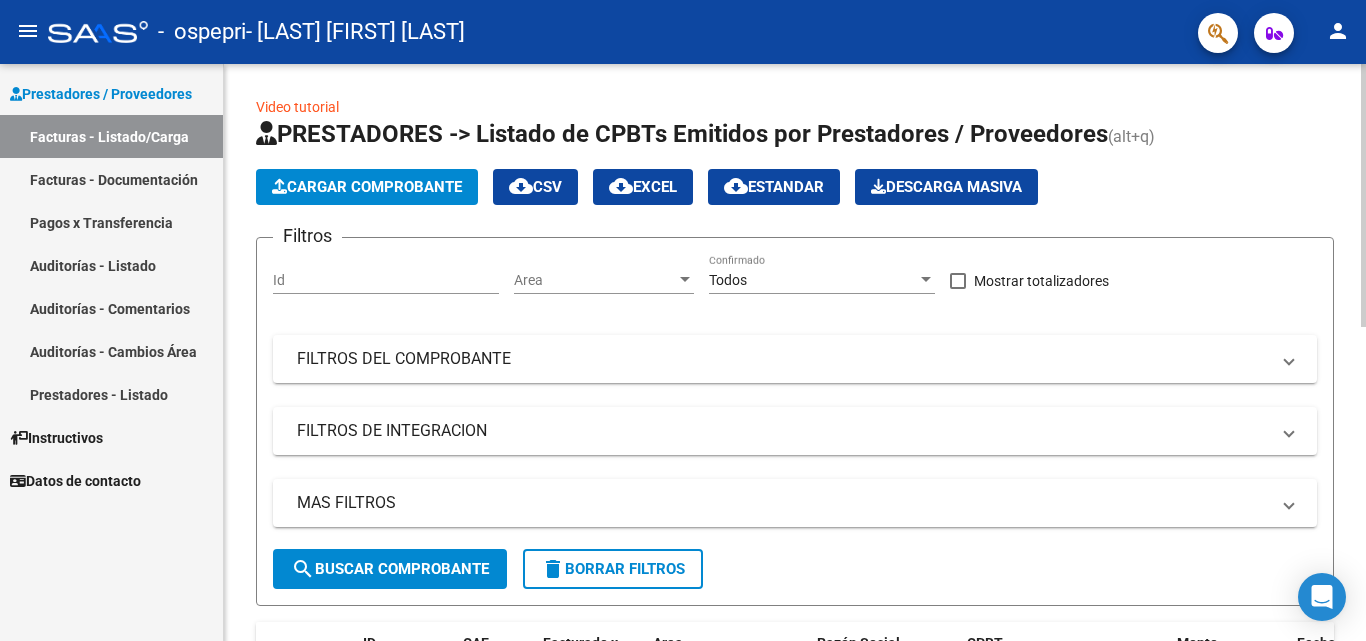 click on "Cargar Comprobante" 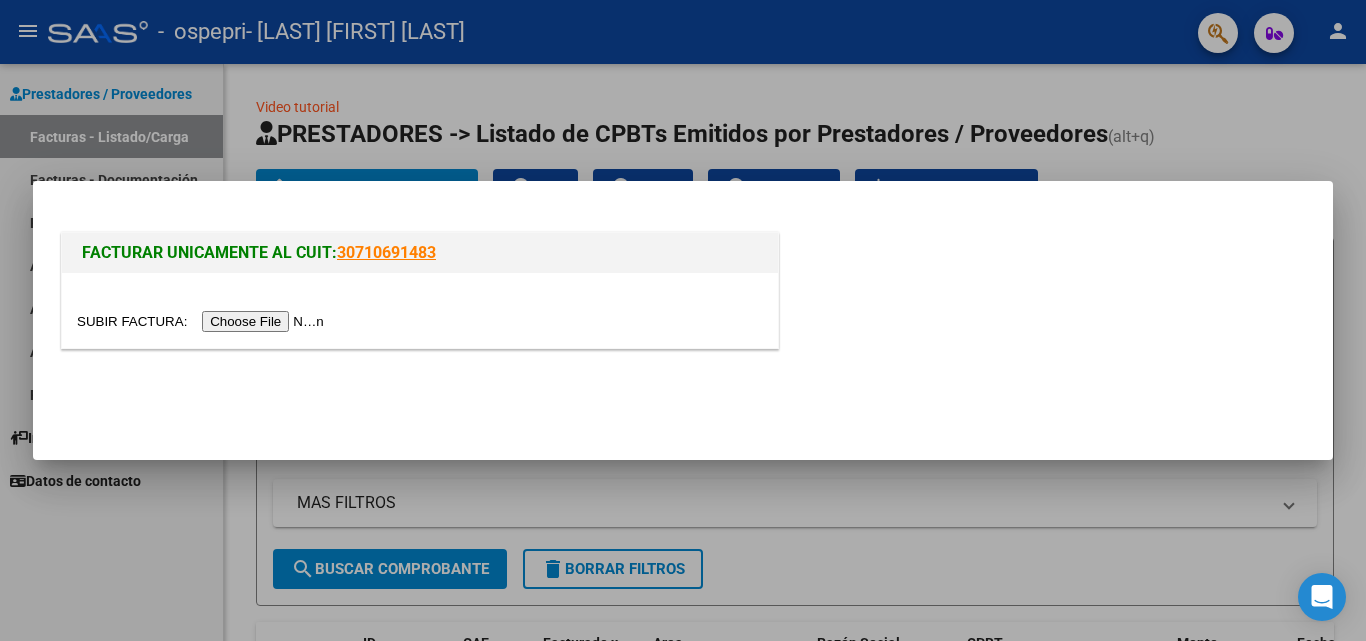 click at bounding box center [203, 321] 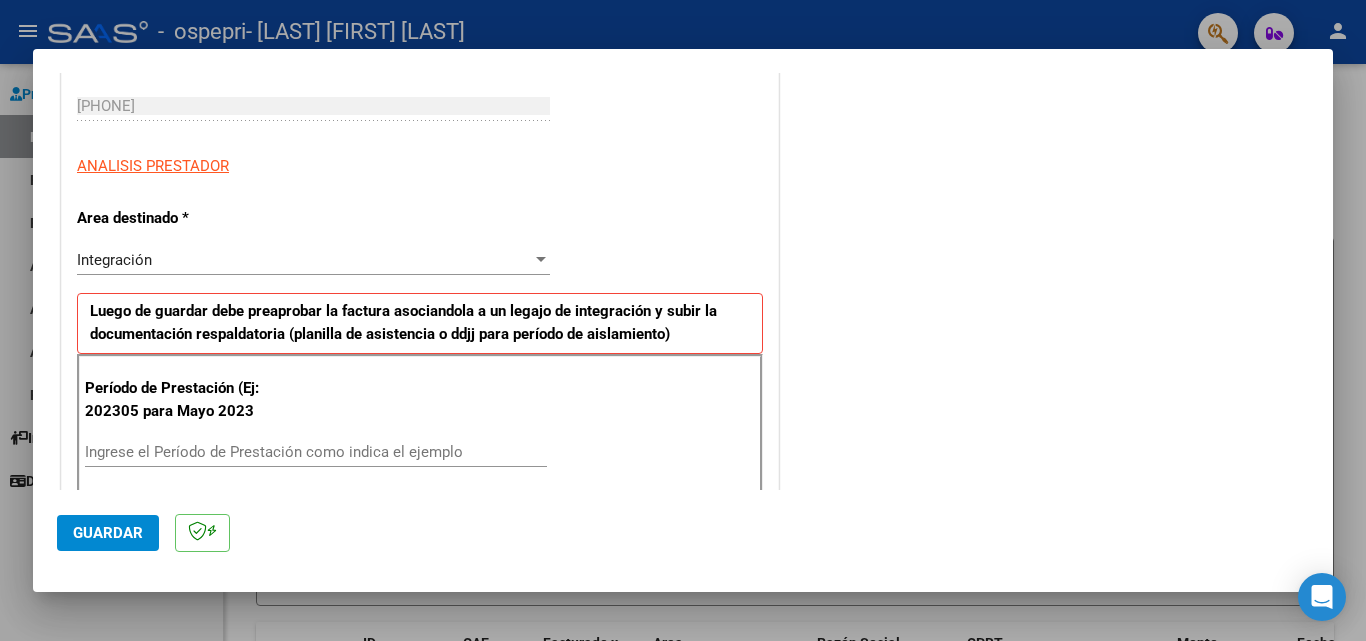 scroll, scrollTop: 400, scrollLeft: 0, axis: vertical 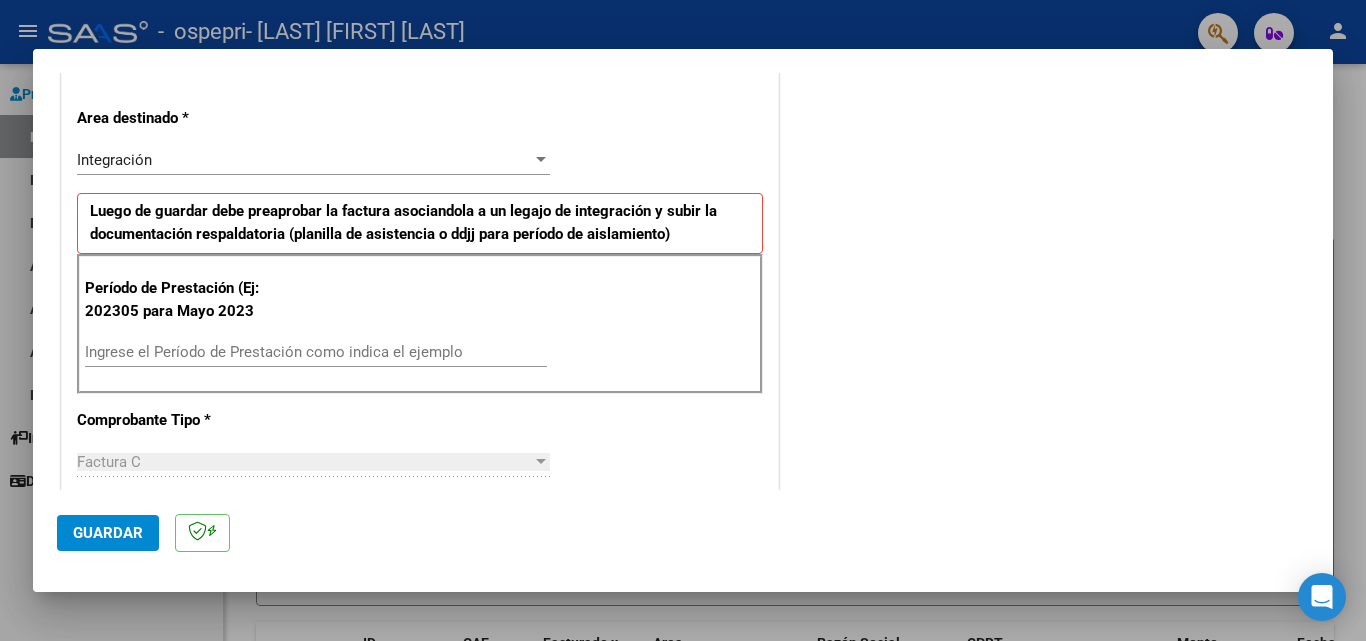 click on "Ingrese el Período de Prestación como indica el ejemplo" at bounding box center [316, 352] 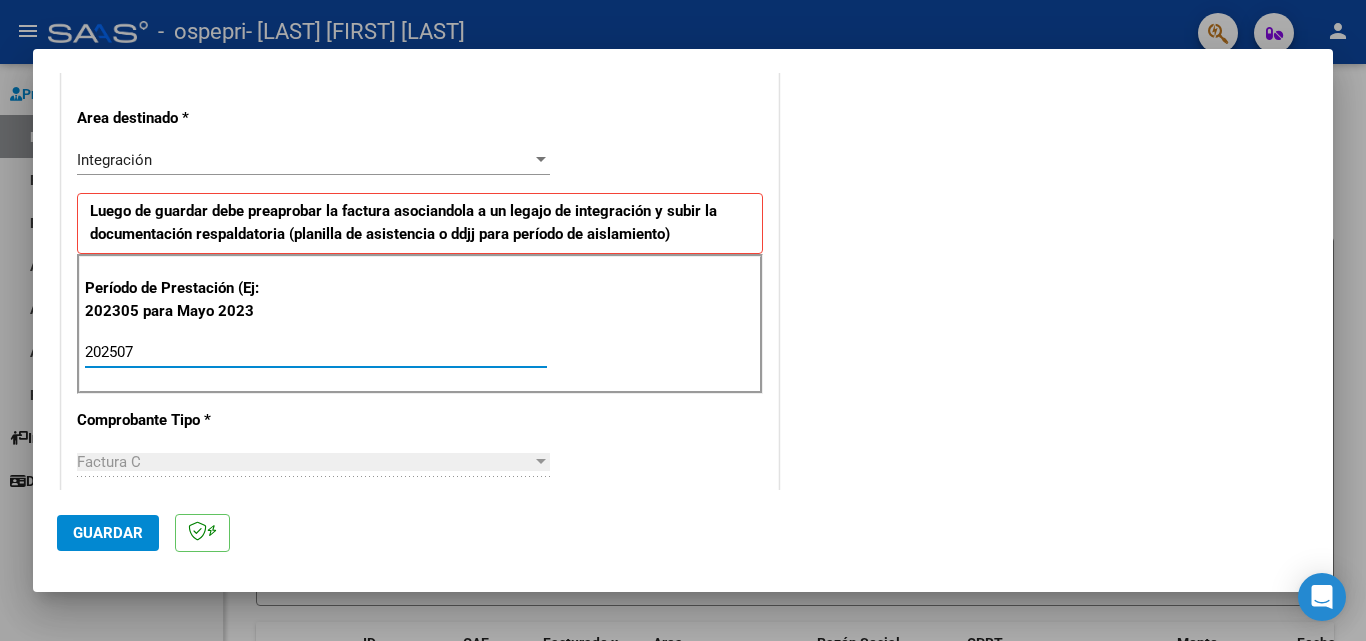 type on "202507" 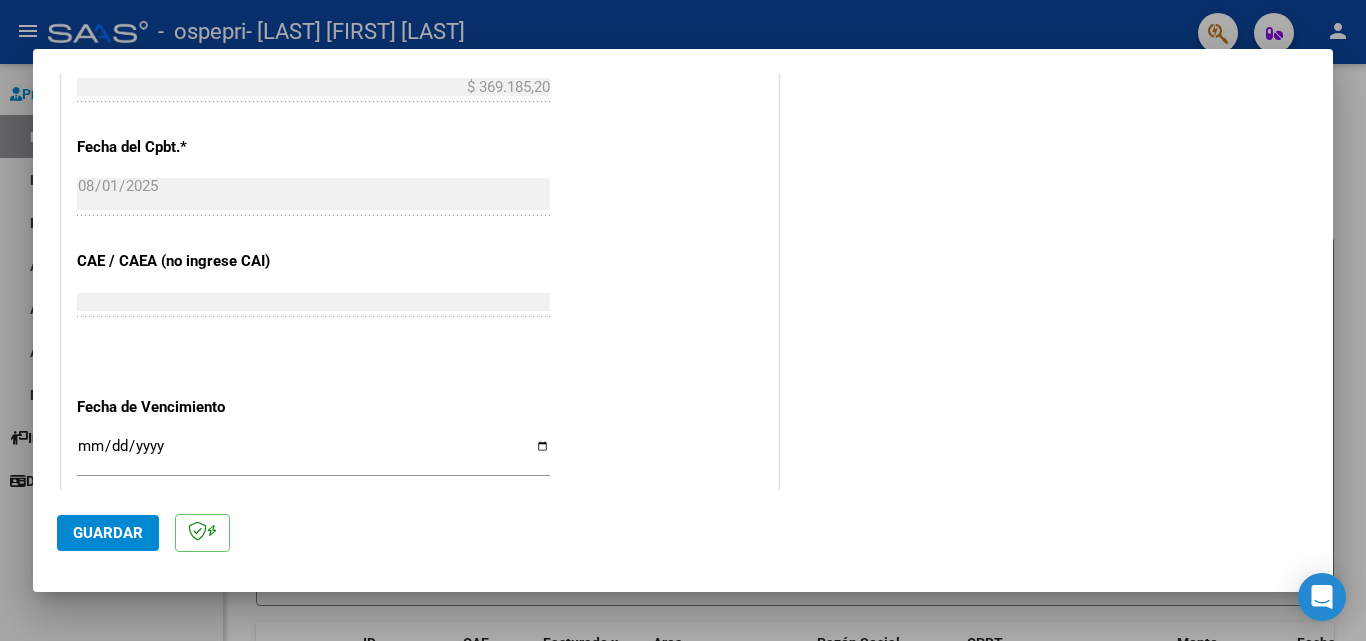 scroll, scrollTop: 1200, scrollLeft: 0, axis: vertical 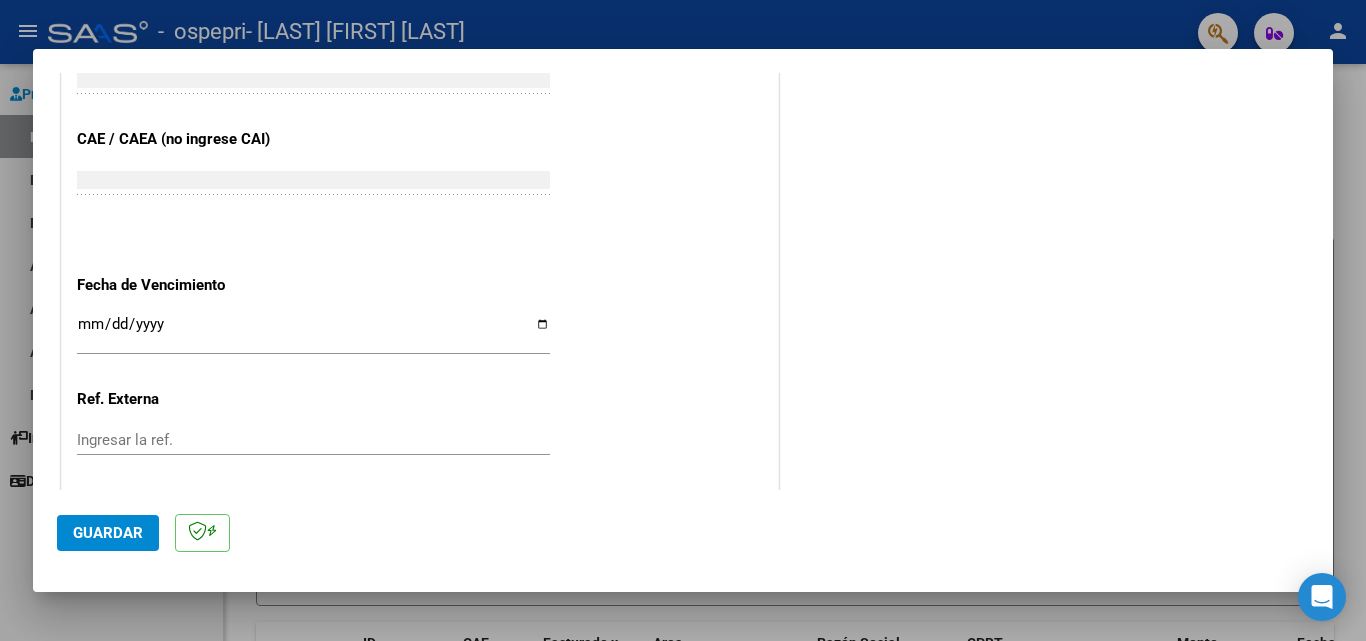click on "Guardar" 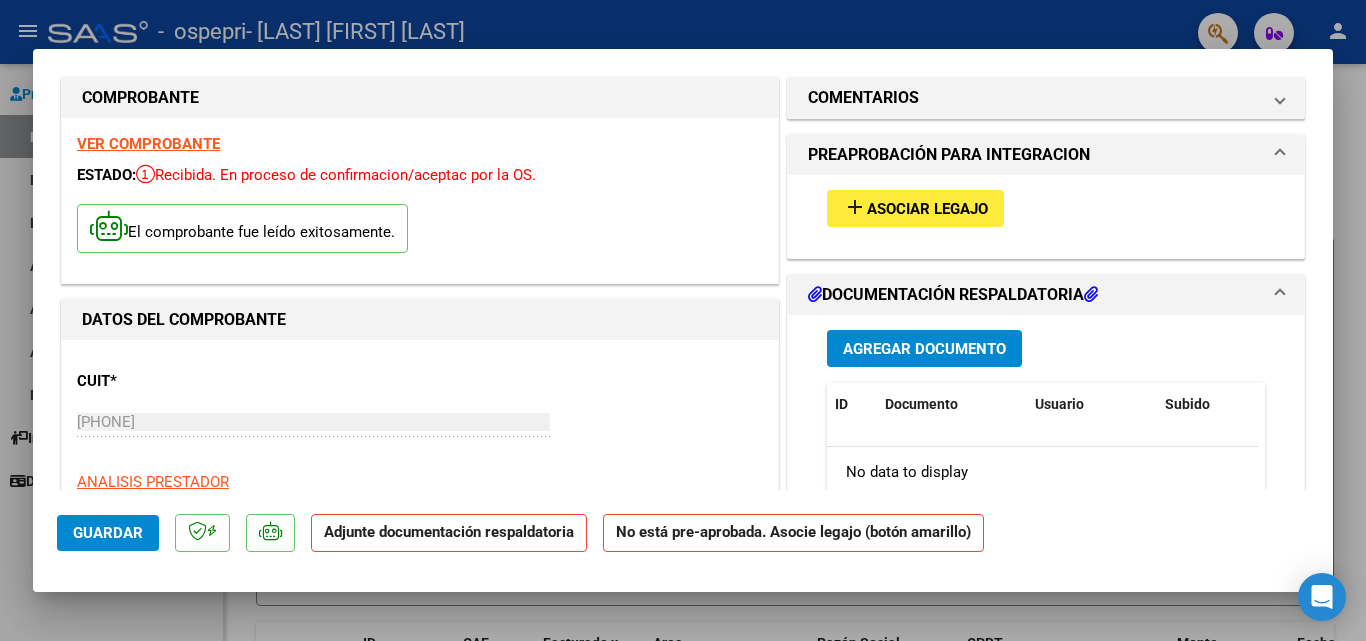 scroll, scrollTop: 0, scrollLeft: 0, axis: both 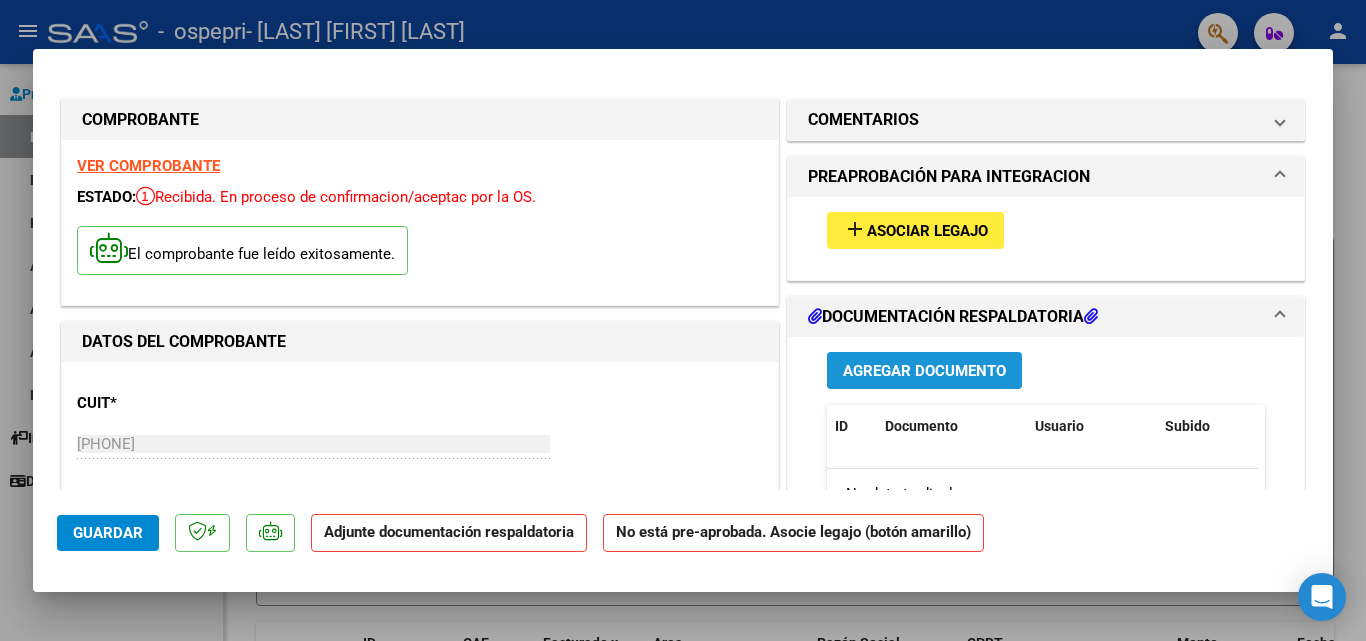 click on "Agregar Documento" at bounding box center (924, 371) 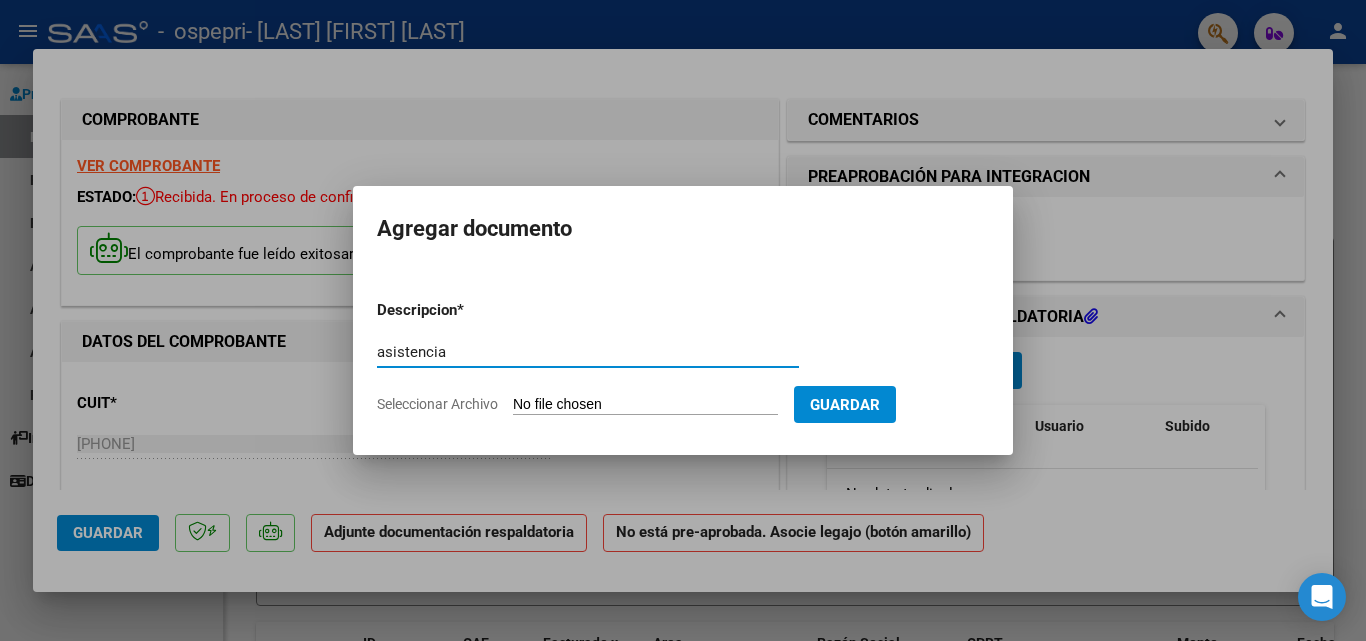 type on "asistencia" 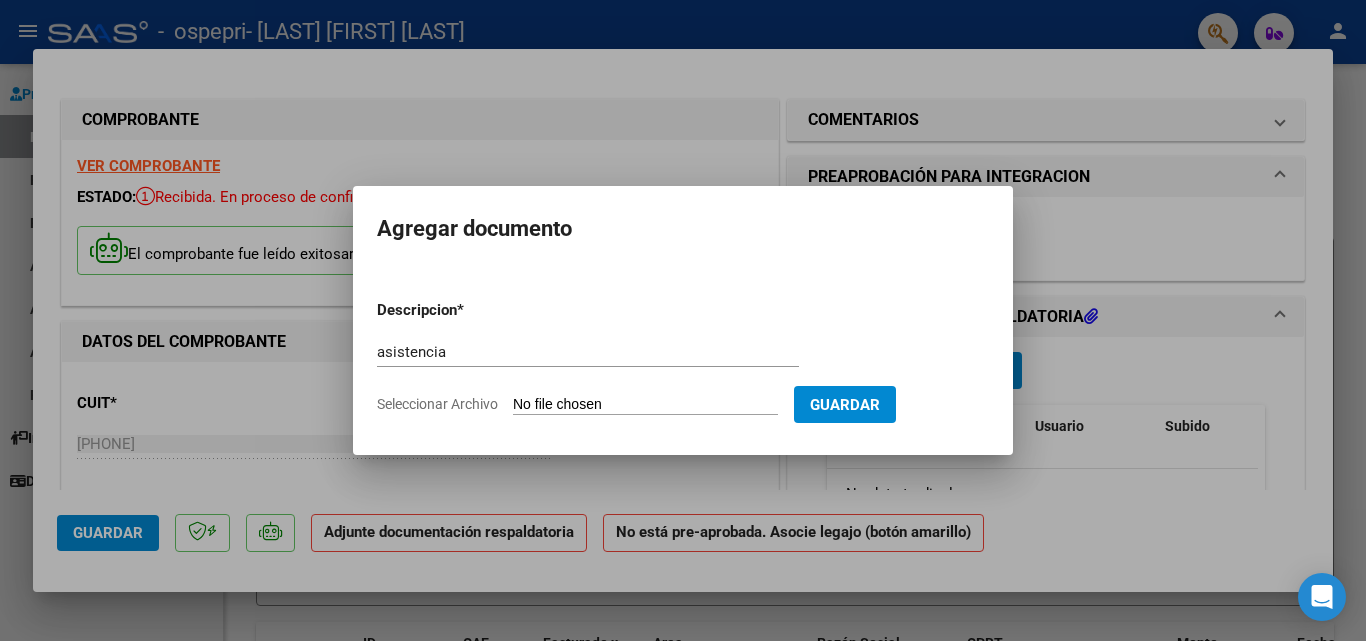 type on "C:\fakepath\[LAST] asist julio.pdf" 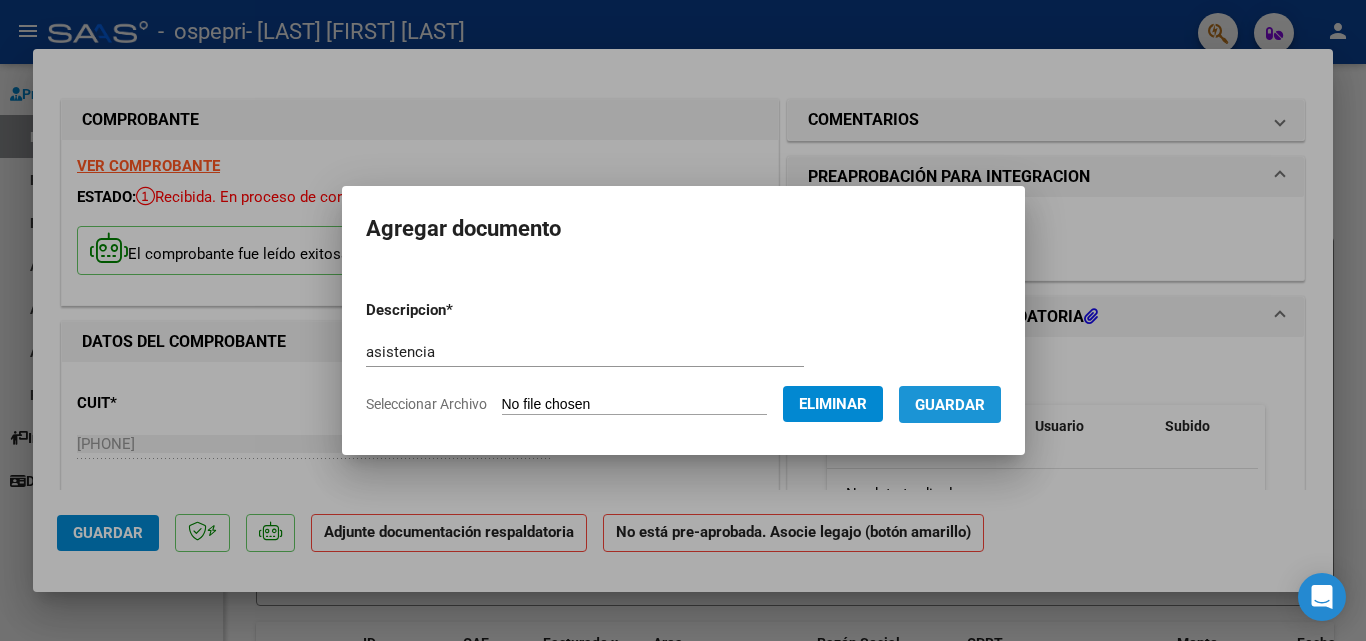 click on "Guardar" at bounding box center (950, 405) 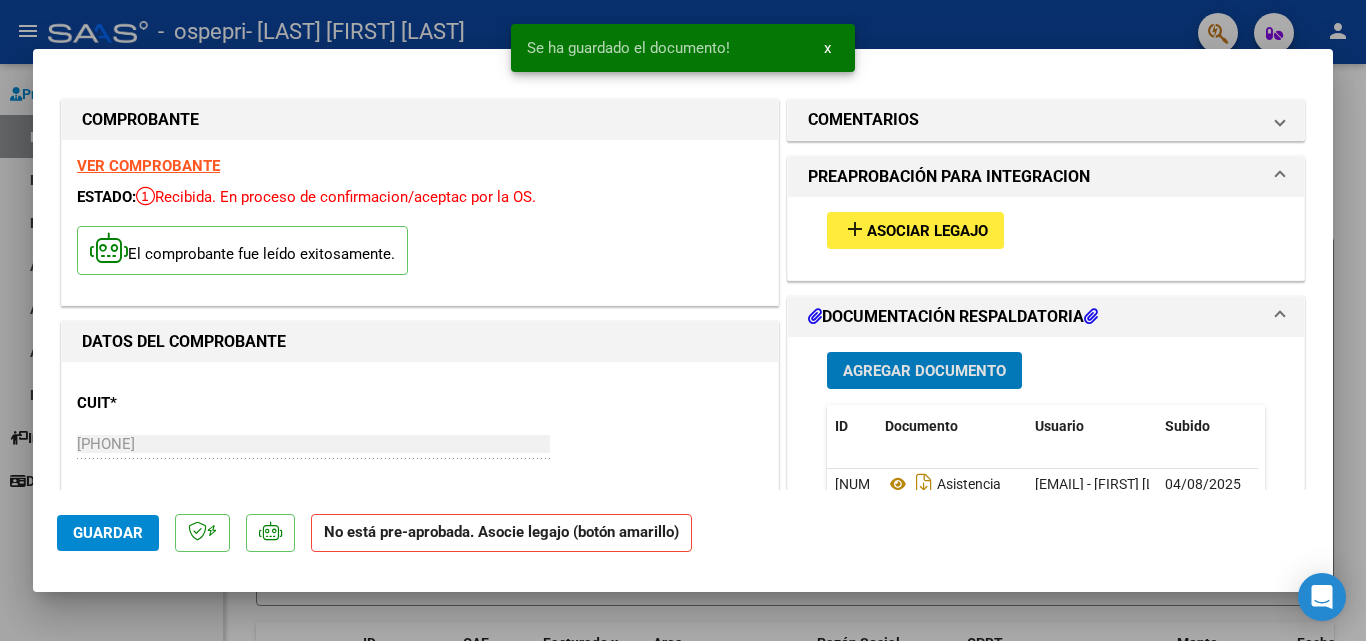 click on "Asociar Legajo" at bounding box center (927, 231) 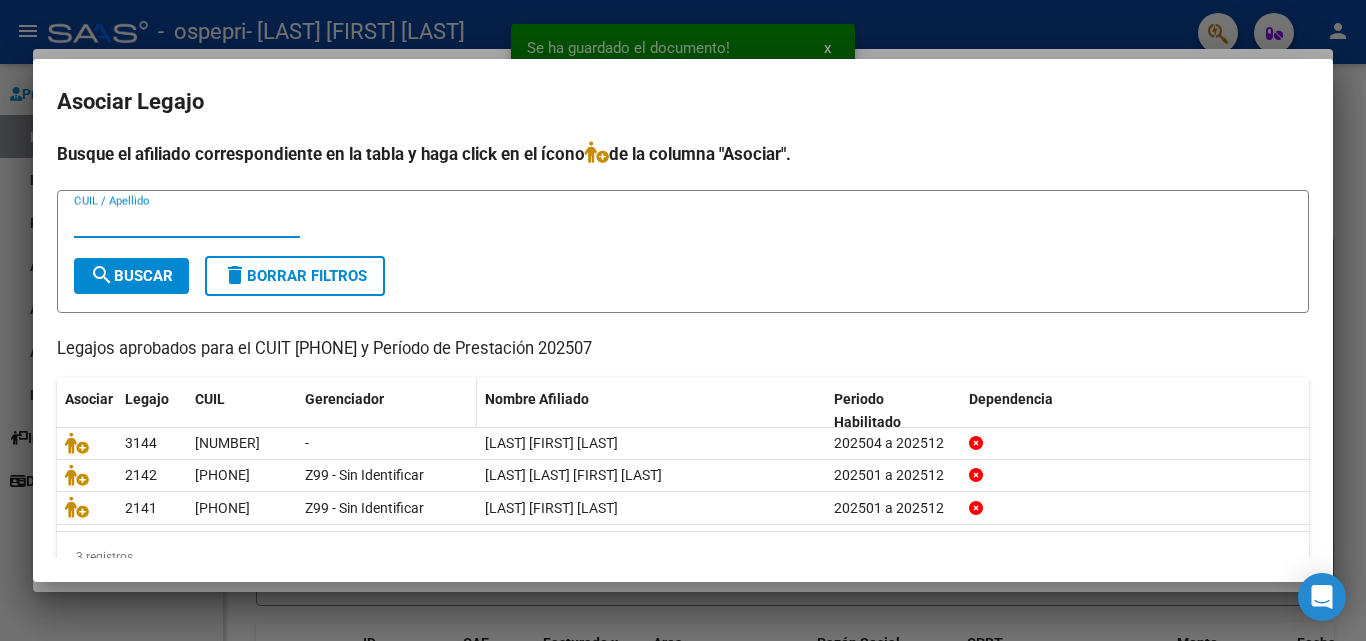 scroll, scrollTop: 43, scrollLeft: 0, axis: vertical 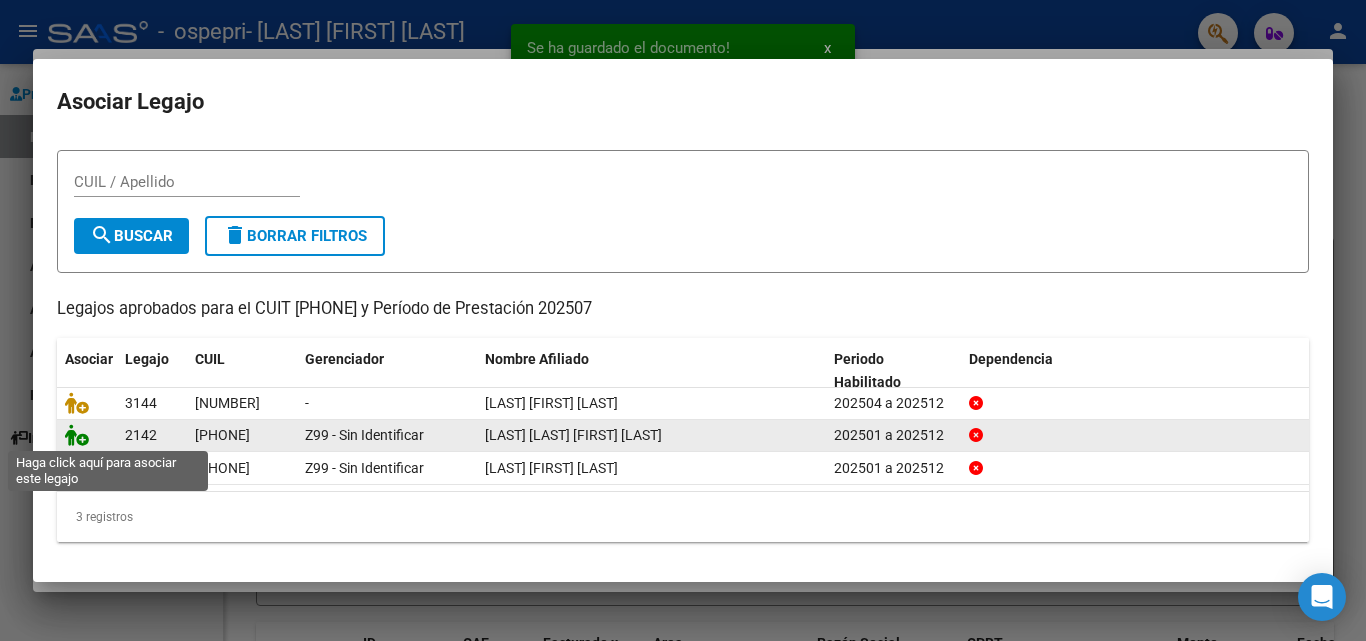 click 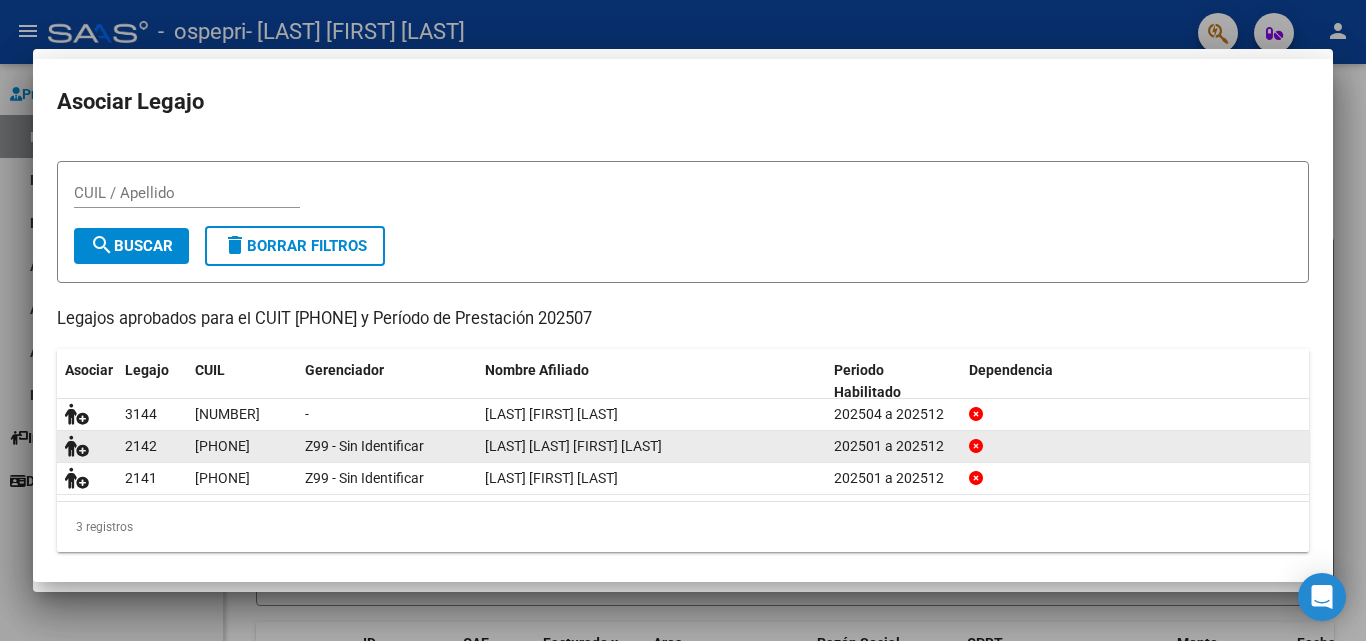 scroll, scrollTop: 0, scrollLeft: 0, axis: both 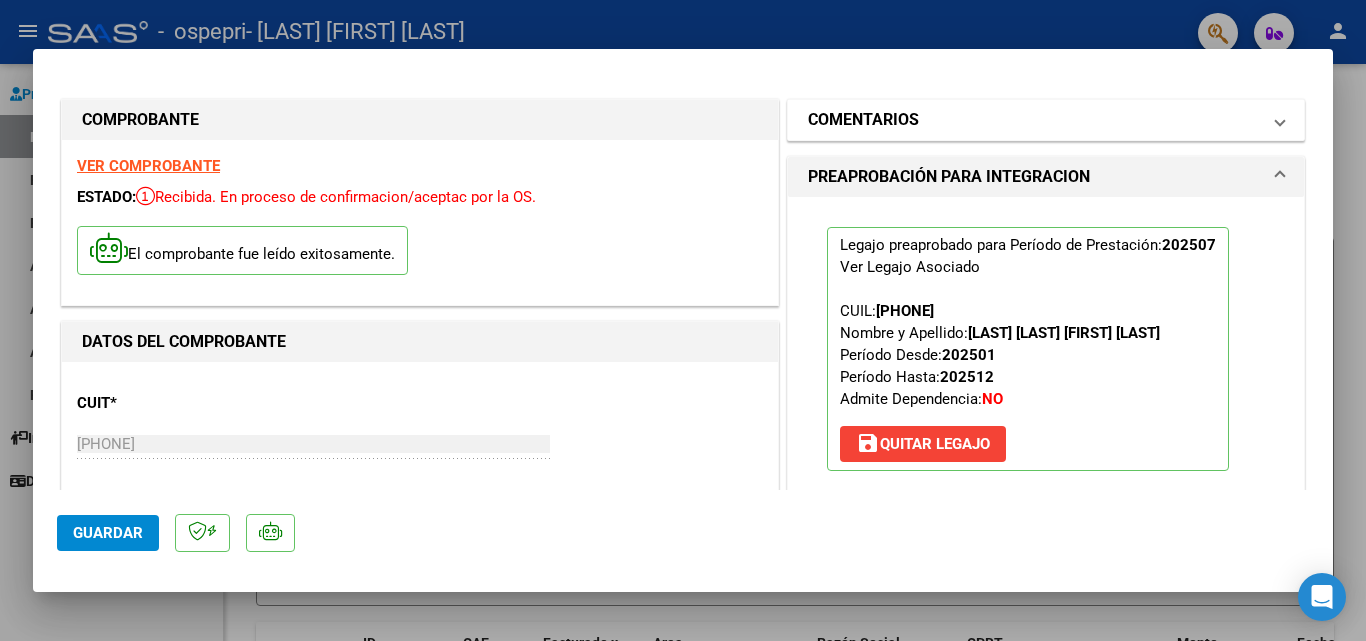 click on "COMENTARIOS" at bounding box center (1034, 120) 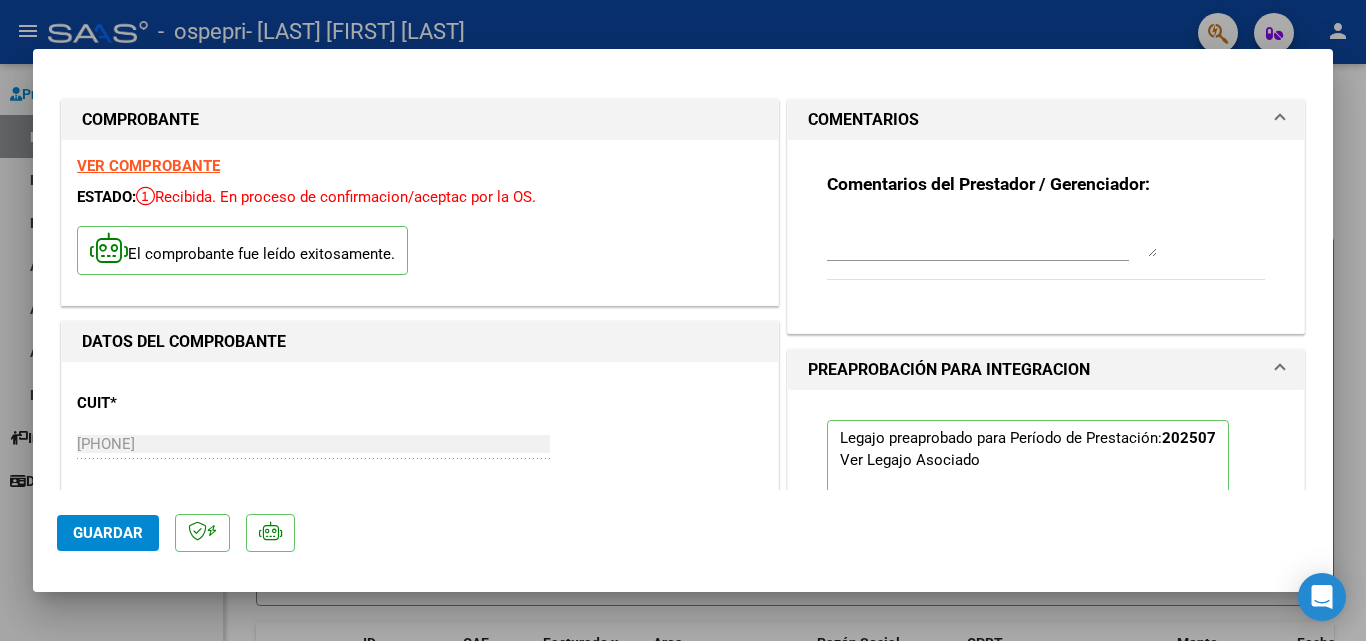 click at bounding box center (992, 237) 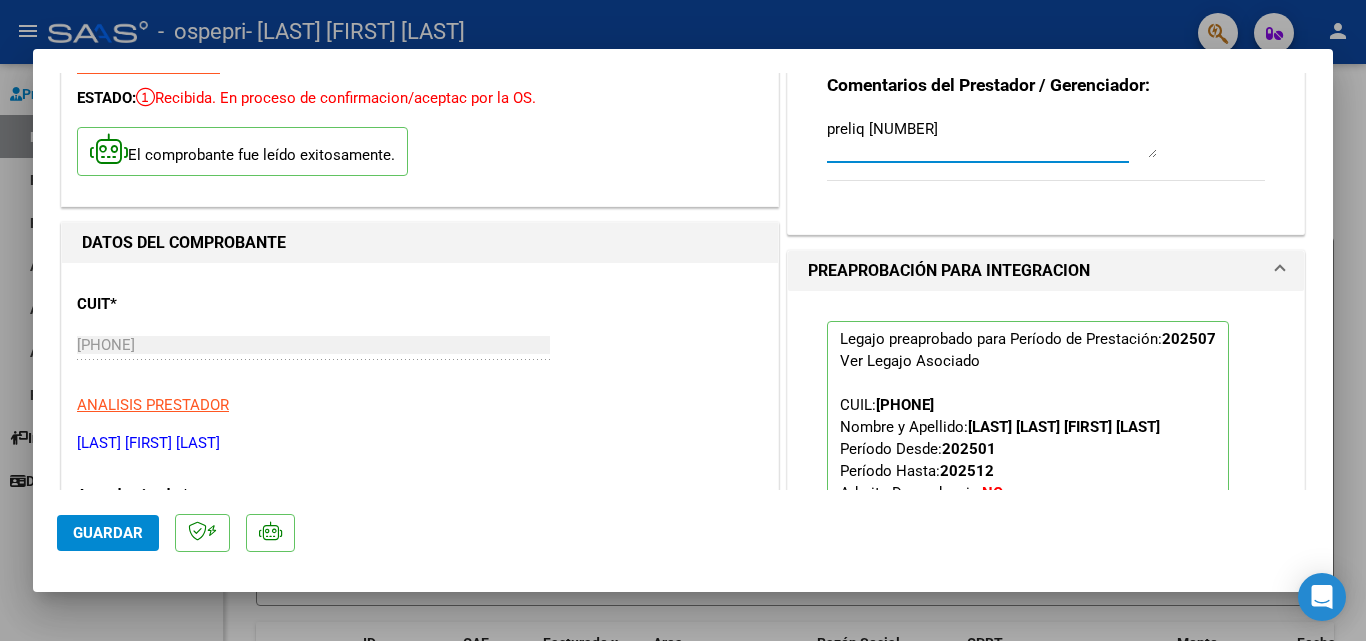 scroll, scrollTop: 0, scrollLeft: 0, axis: both 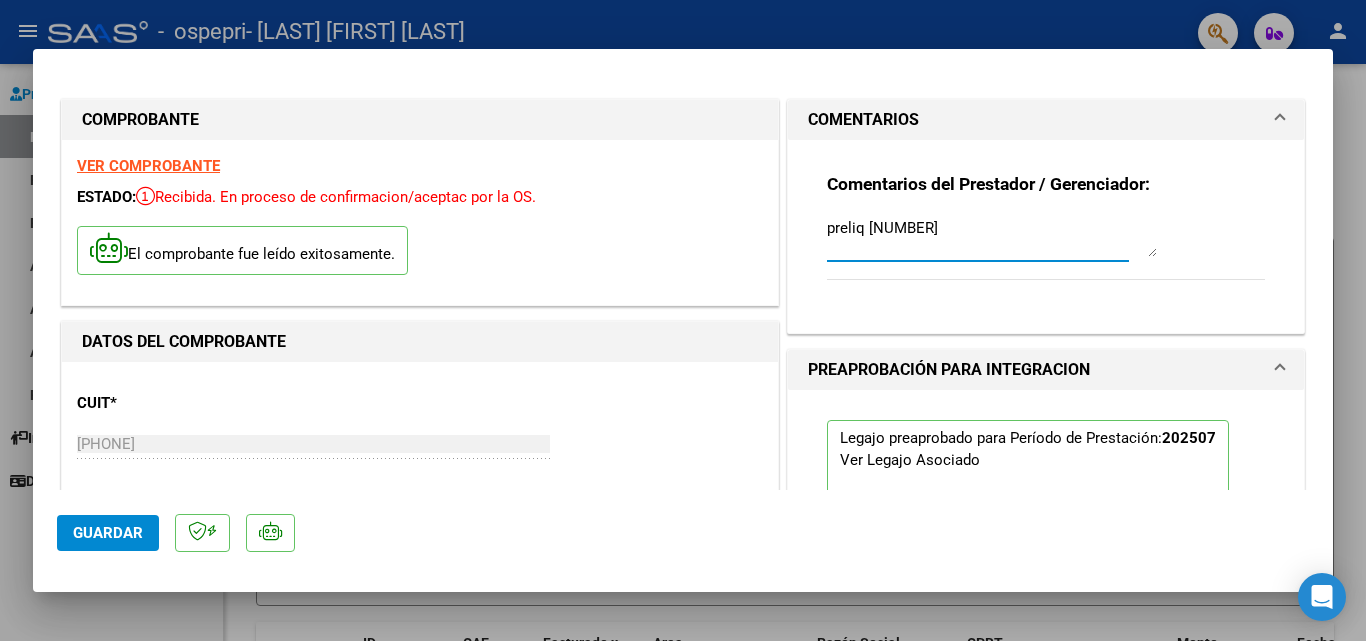 type on "preliq [NUMBER]" 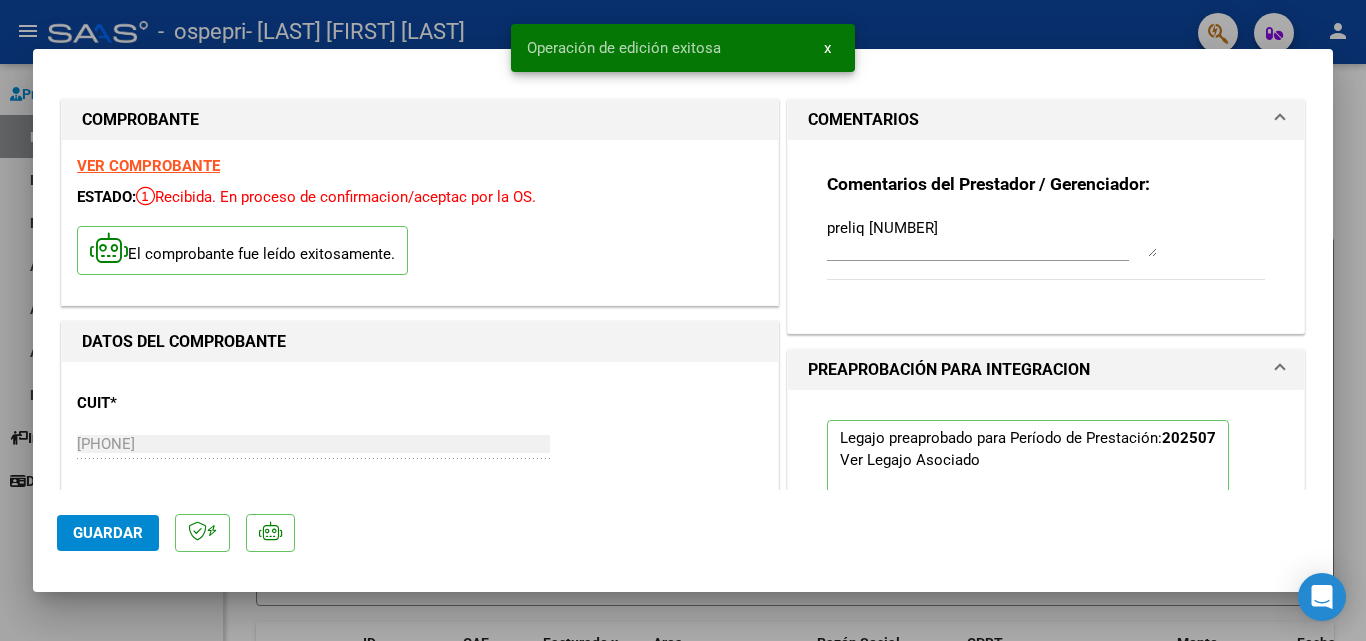 click at bounding box center (683, 320) 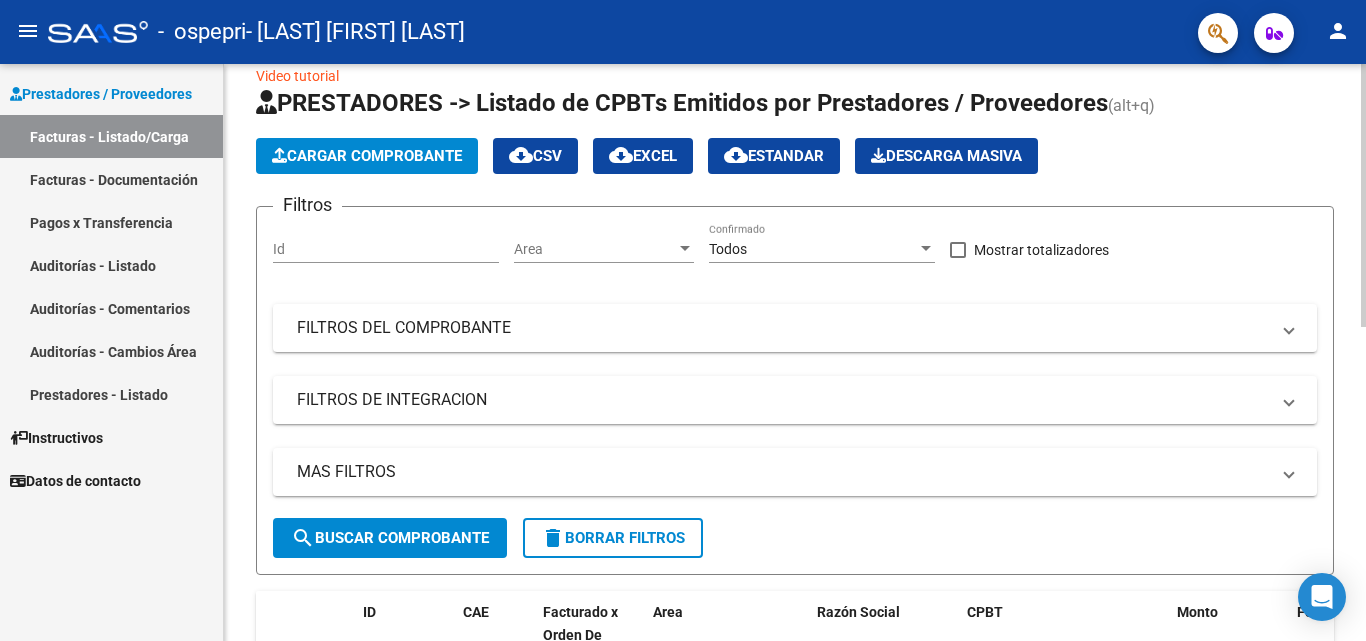 scroll, scrollTop: 0, scrollLeft: 0, axis: both 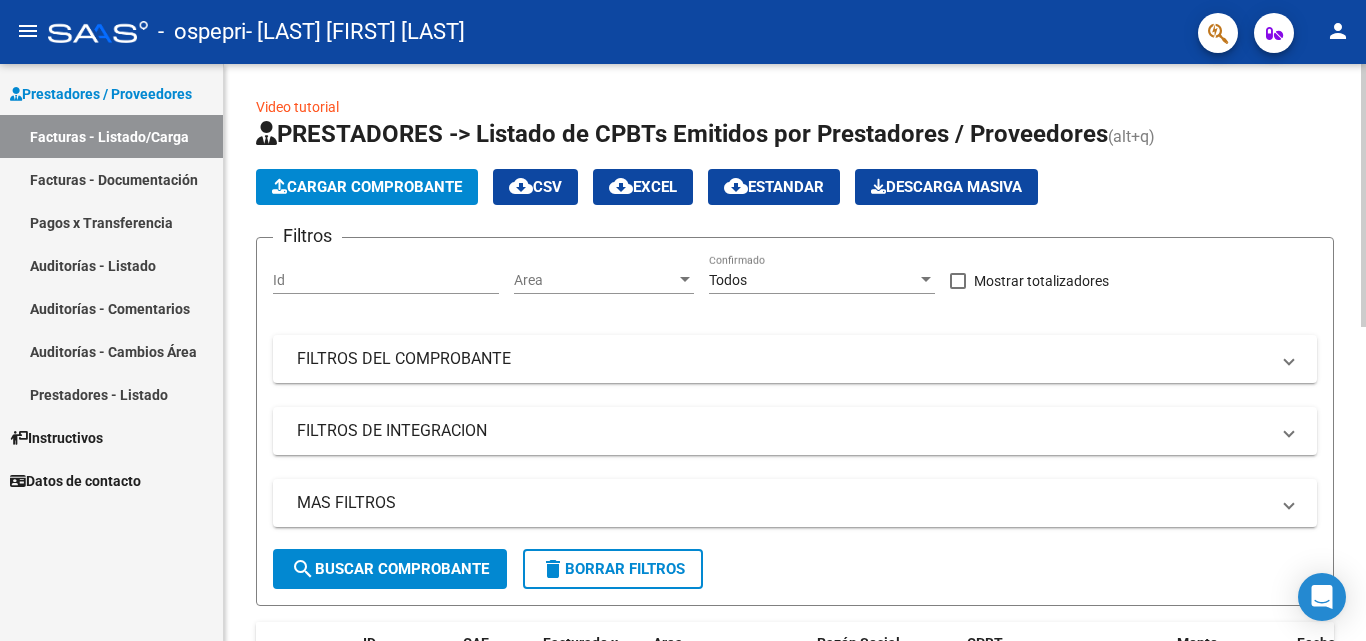 click on "Cargar Comprobante" 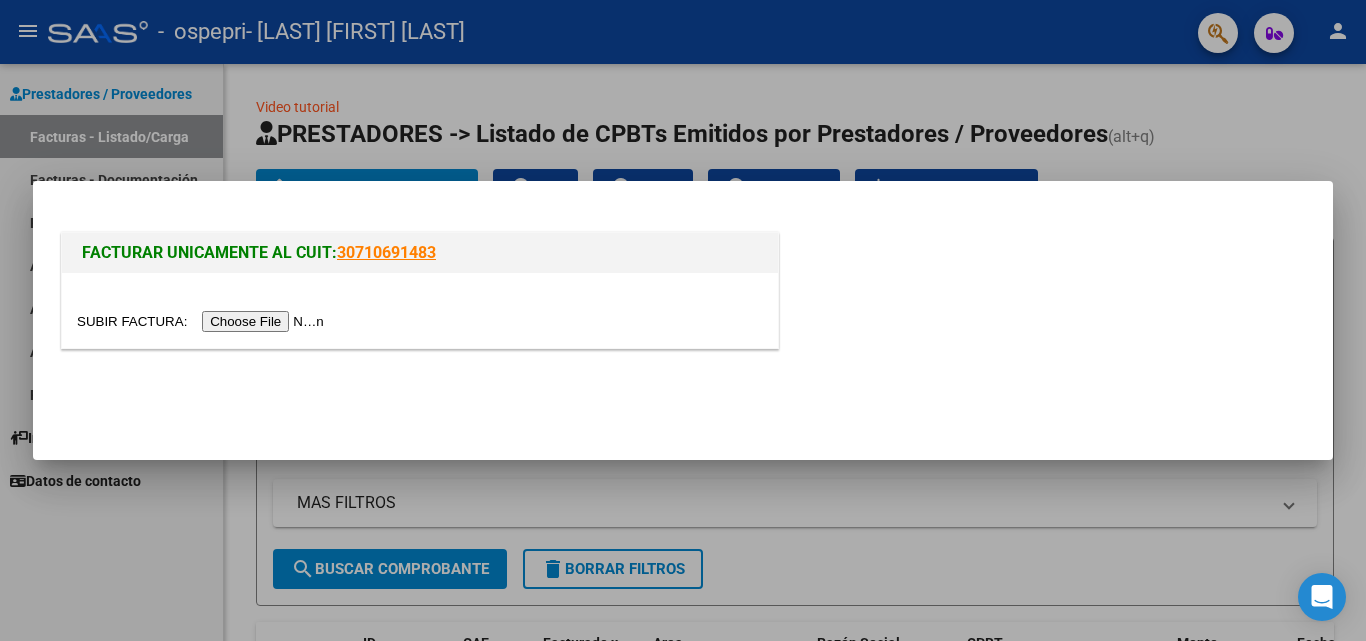 click at bounding box center [203, 321] 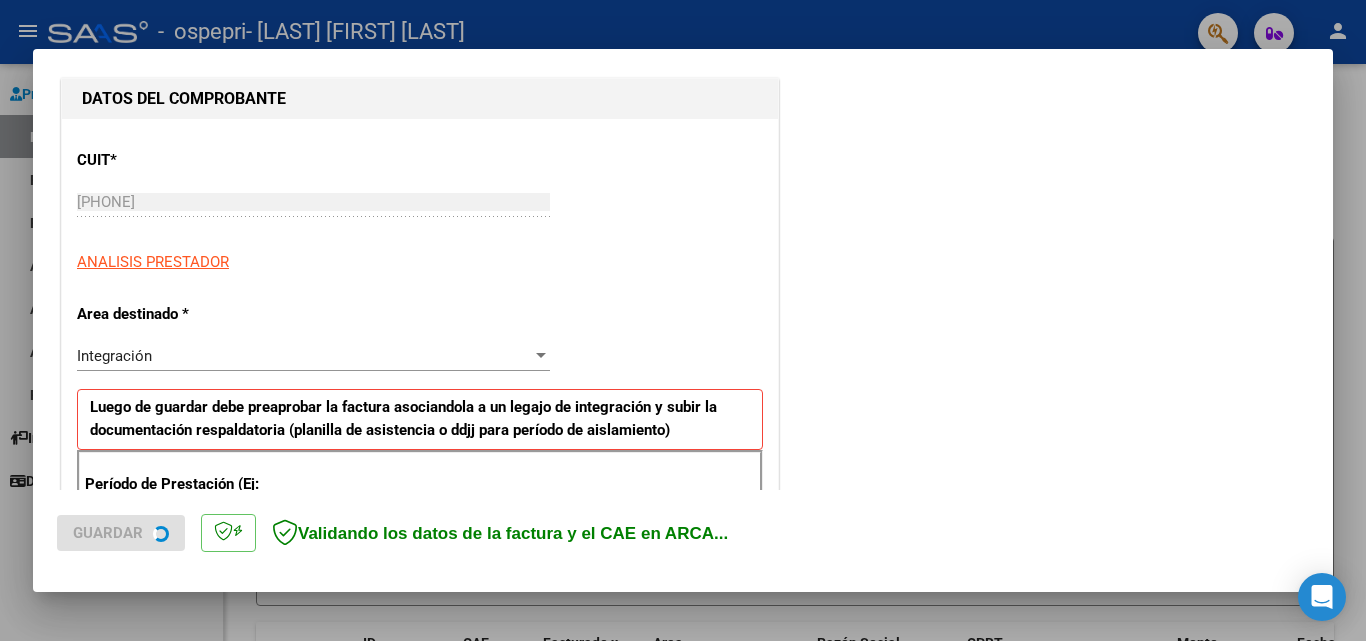 scroll, scrollTop: 400, scrollLeft: 0, axis: vertical 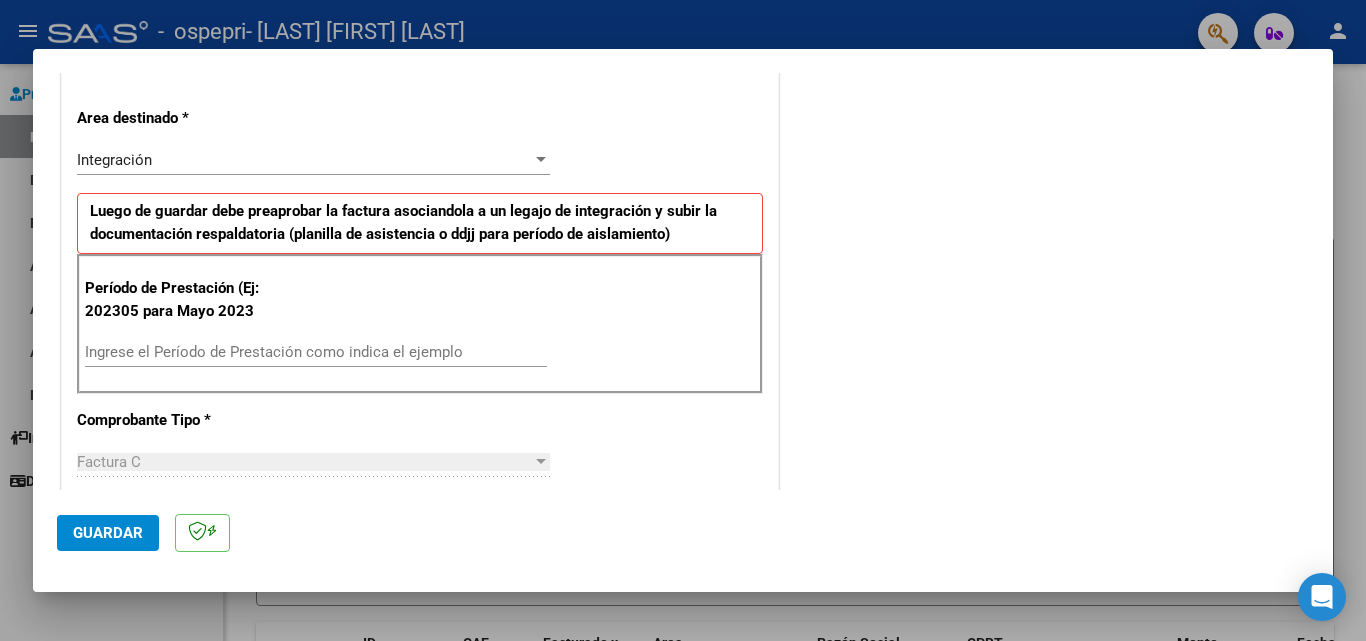 click on "Ingrese el Período de Prestación como indica el ejemplo" at bounding box center (316, 352) 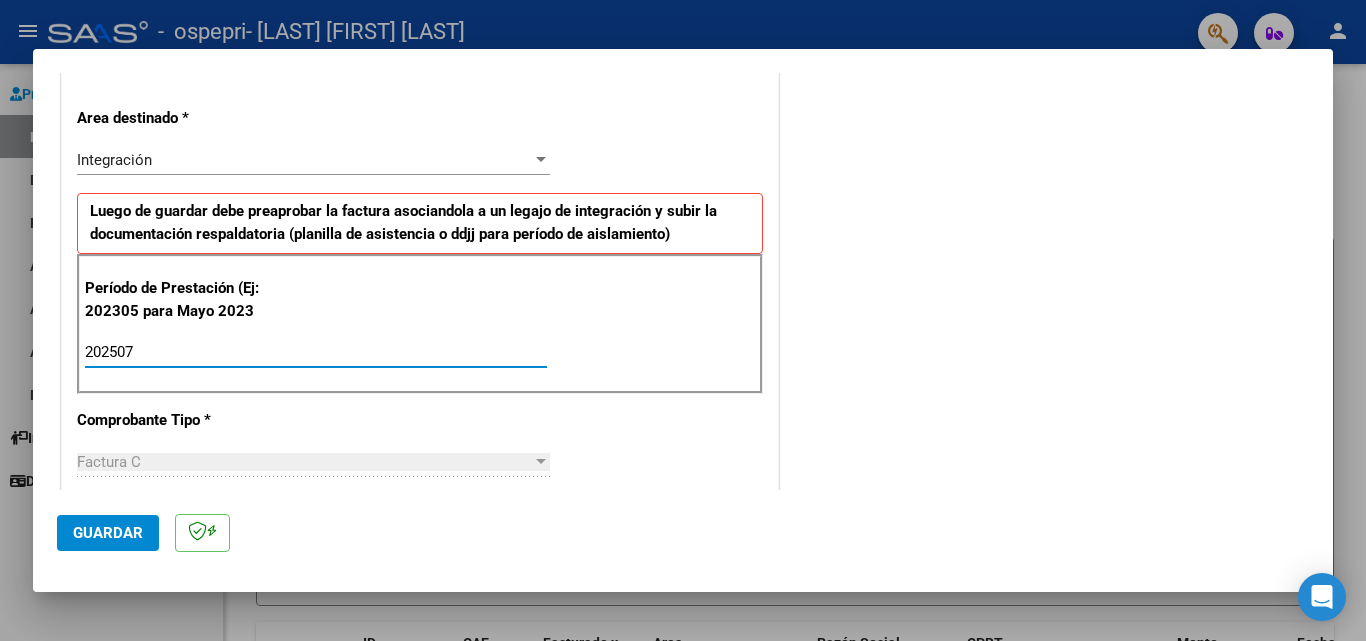 type on "202507" 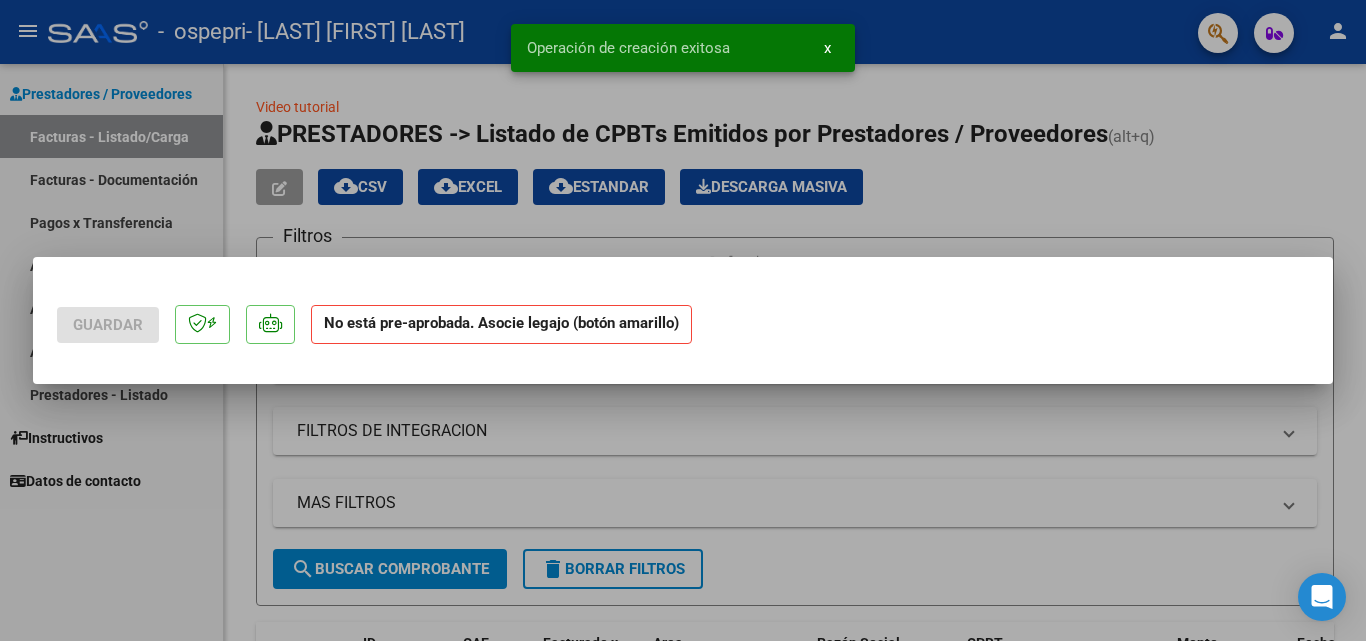 scroll, scrollTop: 0, scrollLeft: 0, axis: both 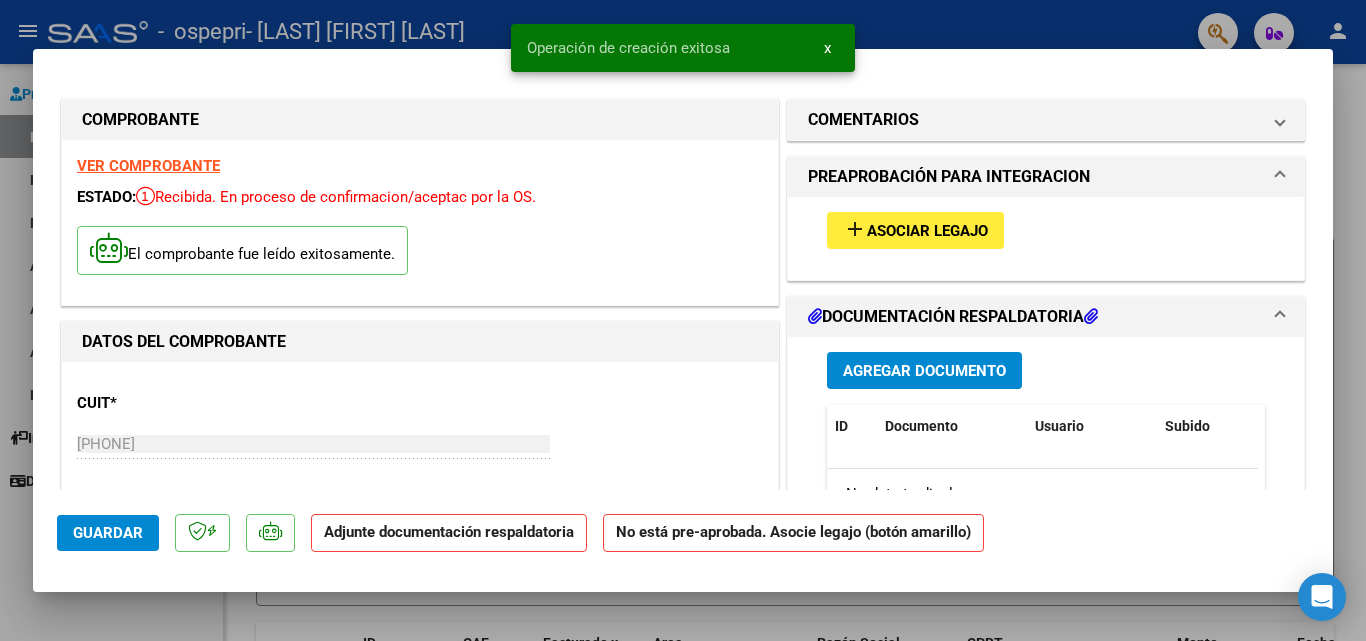 click on "Agregar Documento" at bounding box center [924, 371] 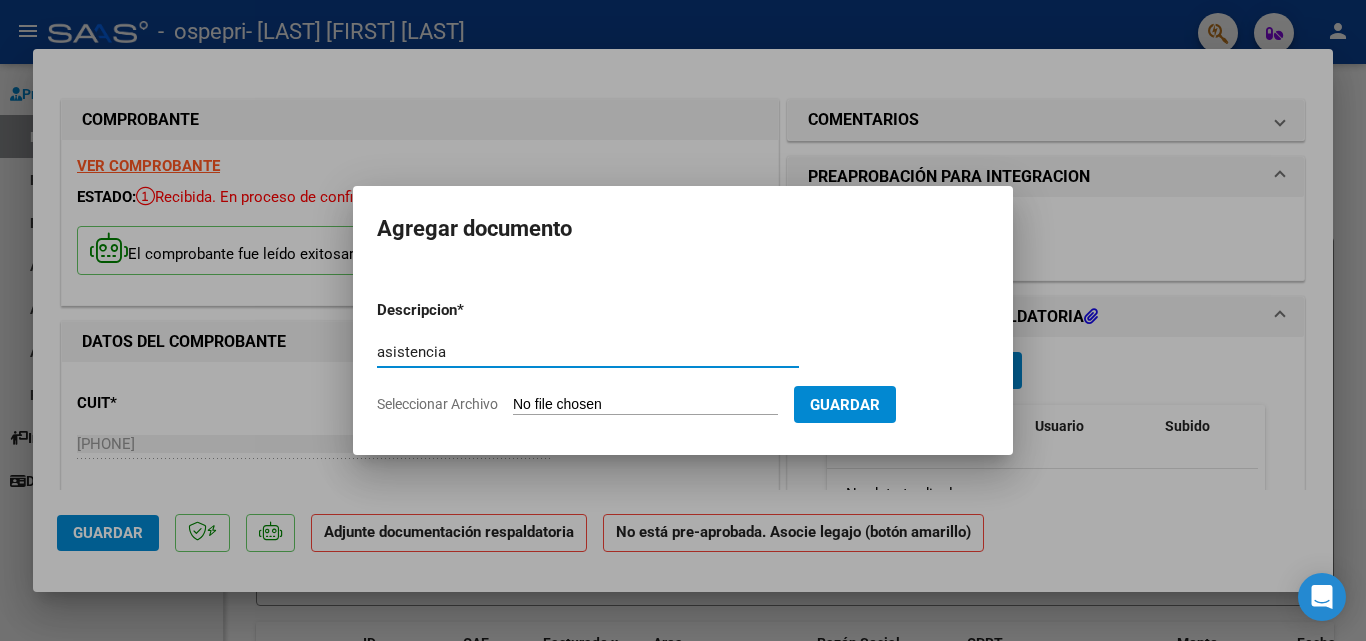 type on "asistencia" 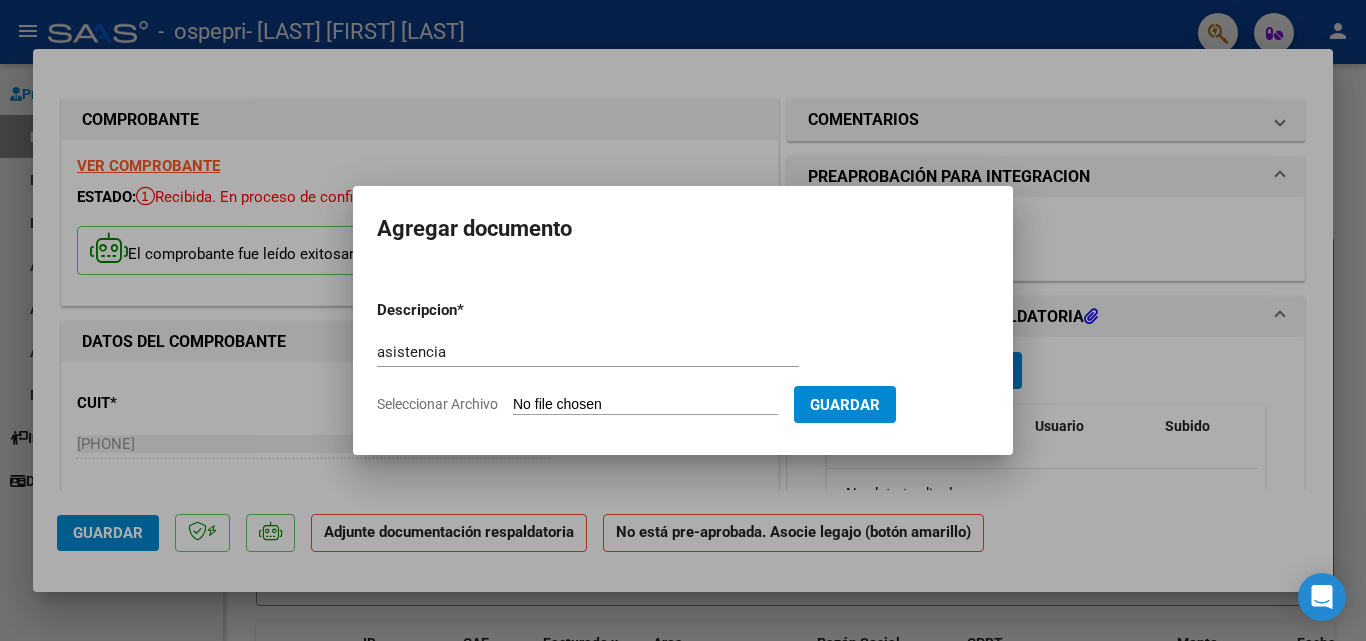 click on "Seleccionar Archivo" at bounding box center [645, 405] 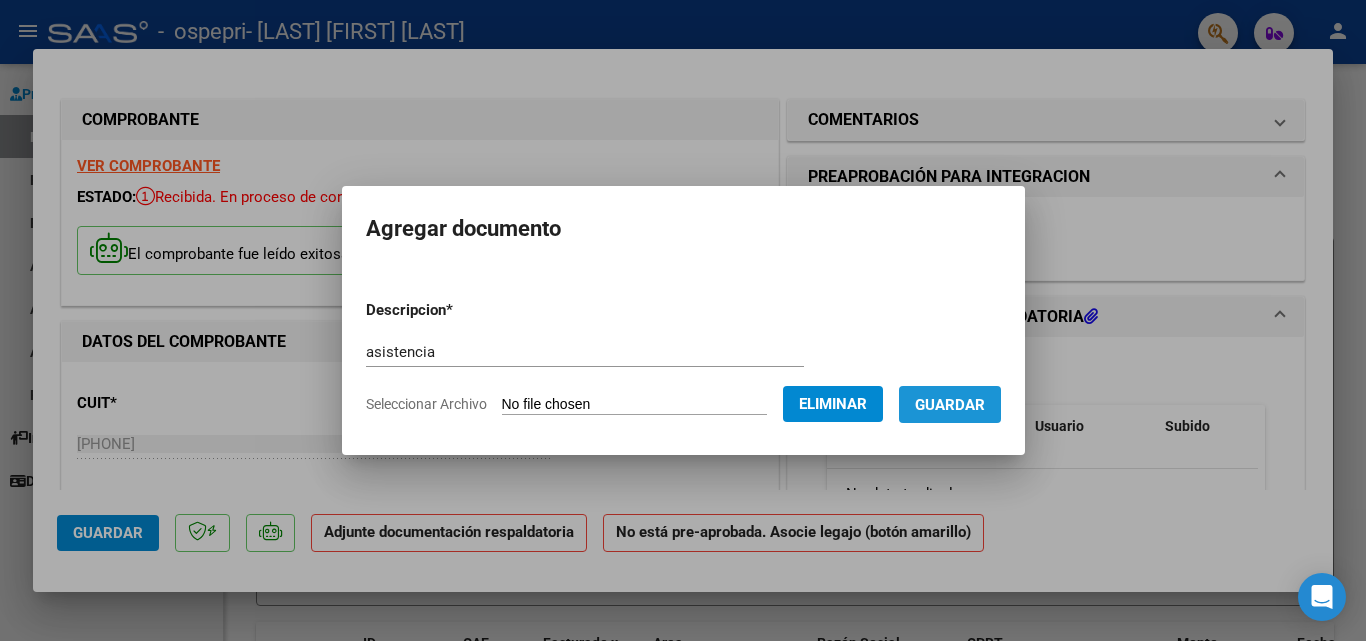 click on "Guardar" at bounding box center (950, 405) 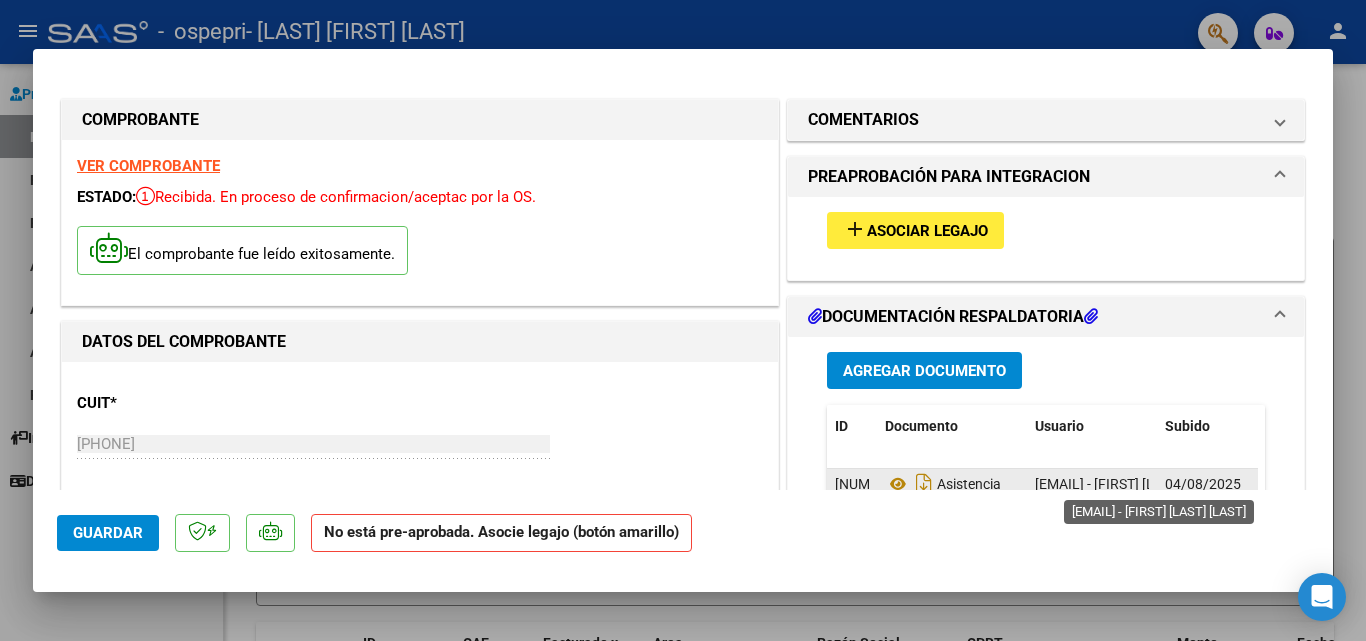 click on "[EMAIL] - [FIRST] [LAST] [LAST]" 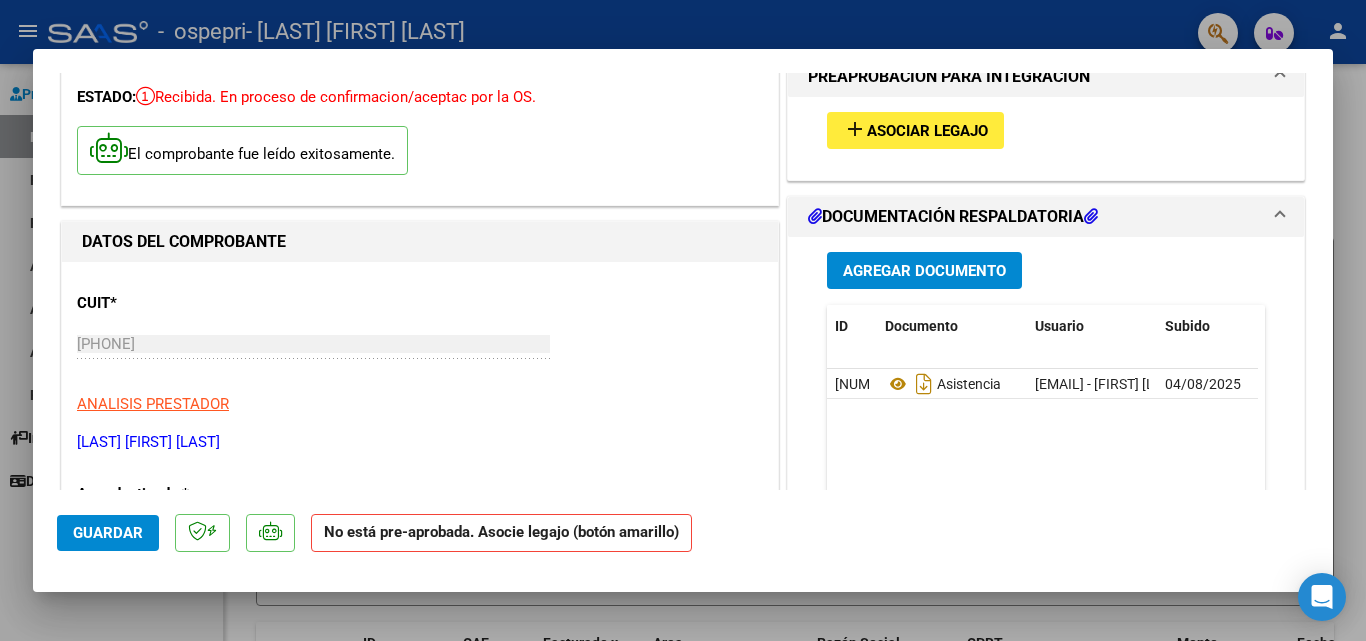 scroll, scrollTop: 0, scrollLeft: 0, axis: both 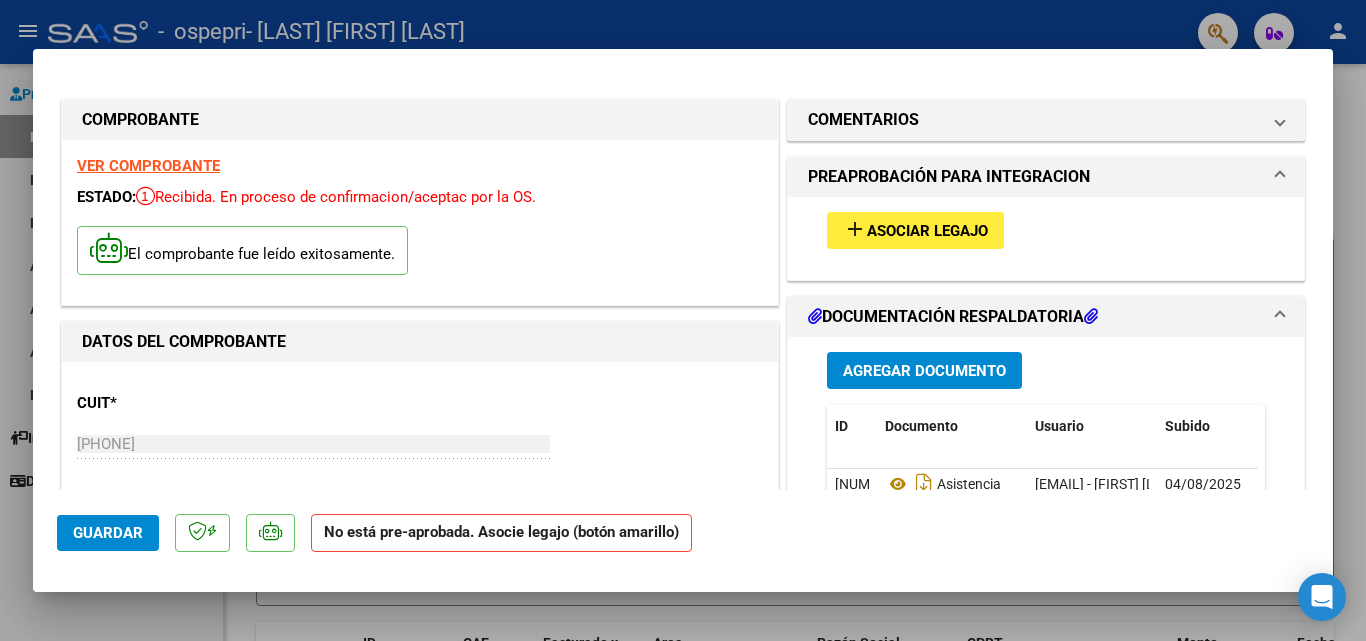 click on "add Asociar Legajo" at bounding box center (915, 230) 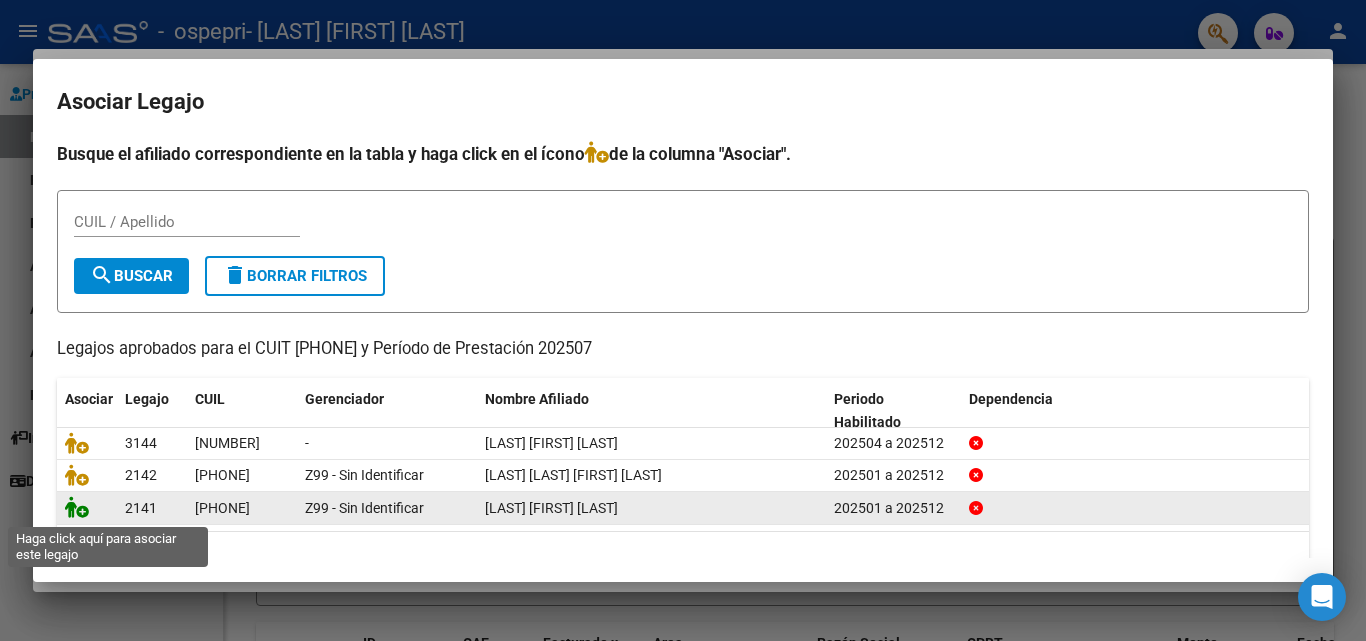 click 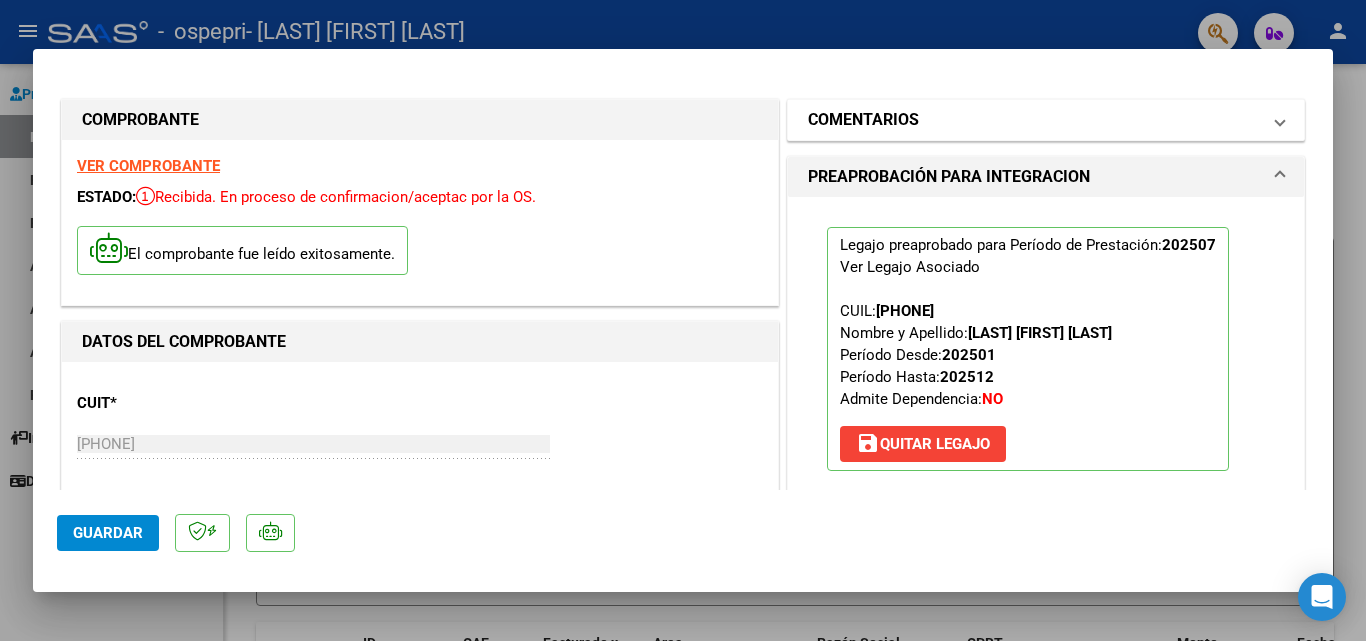 click on "COMENTARIOS" at bounding box center (1034, 120) 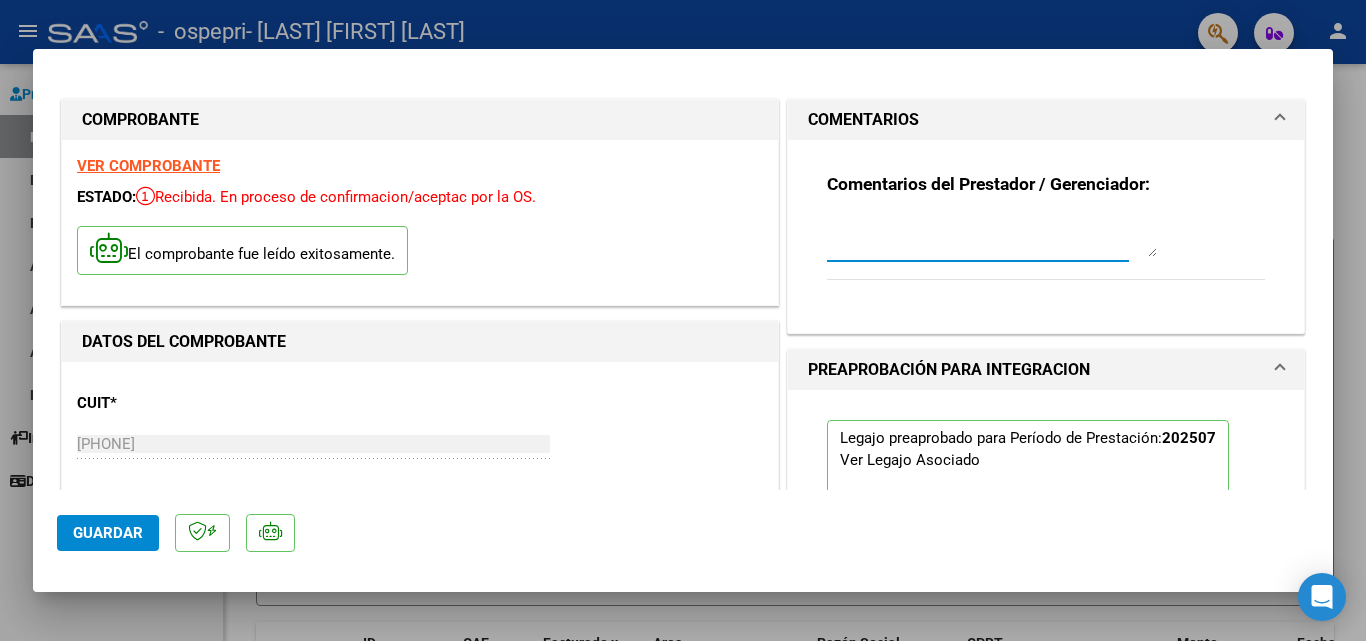 click at bounding box center [992, 237] 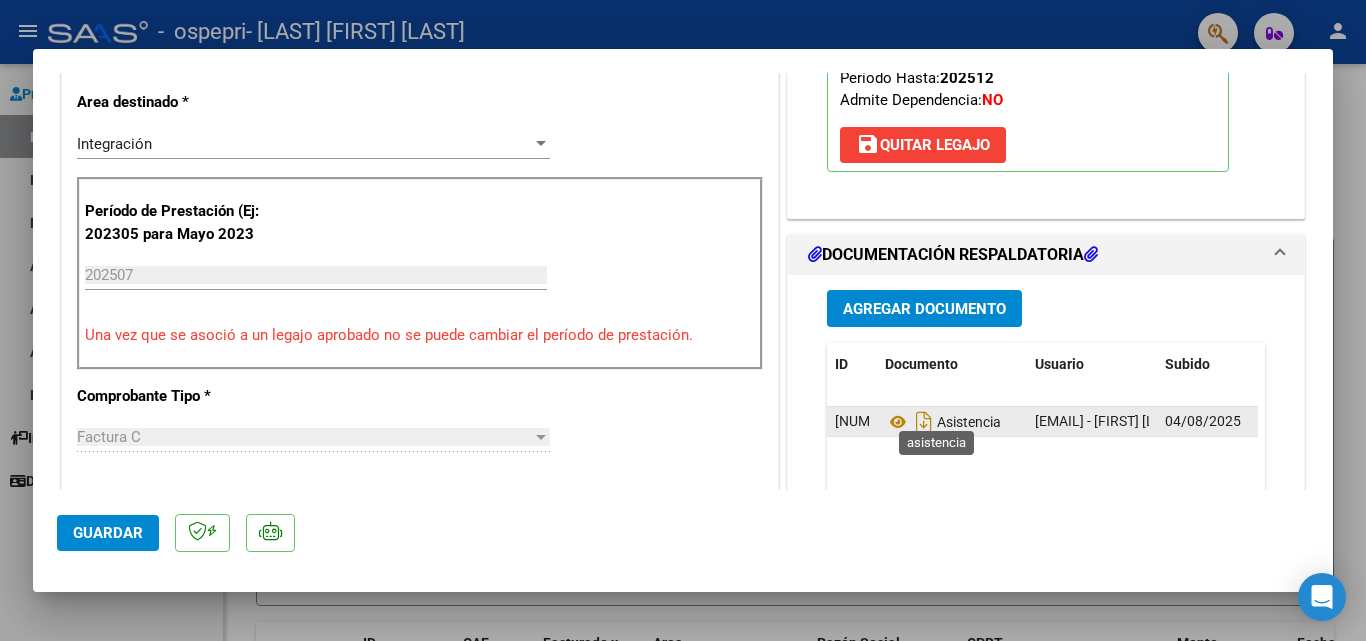 scroll, scrollTop: 500, scrollLeft: 0, axis: vertical 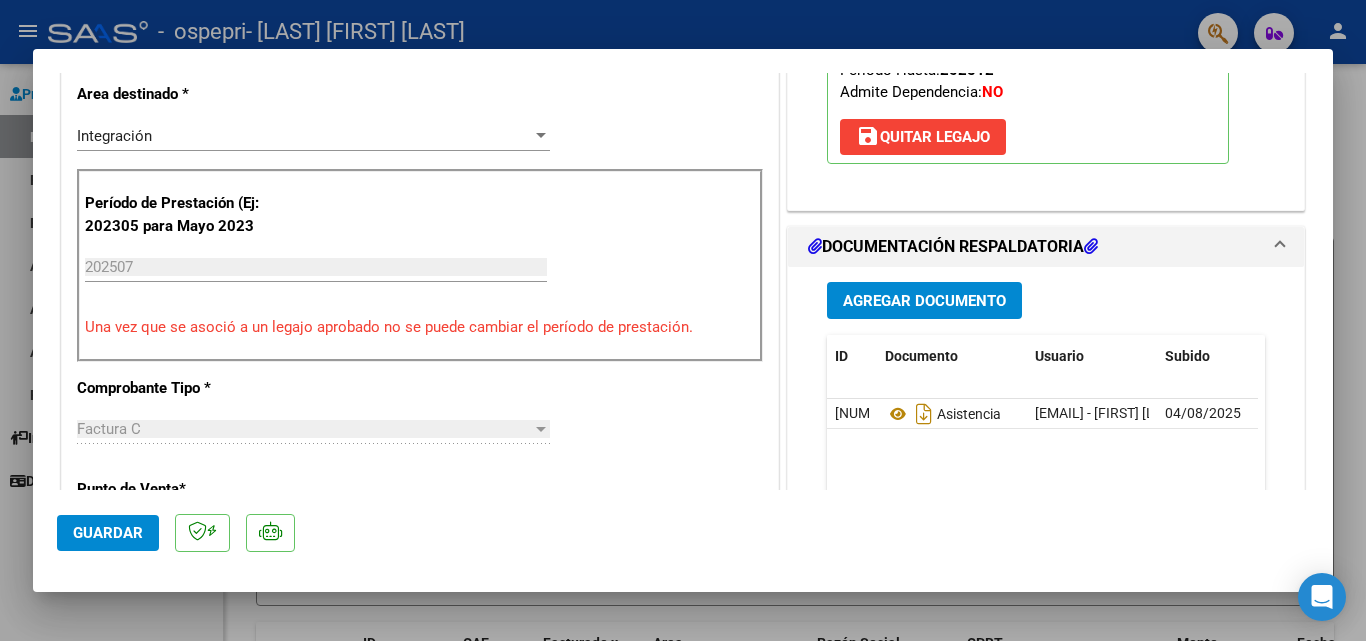 type on "preliq [NUMBER]" 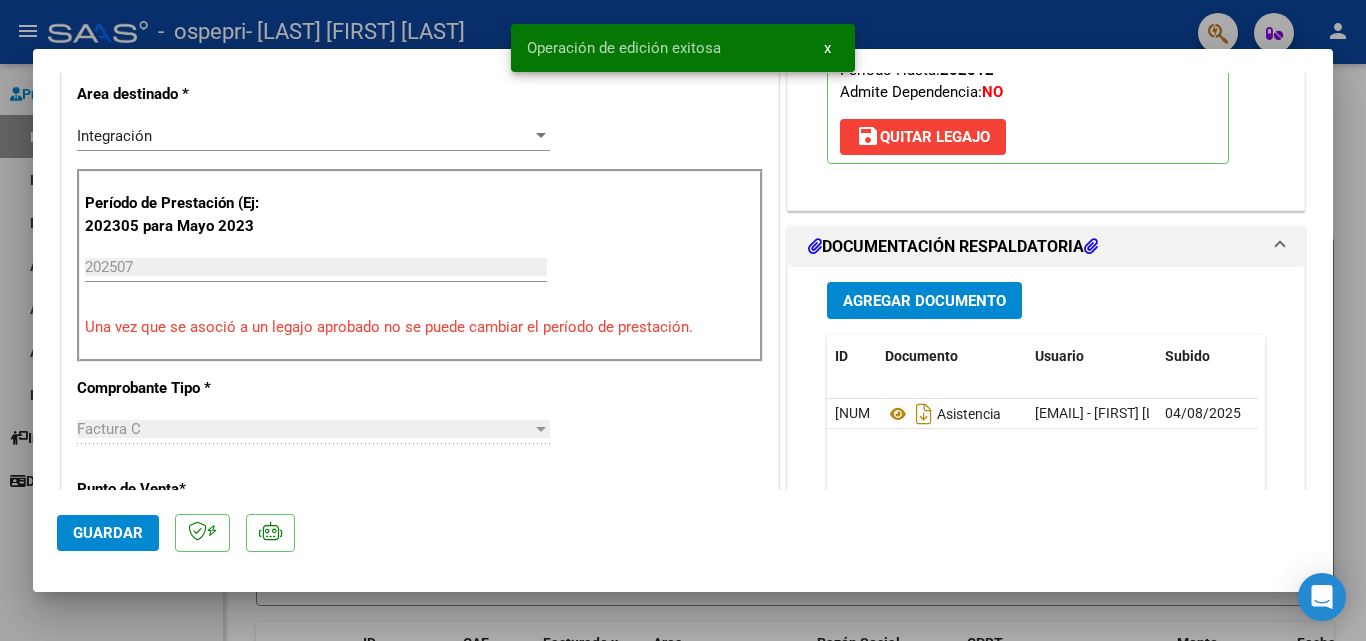 click at bounding box center [683, 320] 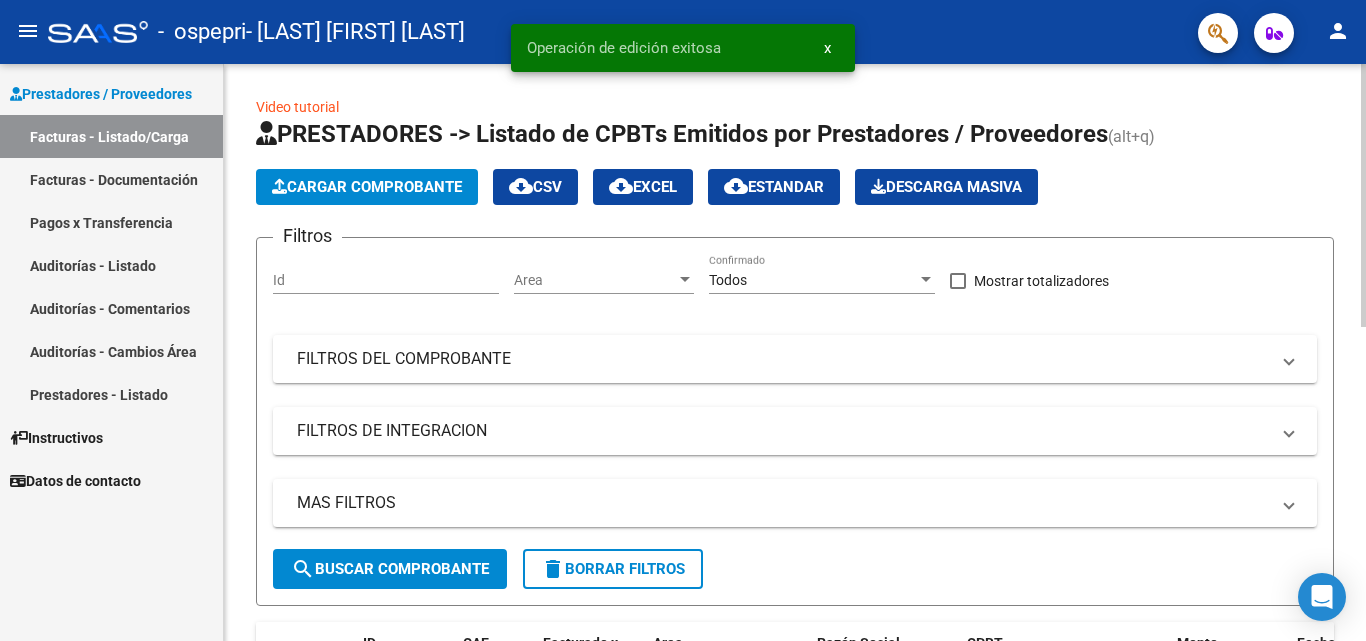 click on "Cargar Comprobante" 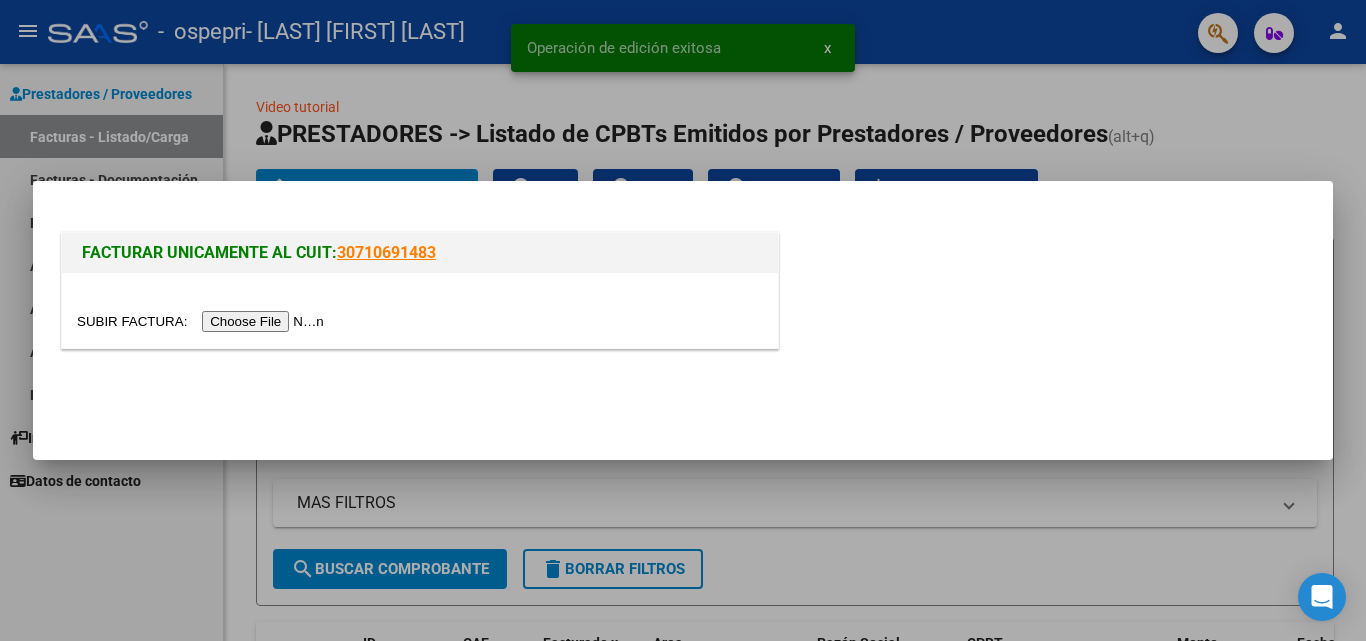 click at bounding box center (203, 321) 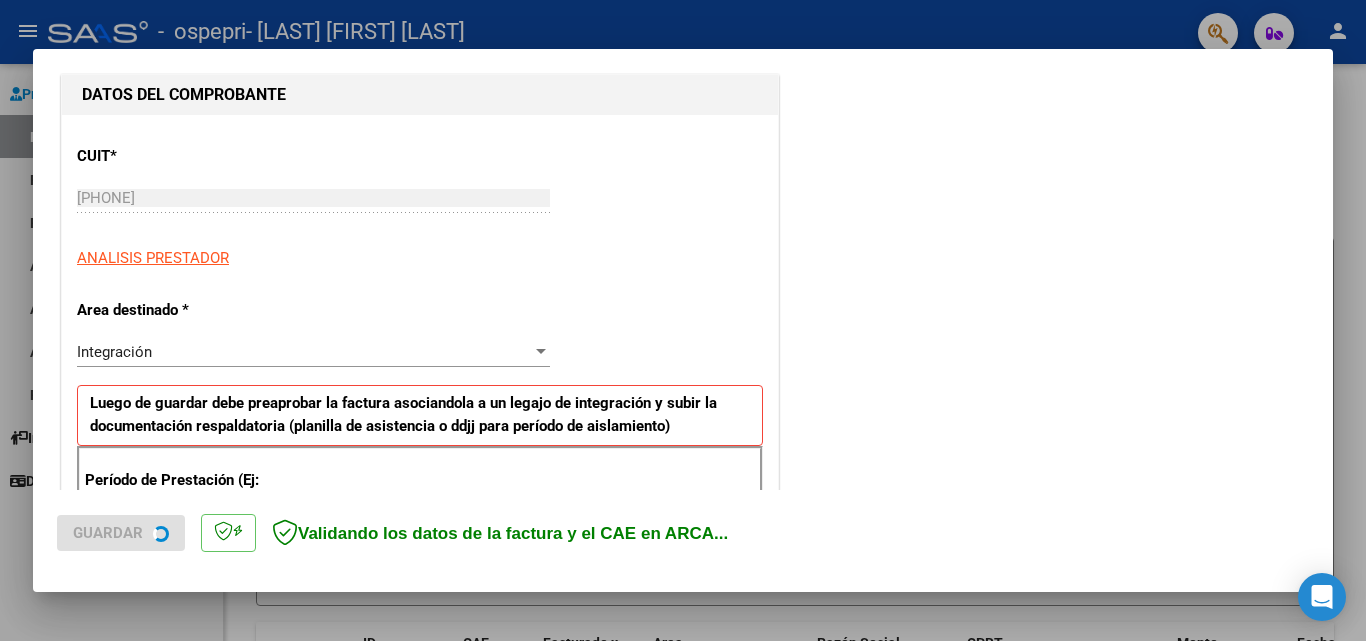 scroll, scrollTop: 400, scrollLeft: 0, axis: vertical 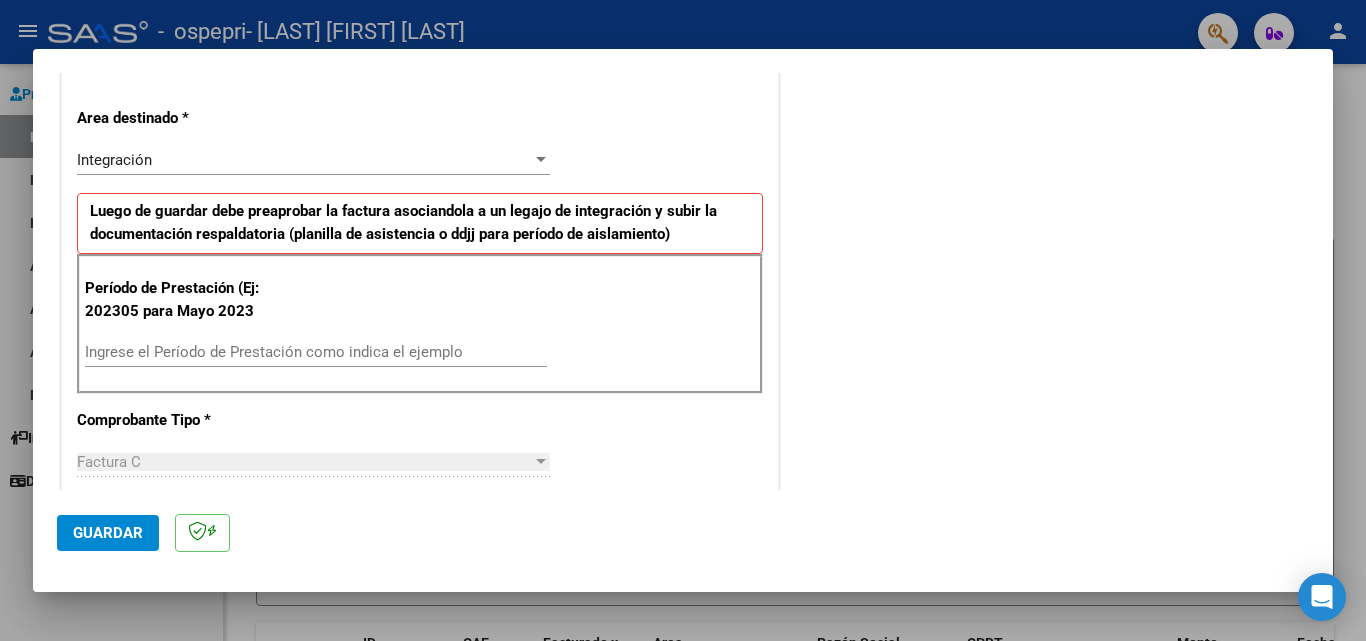 click on "Ingrese el Período de Prestación como indica el ejemplo" at bounding box center (316, 352) 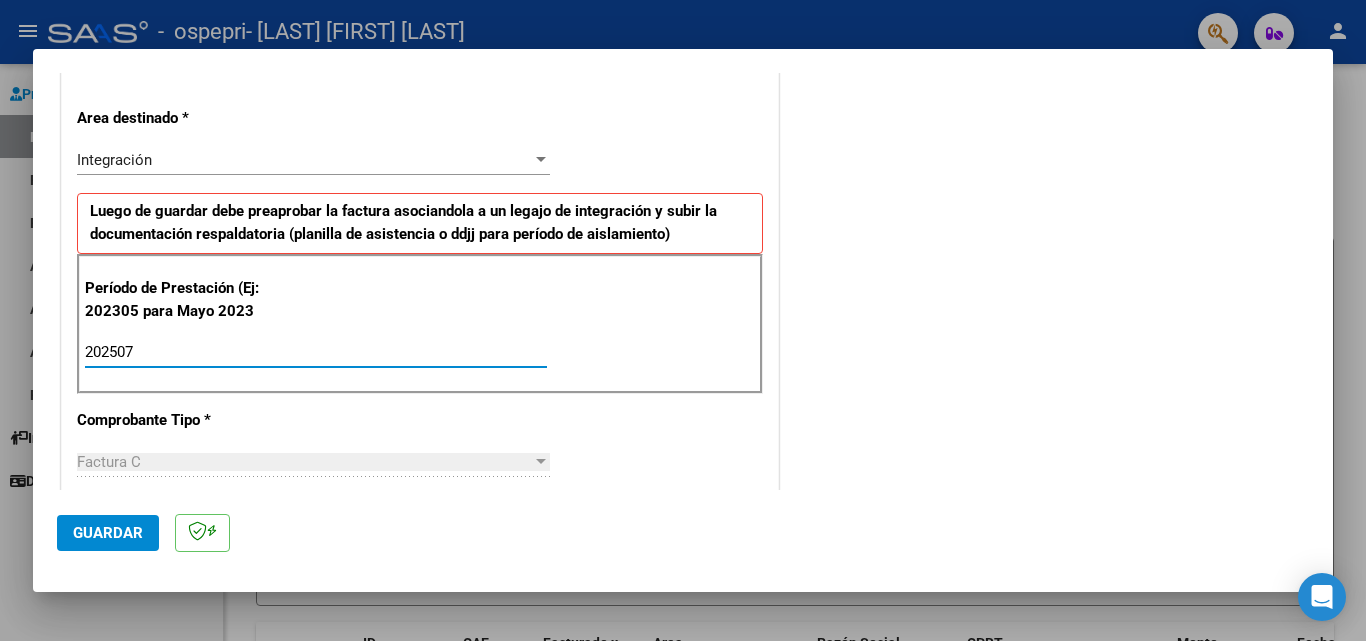 type on "202507" 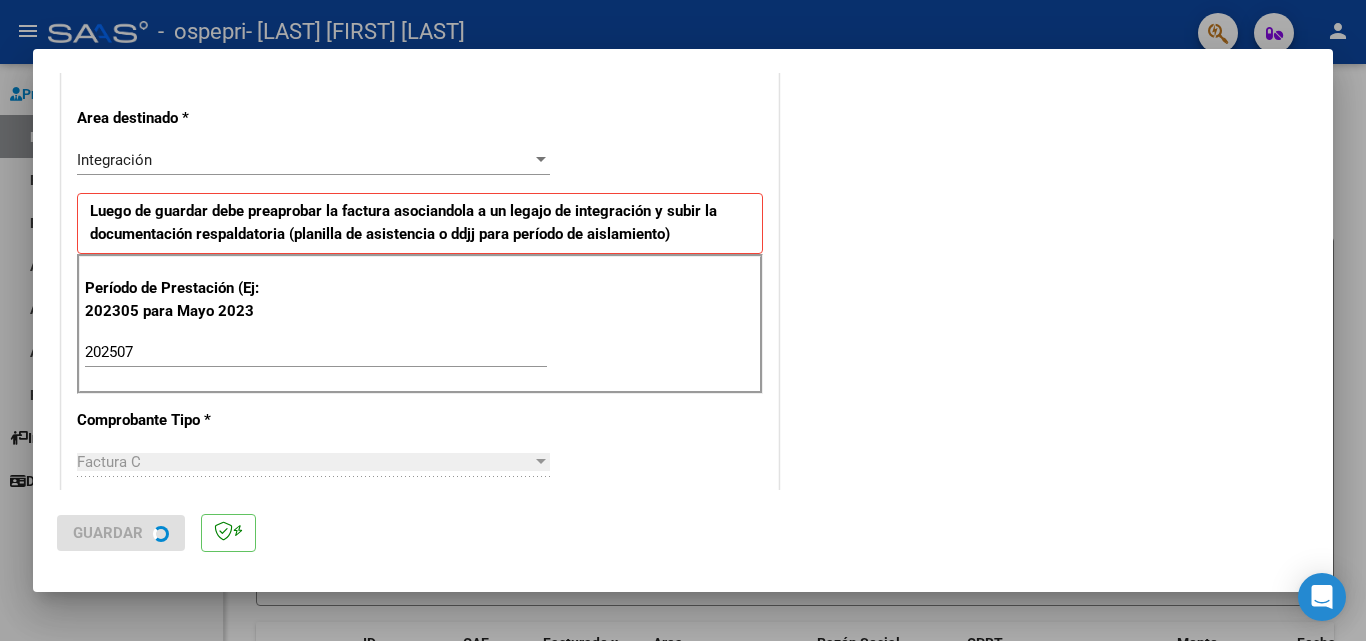 scroll, scrollTop: 0, scrollLeft: 0, axis: both 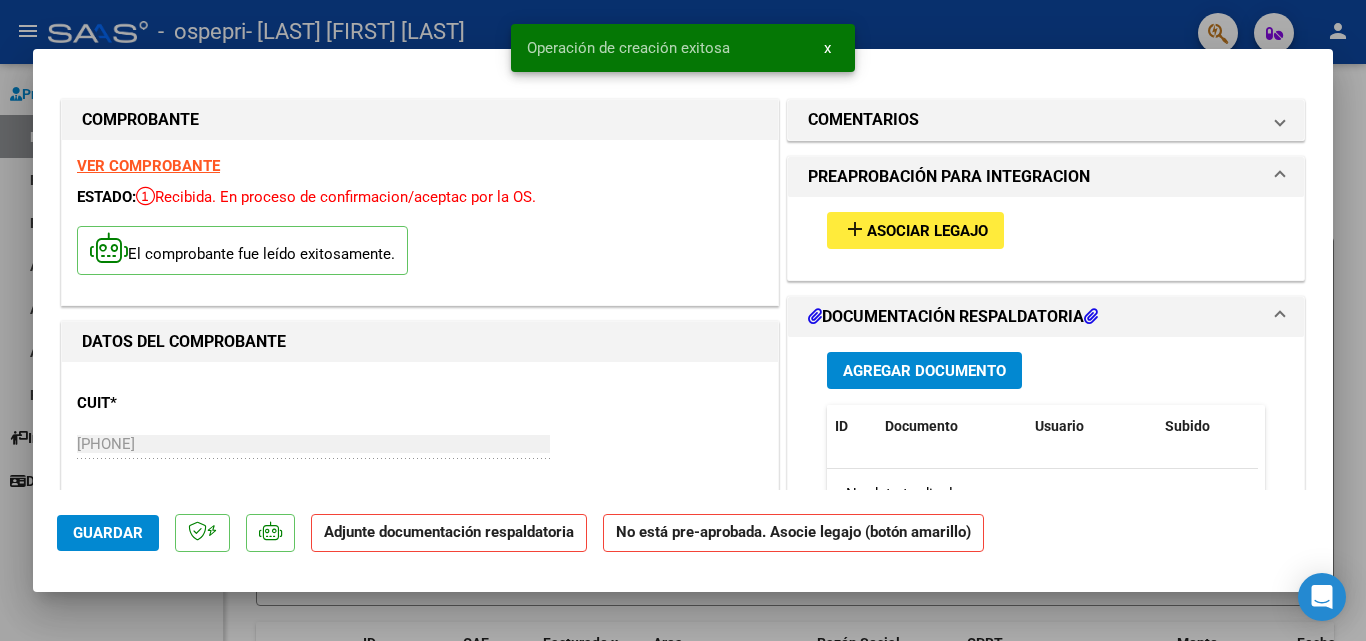 click on "Agregar Documento" at bounding box center (924, 371) 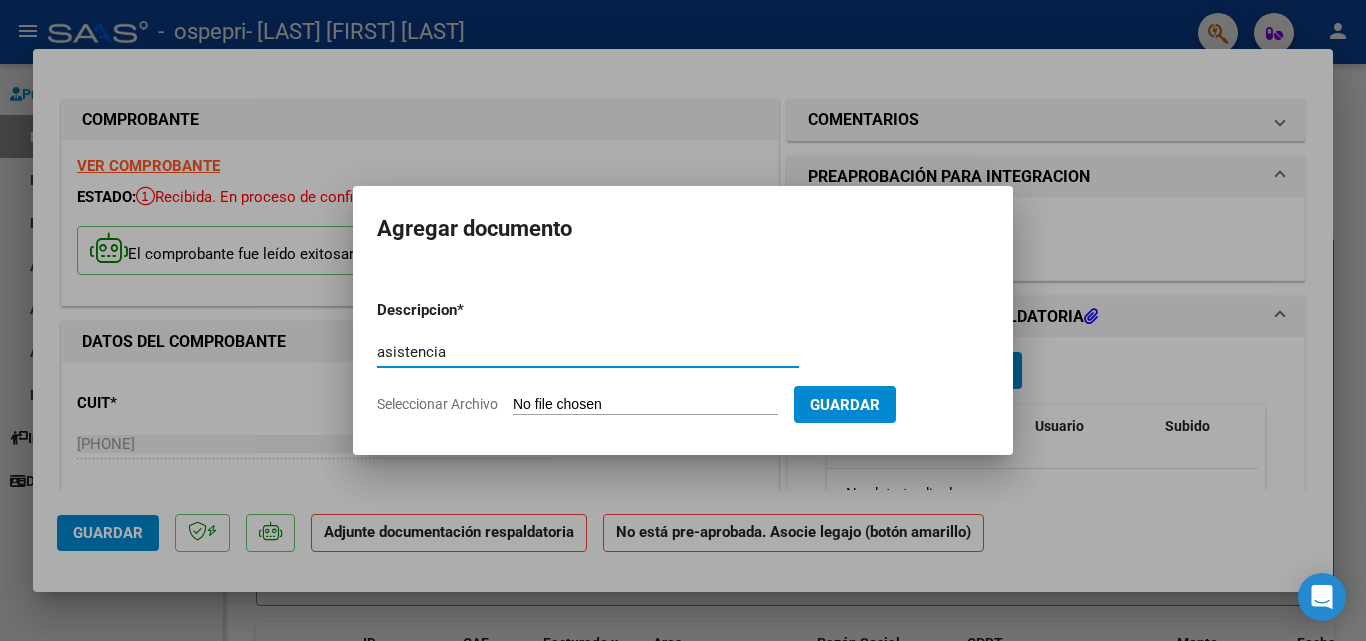 type on "asistencia" 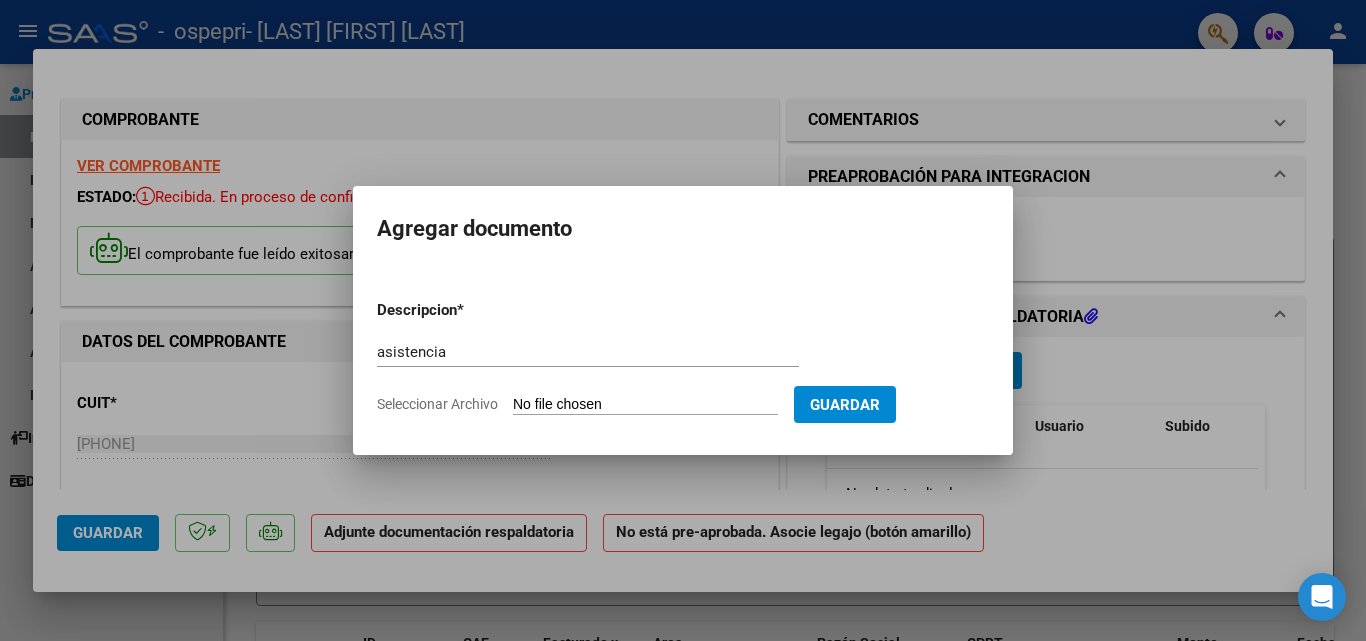 click on "Seleccionar Archivo" at bounding box center (645, 405) 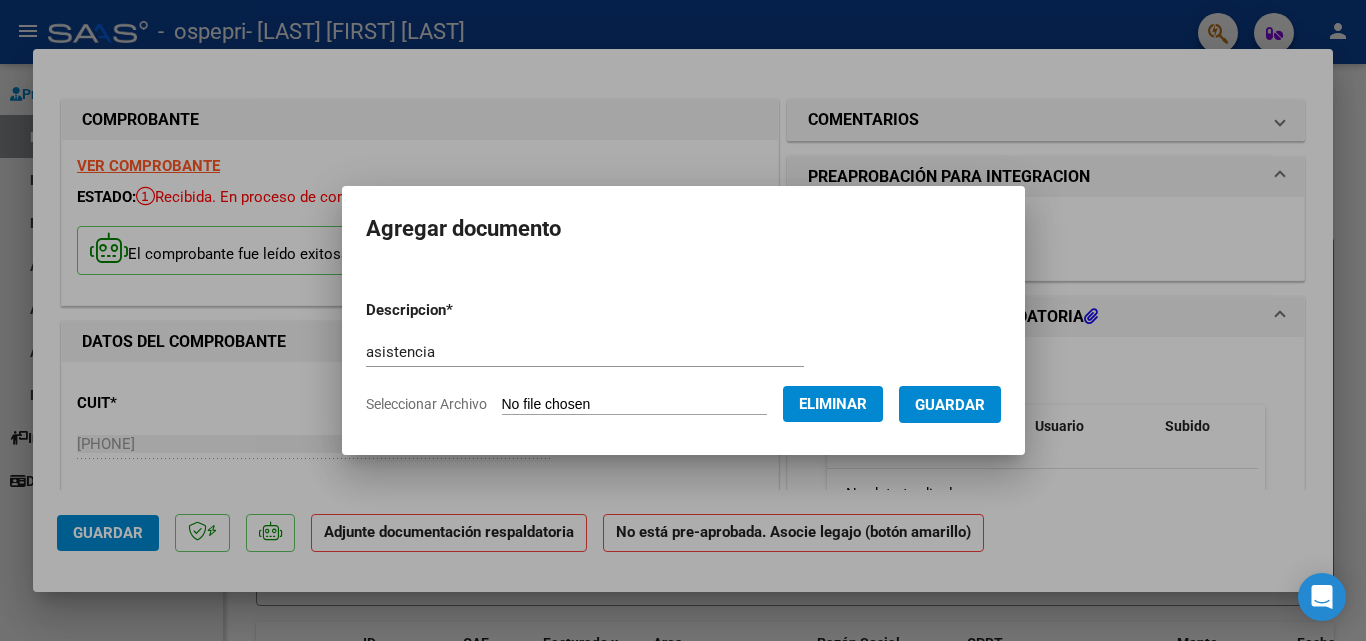 click on "Guardar" at bounding box center [950, 405] 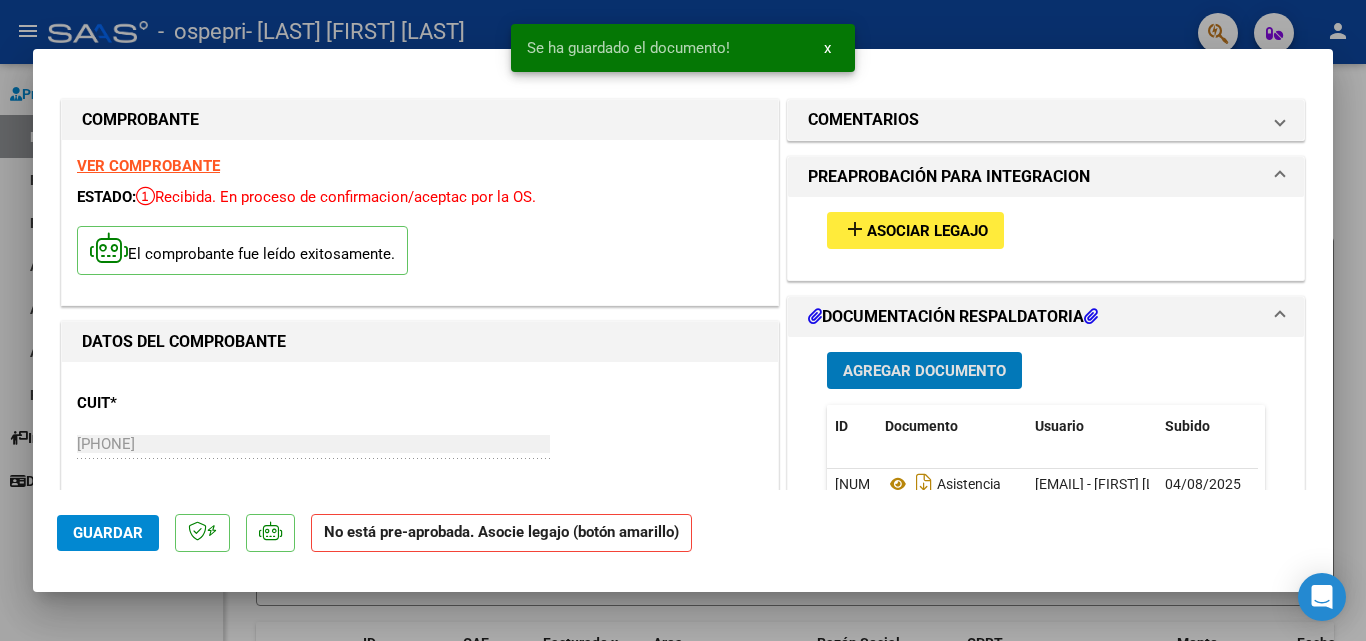 click on "Asociar Legajo" at bounding box center (927, 231) 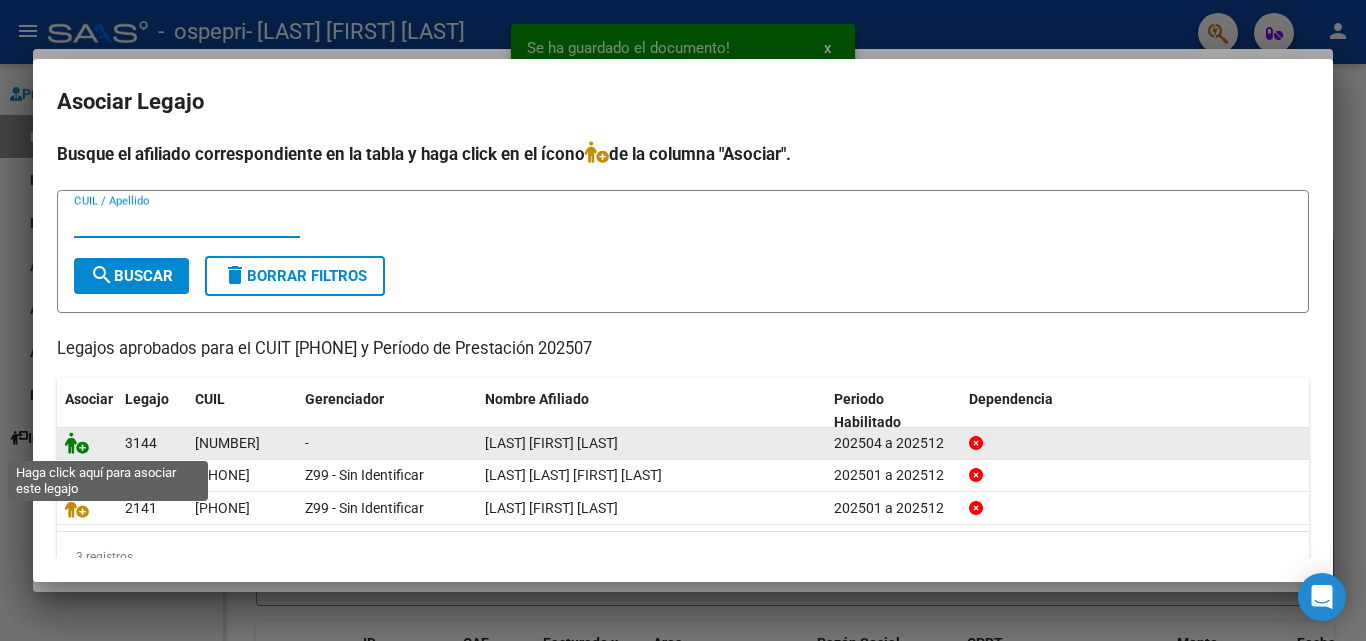 click 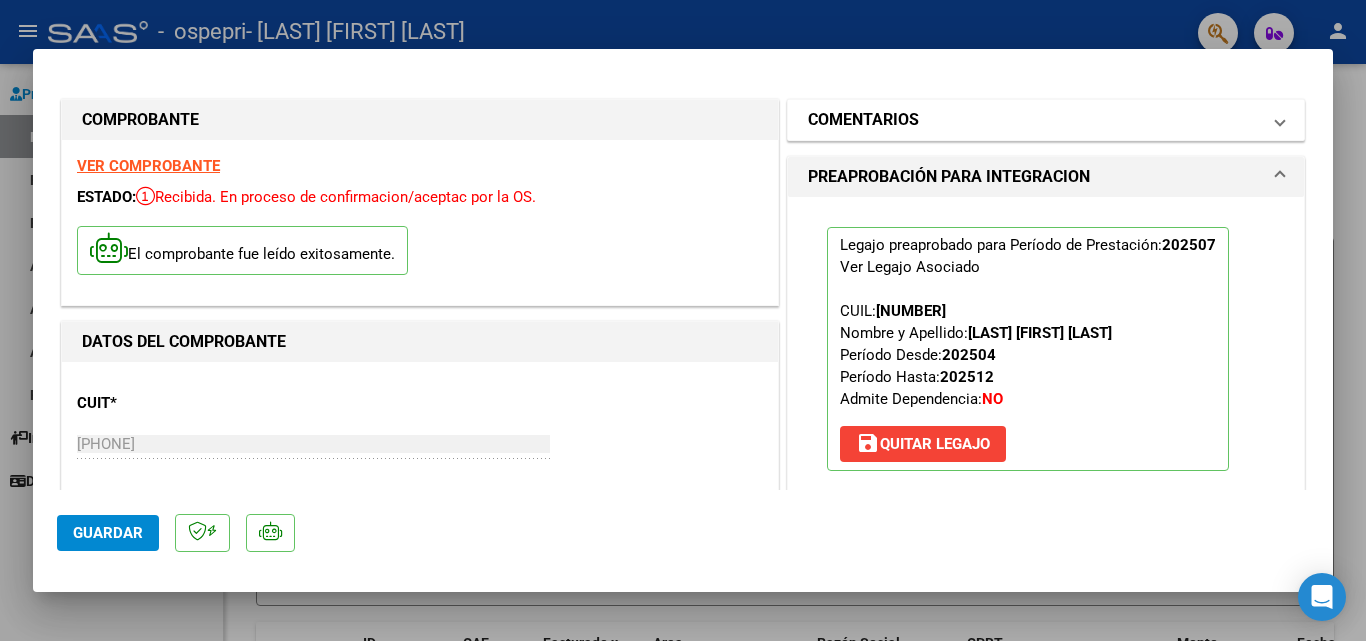 click on "COMENTARIOS" at bounding box center [1034, 120] 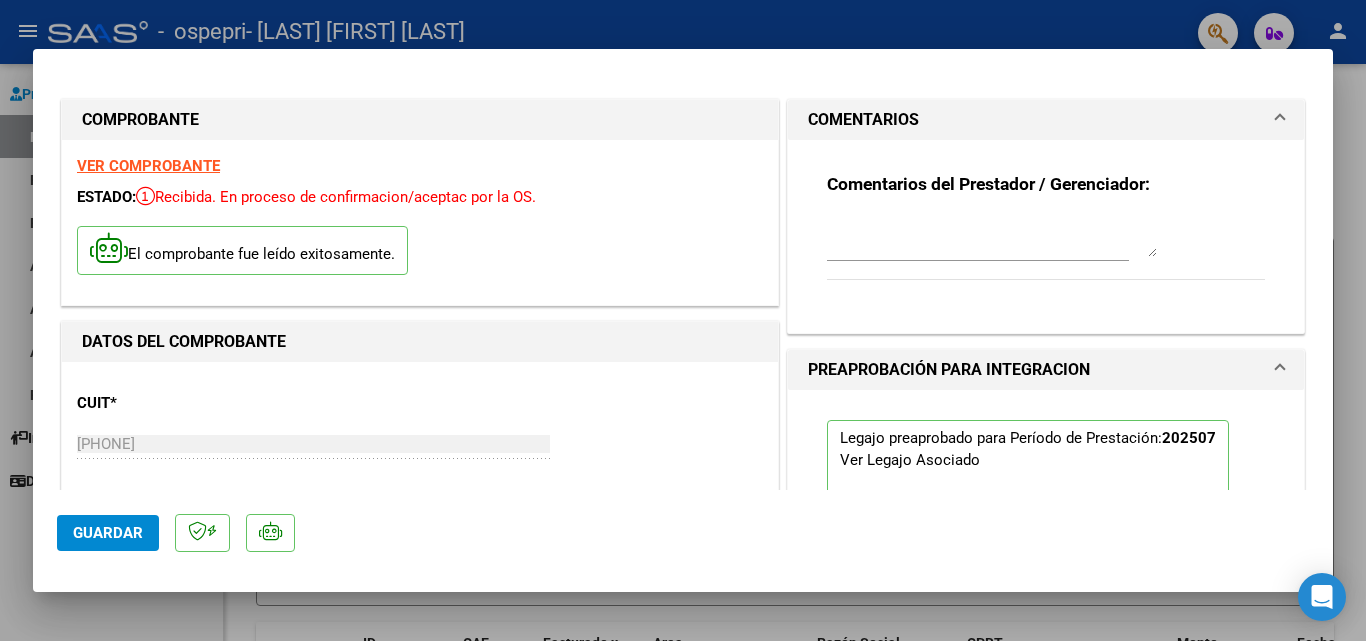 click at bounding box center (992, 237) 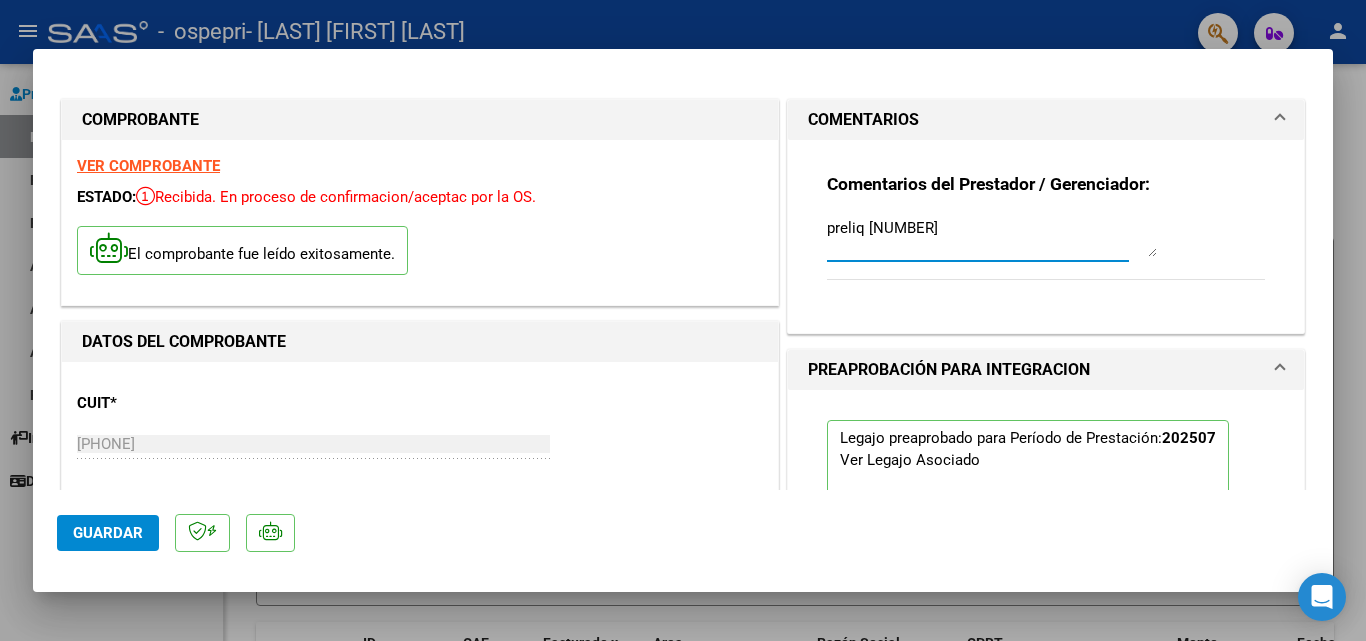 type on "preliq [NUMBER]" 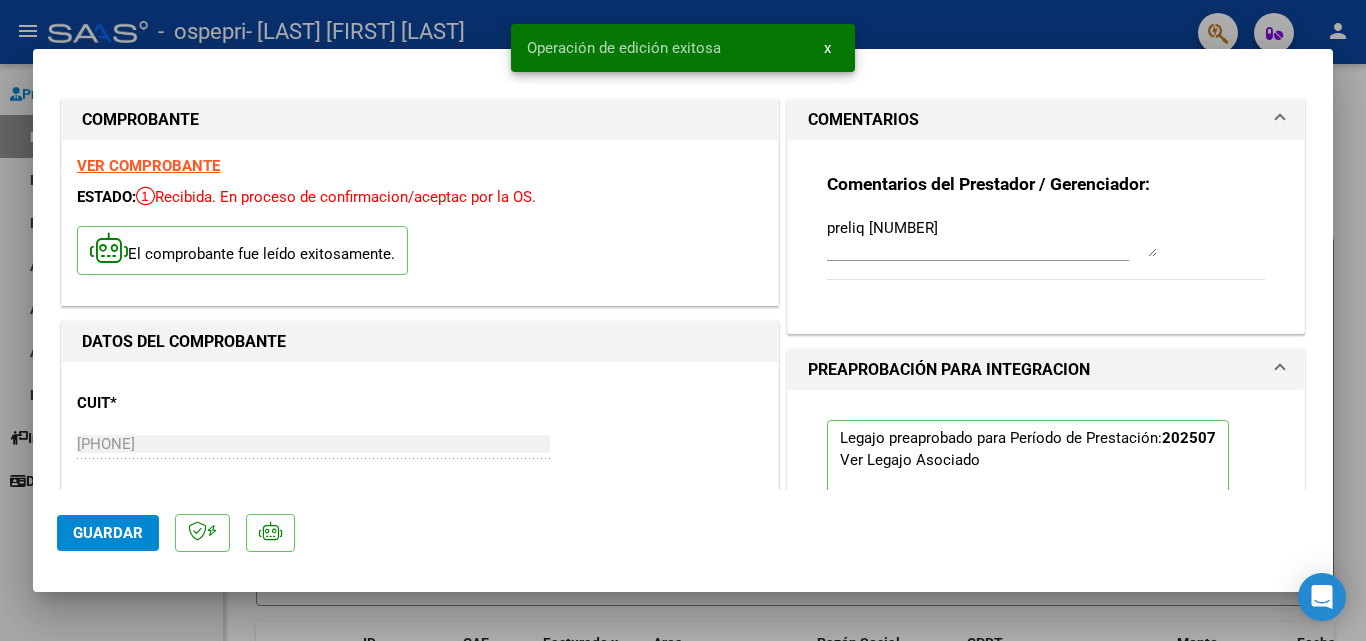 click at bounding box center (683, 320) 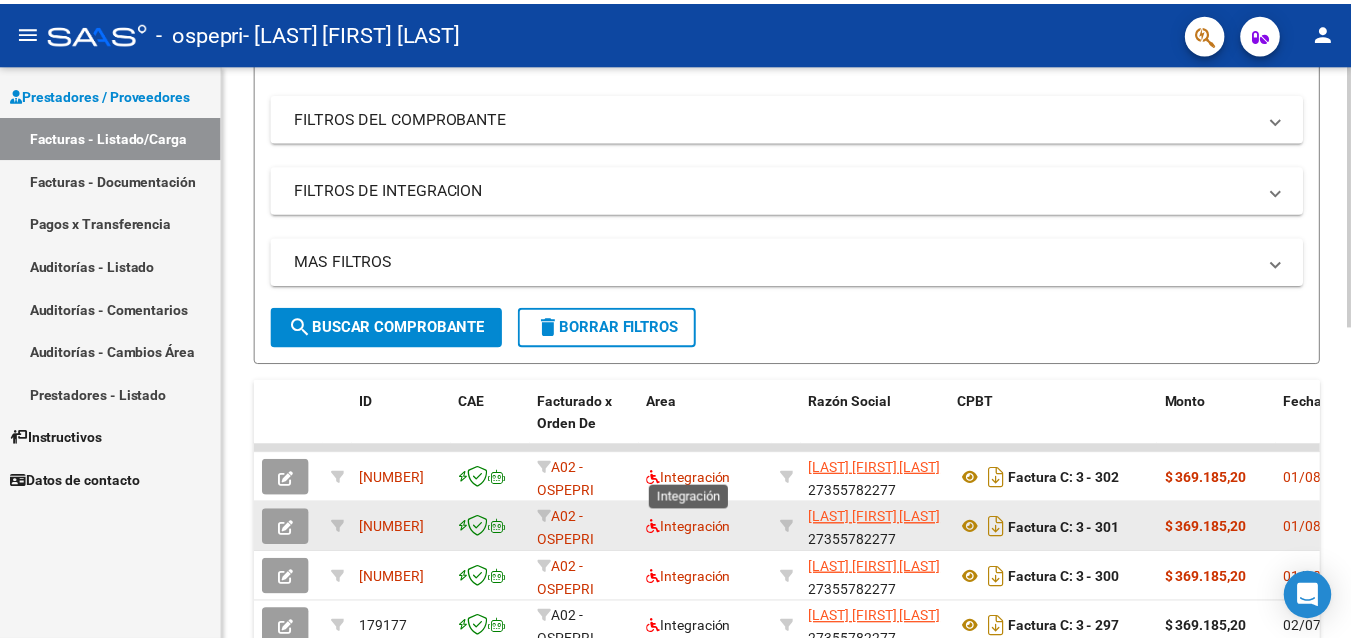 scroll, scrollTop: 0, scrollLeft: 0, axis: both 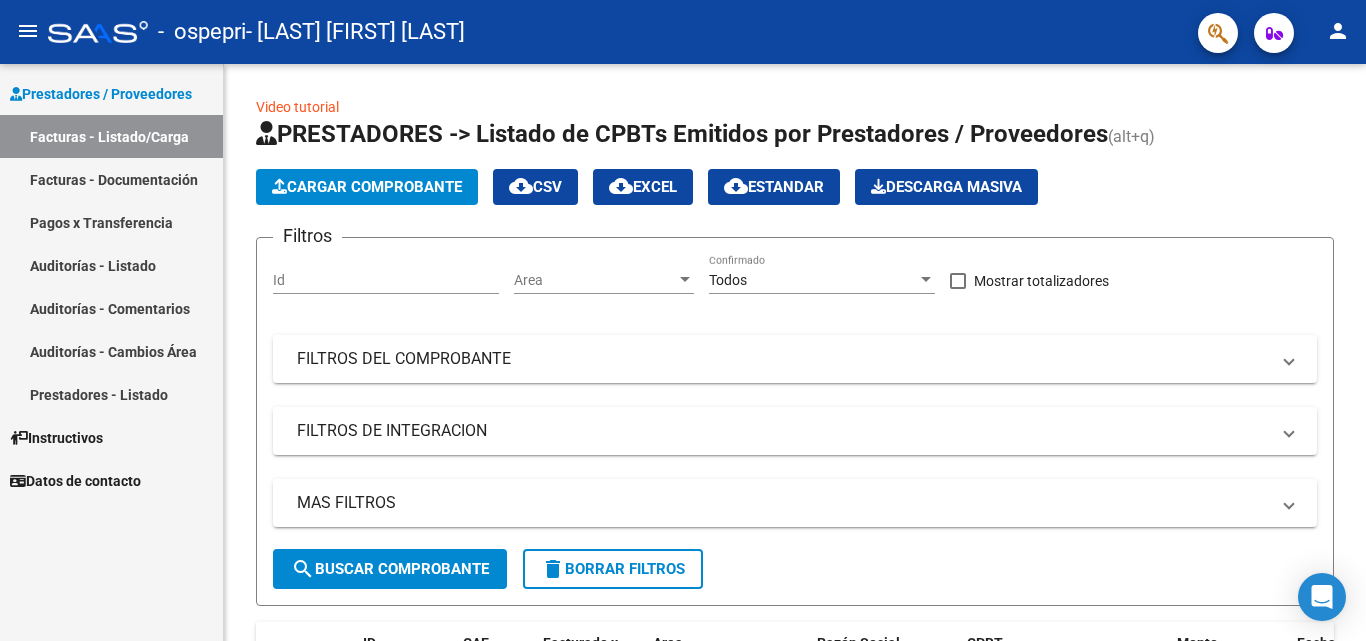 click on "person" 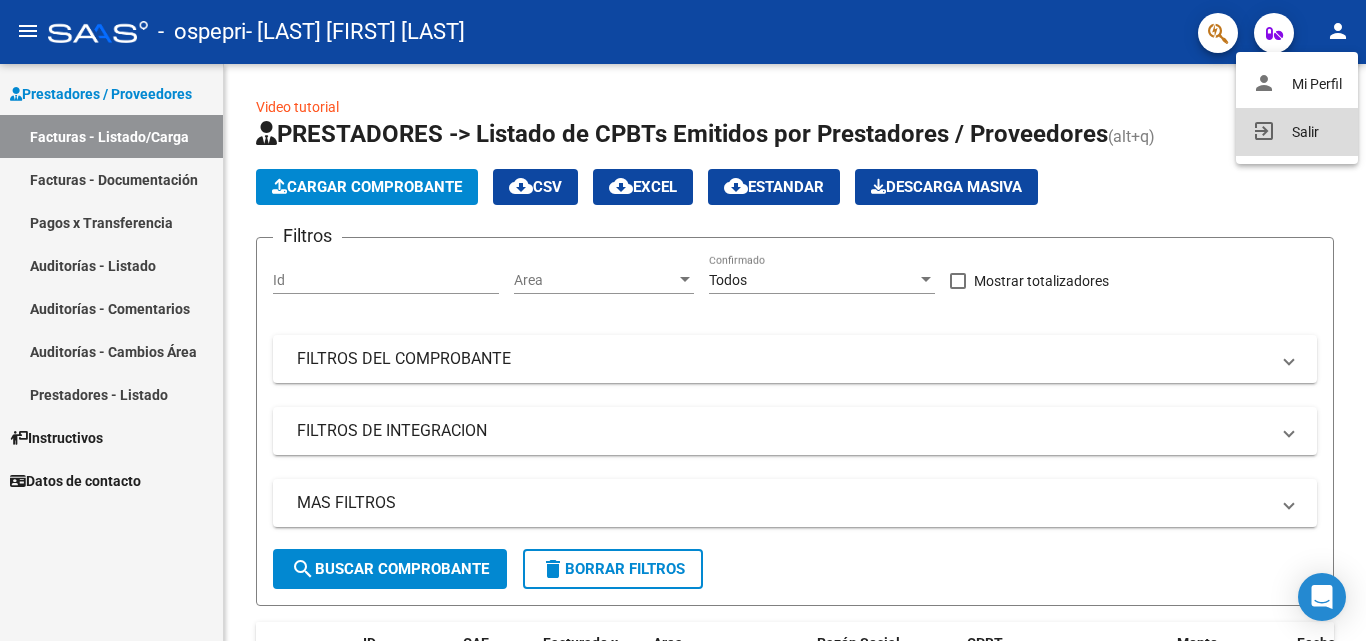 click on "exit_to_app  Salir" at bounding box center [1297, 132] 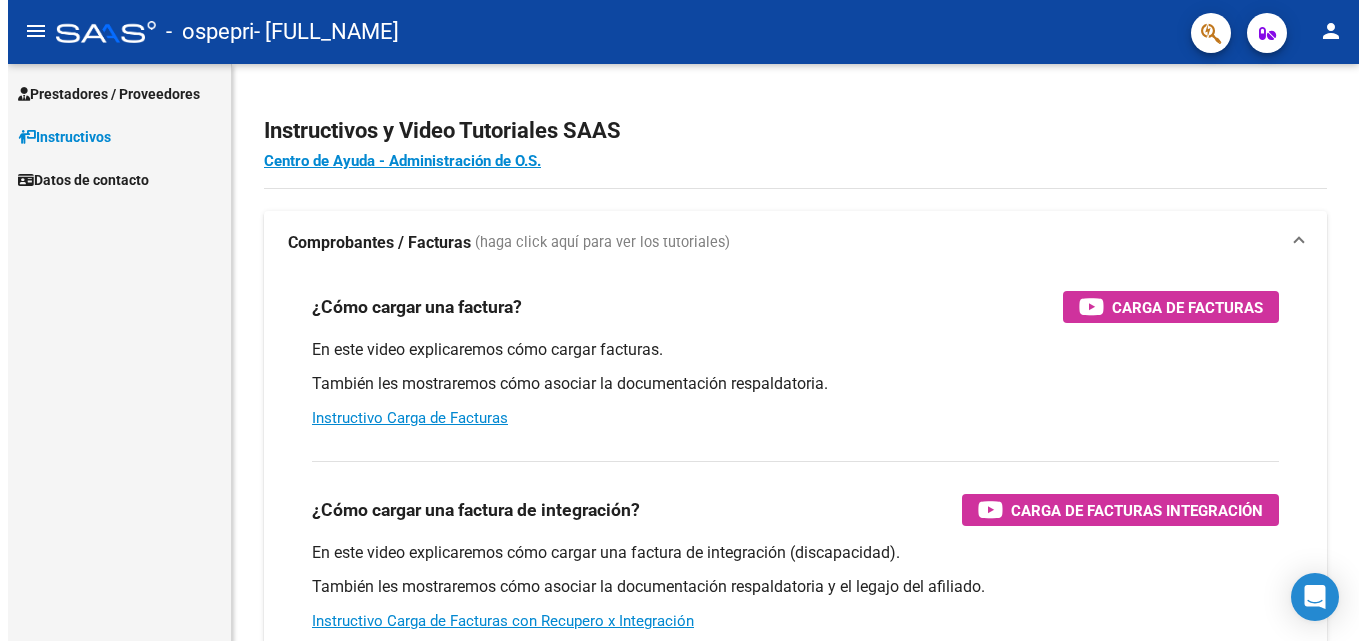 scroll, scrollTop: 0, scrollLeft: 0, axis: both 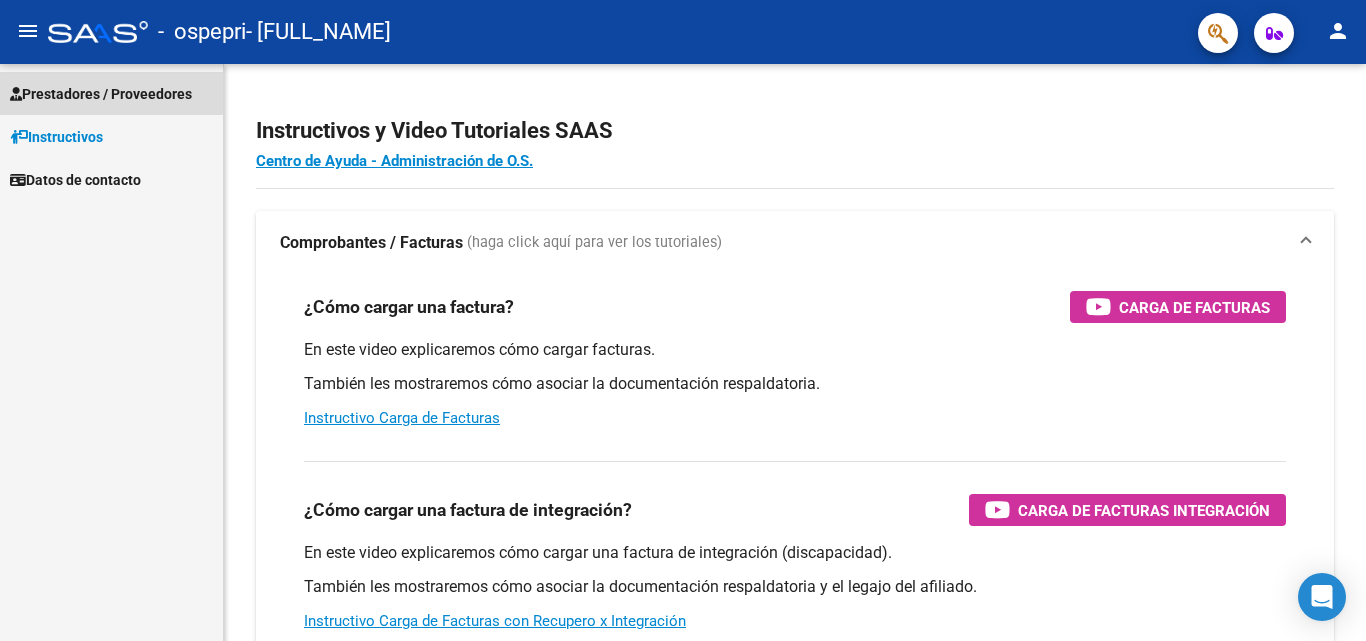 click on "Prestadores / Proveedores" at bounding box center (101, 94) 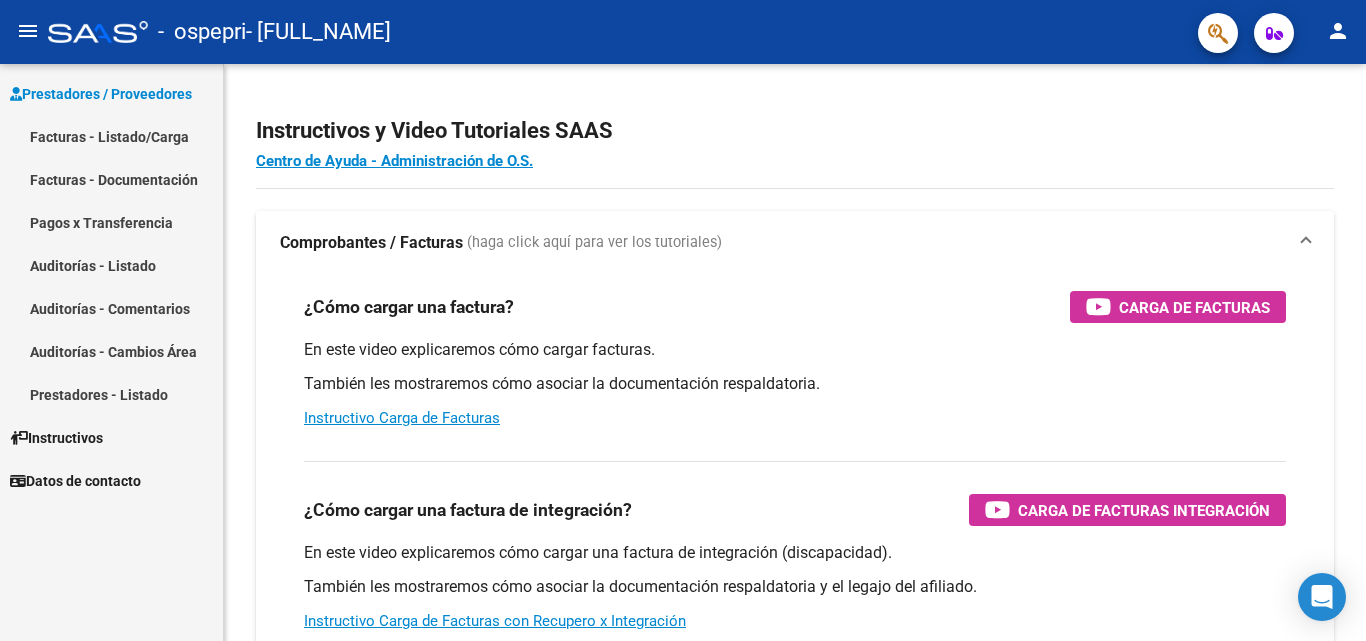 click on "Facturas - Listado/Carga" at bounding box center [111, 136] 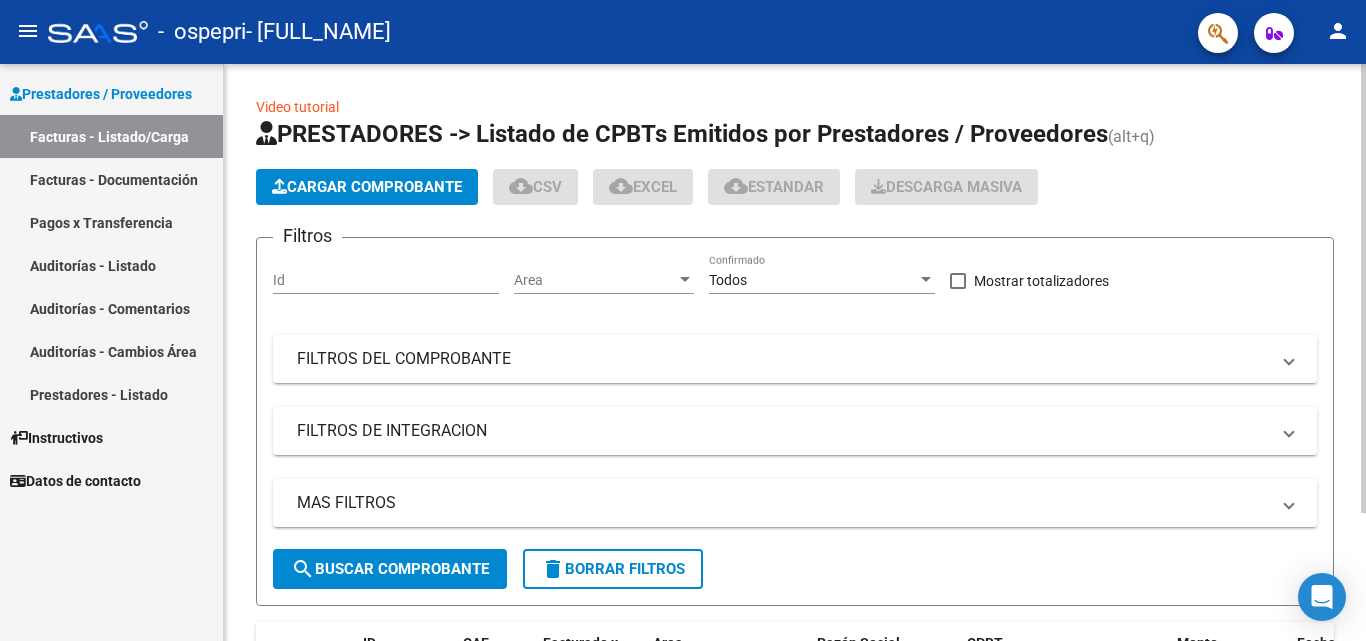 click on "Cargar Comprobante" 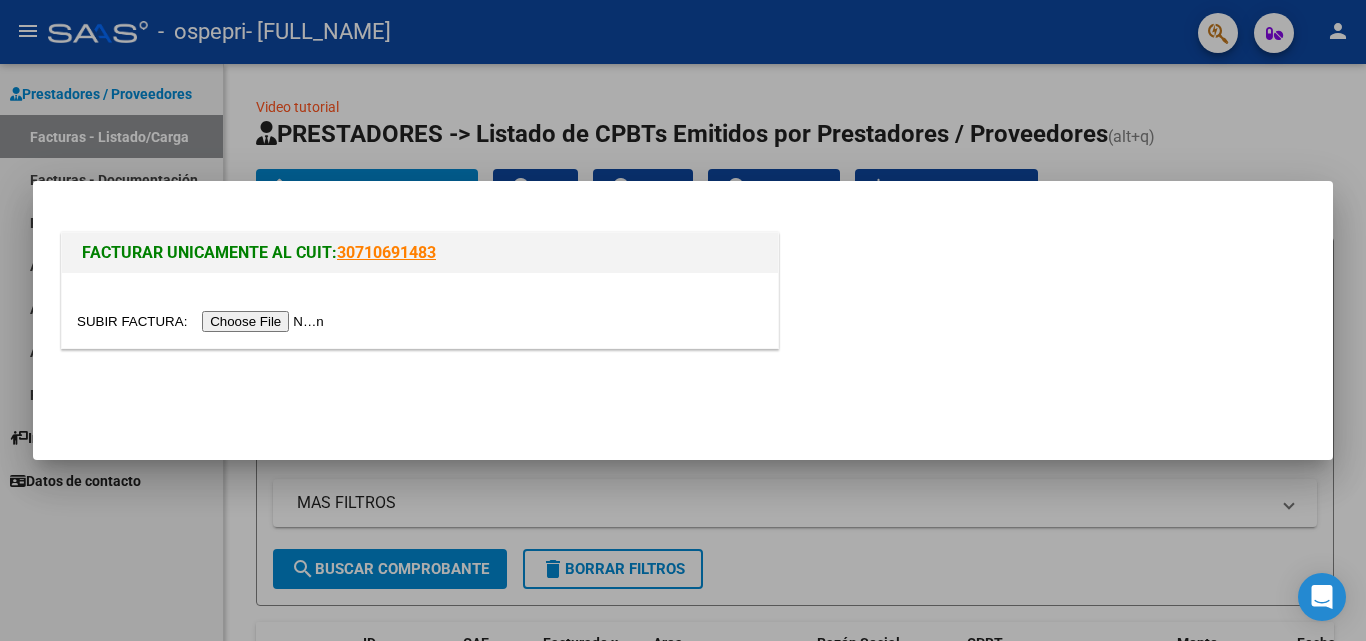 click at bounding box center [203, 321] 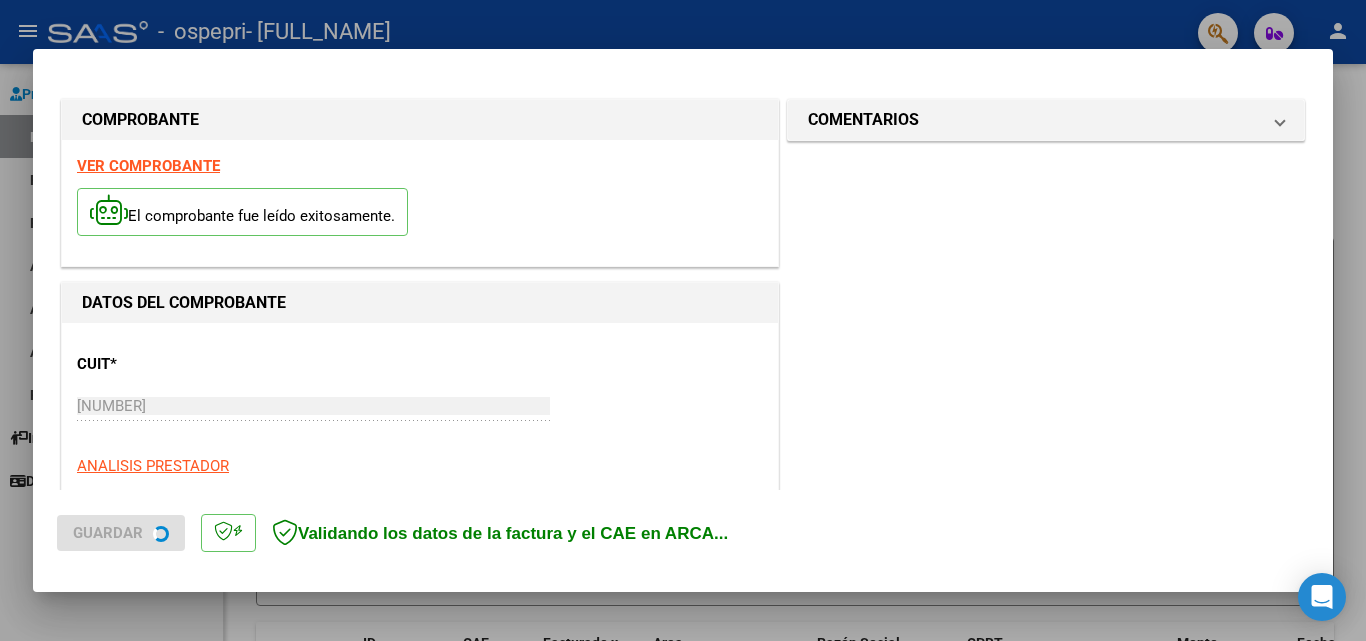 scroll, scrollTop: 300, scrollLeft: 0, axis: vertical 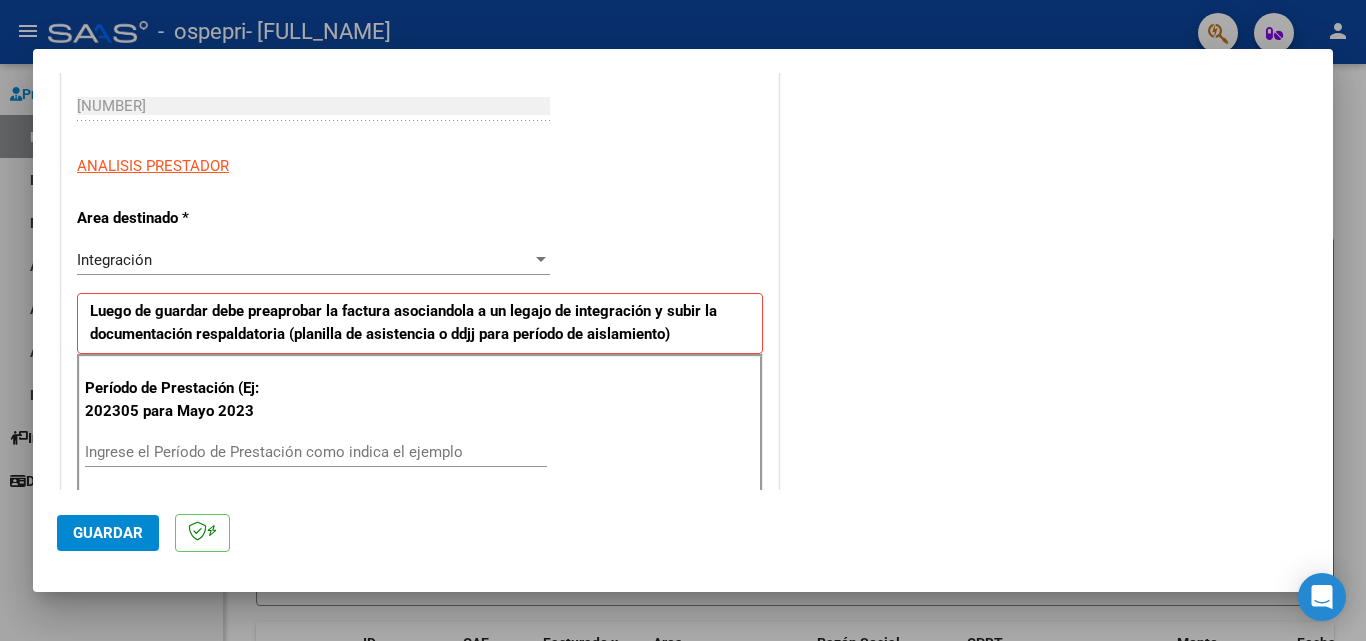 click on "Ingrese el Período de Prestación como indica el ejemplo" at bounding box center [316, 452] 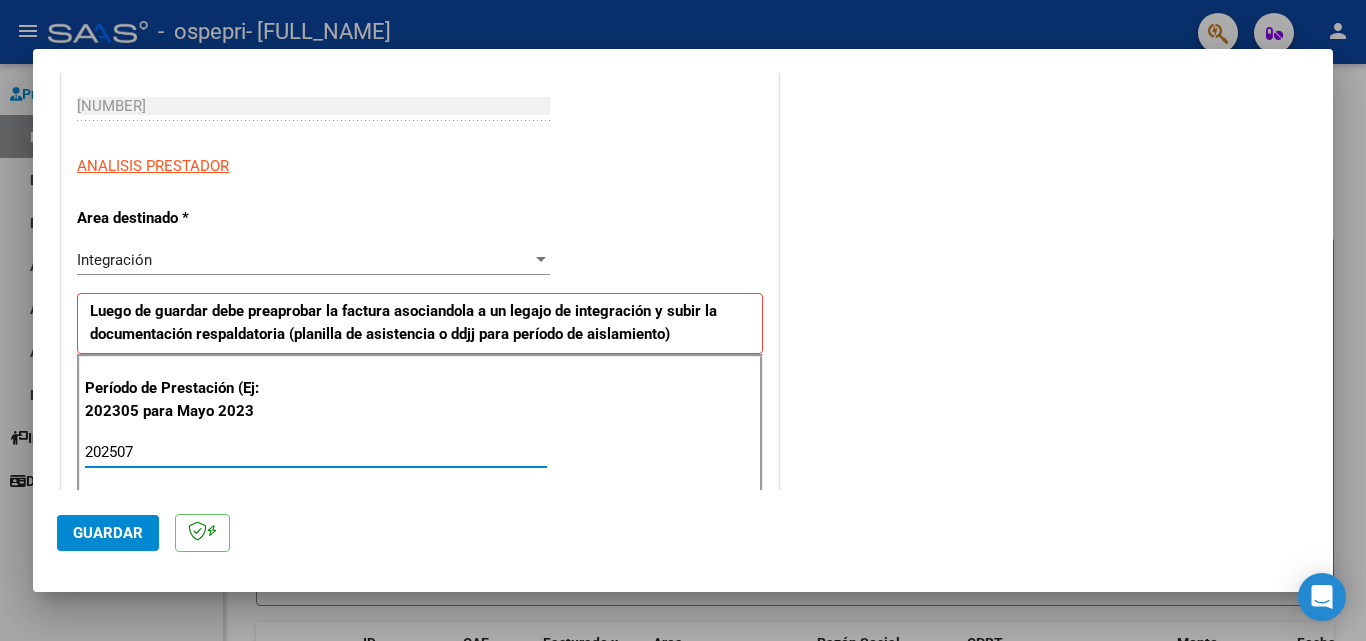type on "202507" 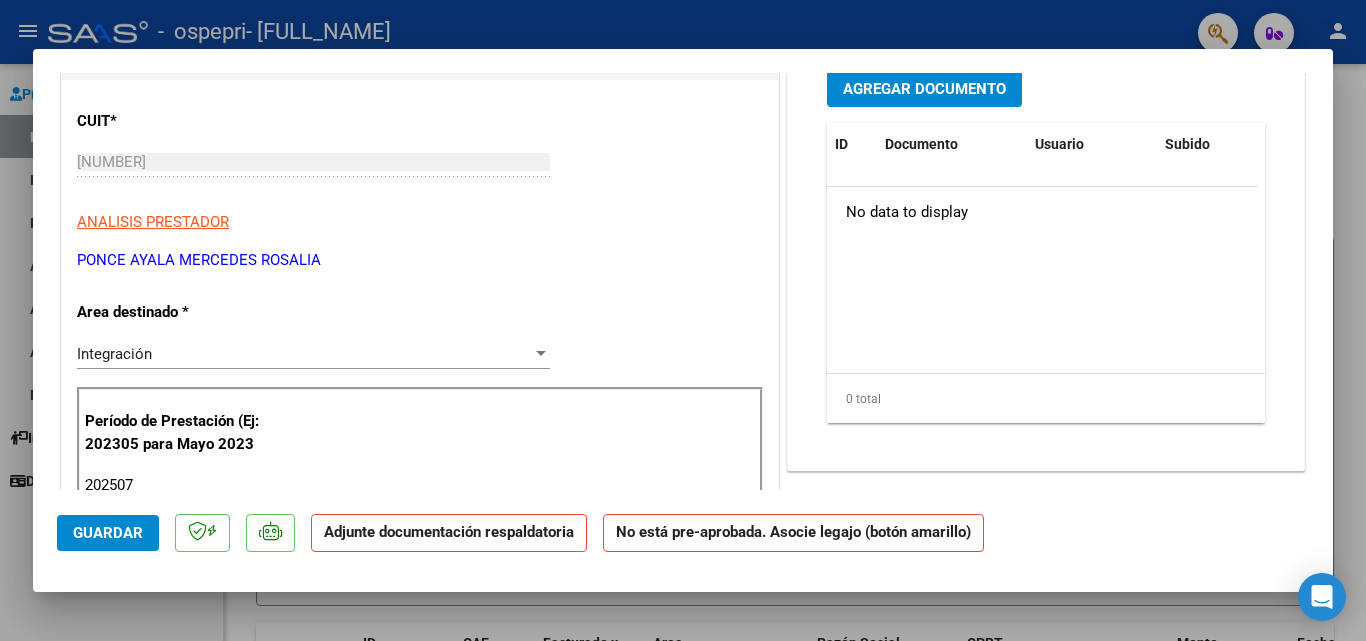 scroll, scrollTop: 0, scrollLeft: 0, axis: both 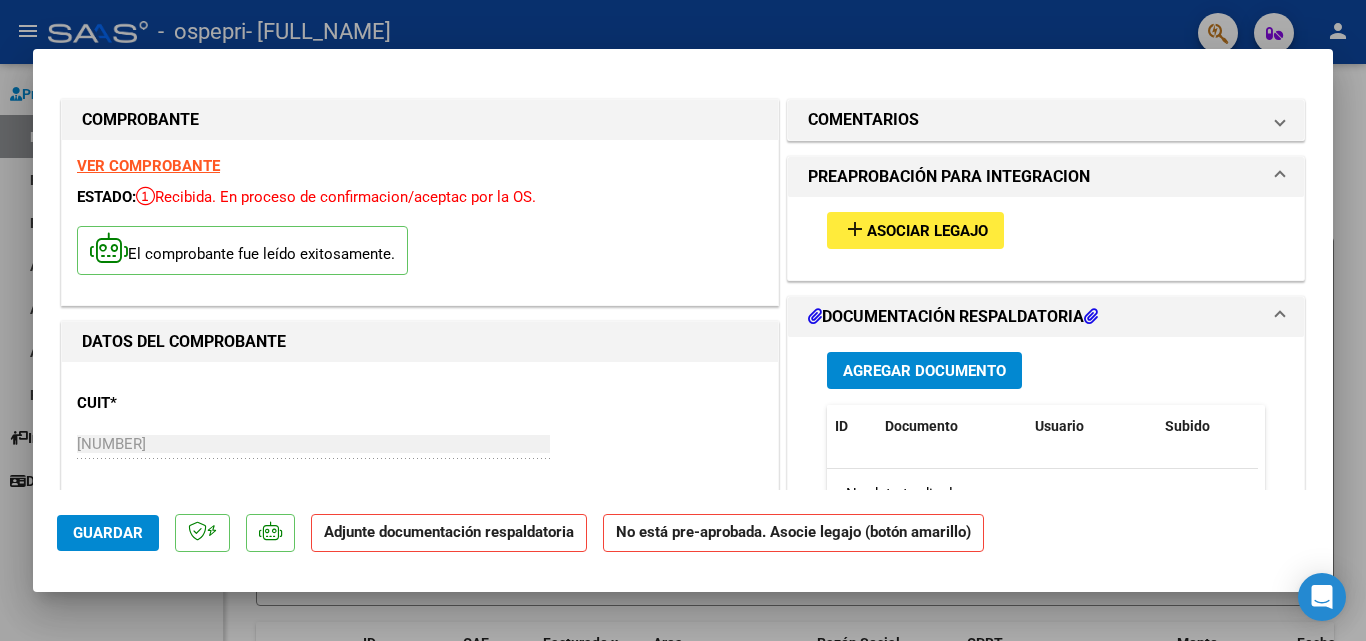 click on "Agregar Documento" at bounding box center (924, 371) 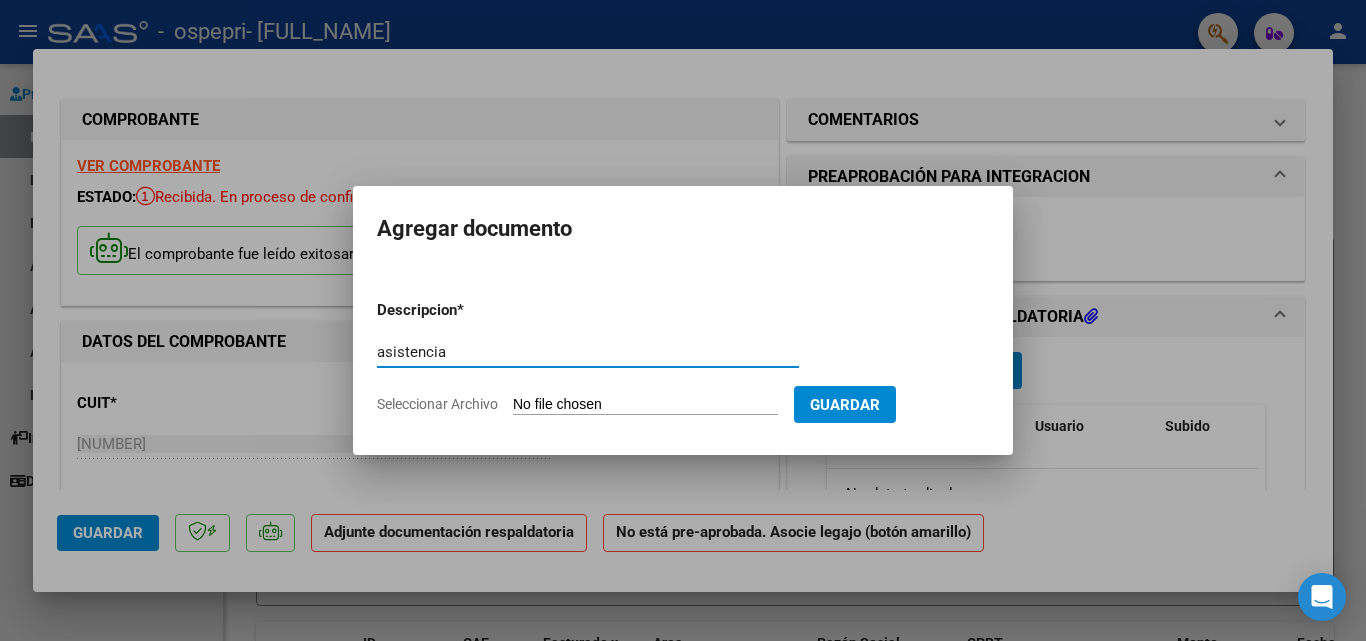 type on "asistencia" 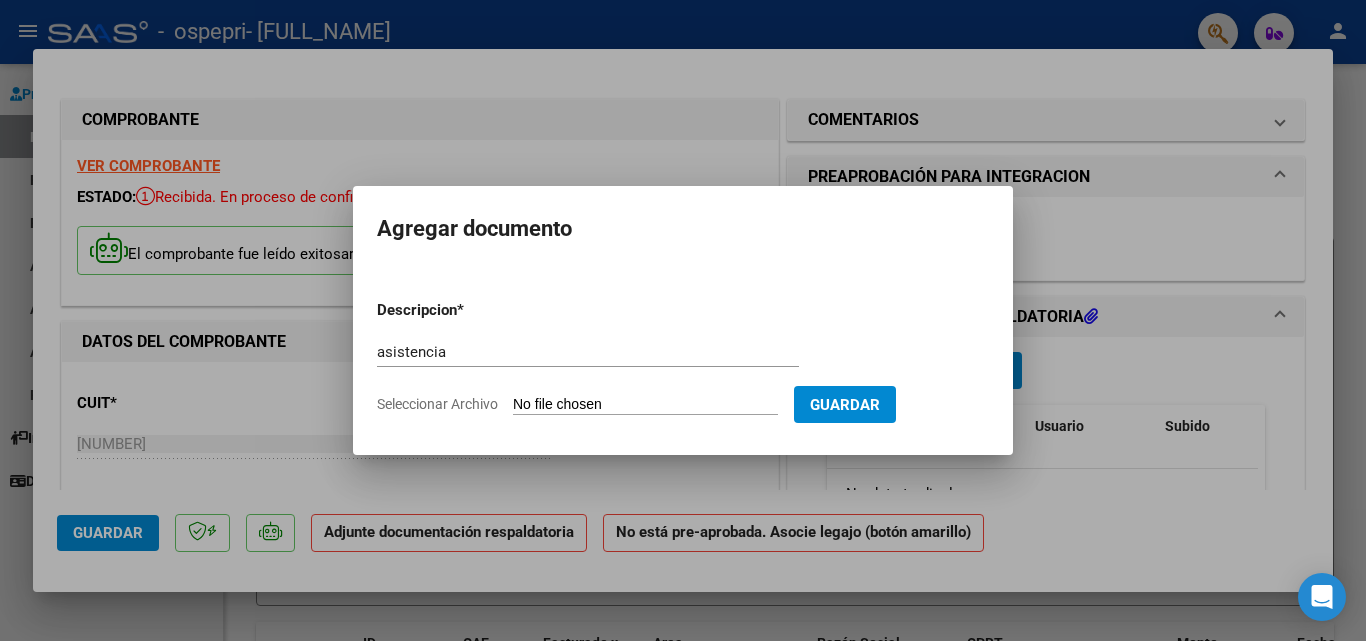 type on "C:\fakepath\alfaro asis julio.pdf" 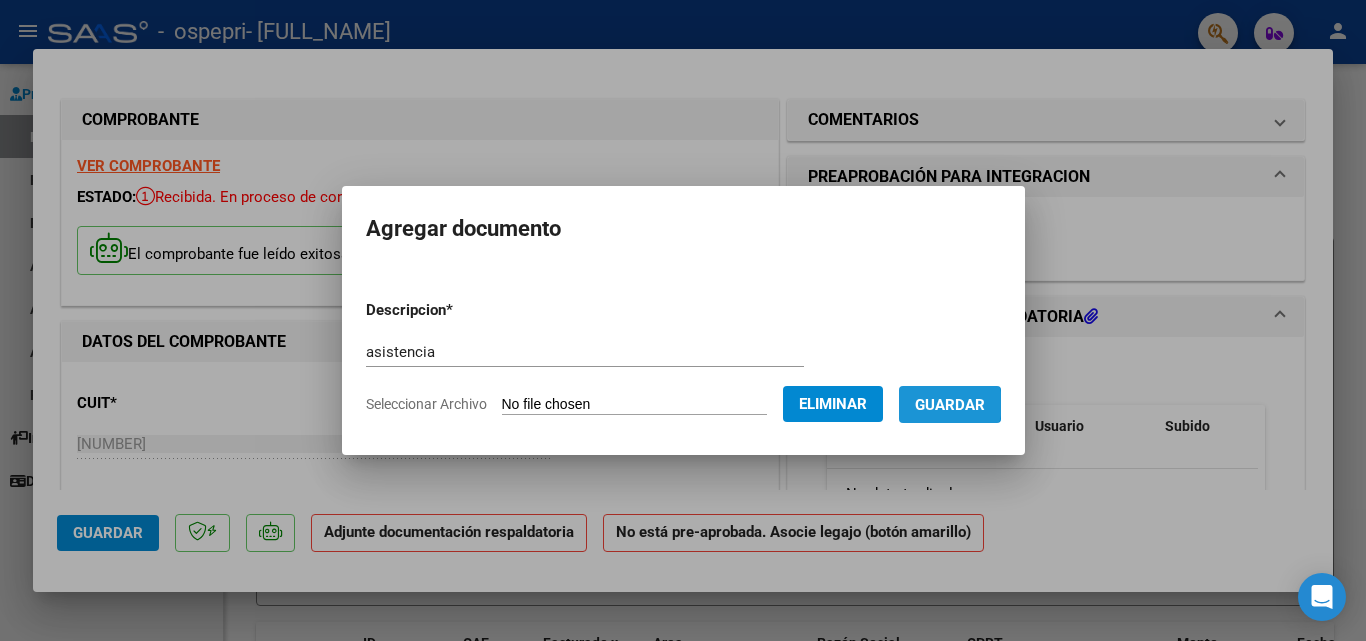 click on "Guardar" at bounding box center (950, 405) 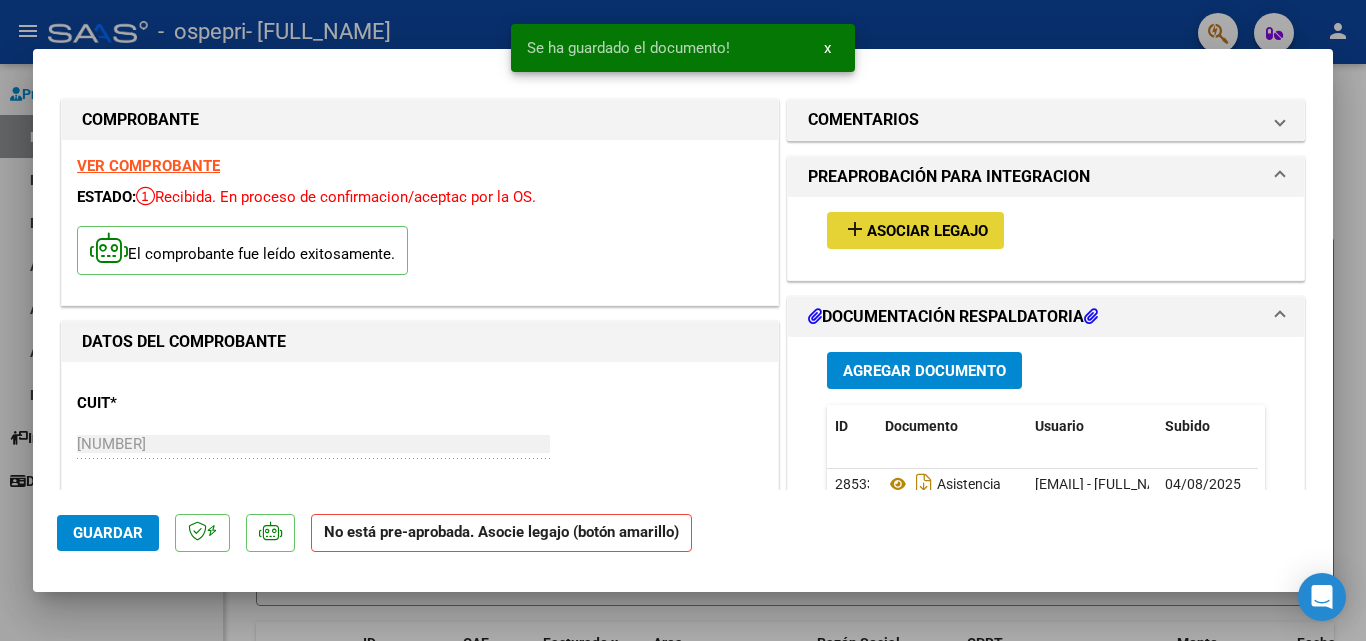 click on "Asociar Legajo" at bounding box center [927, 231] 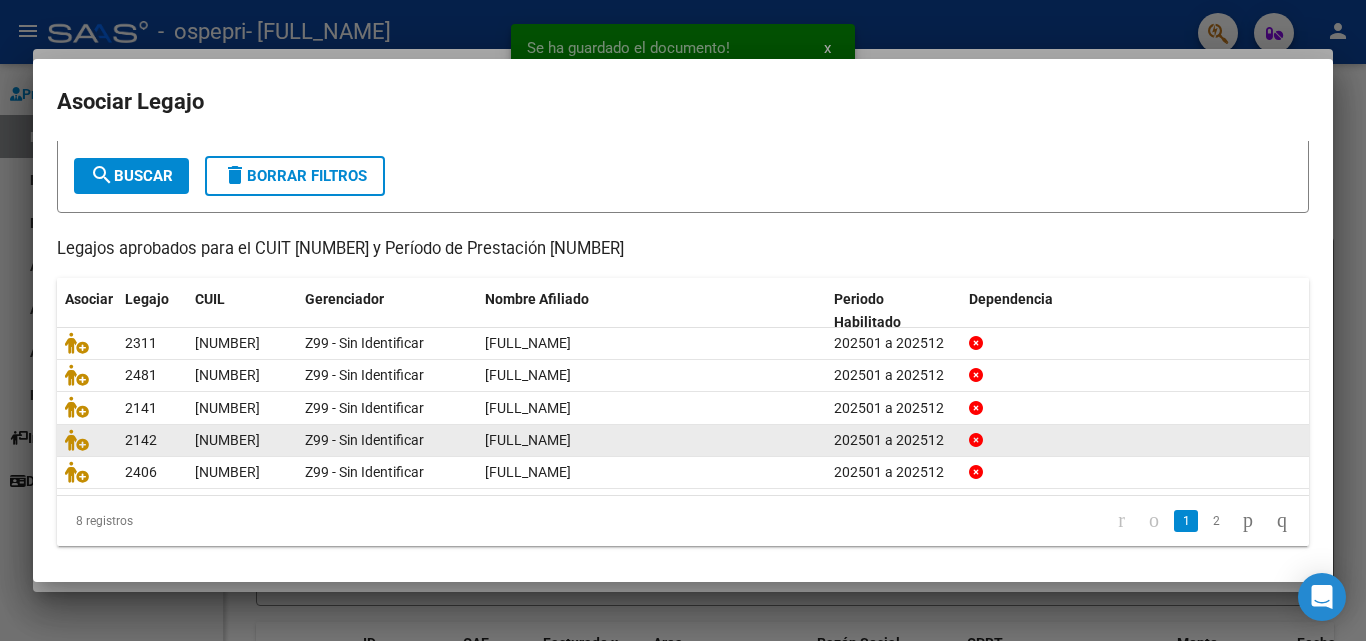 scroll, scrollTop: 109, scrollLeft: 0, axis: vertical 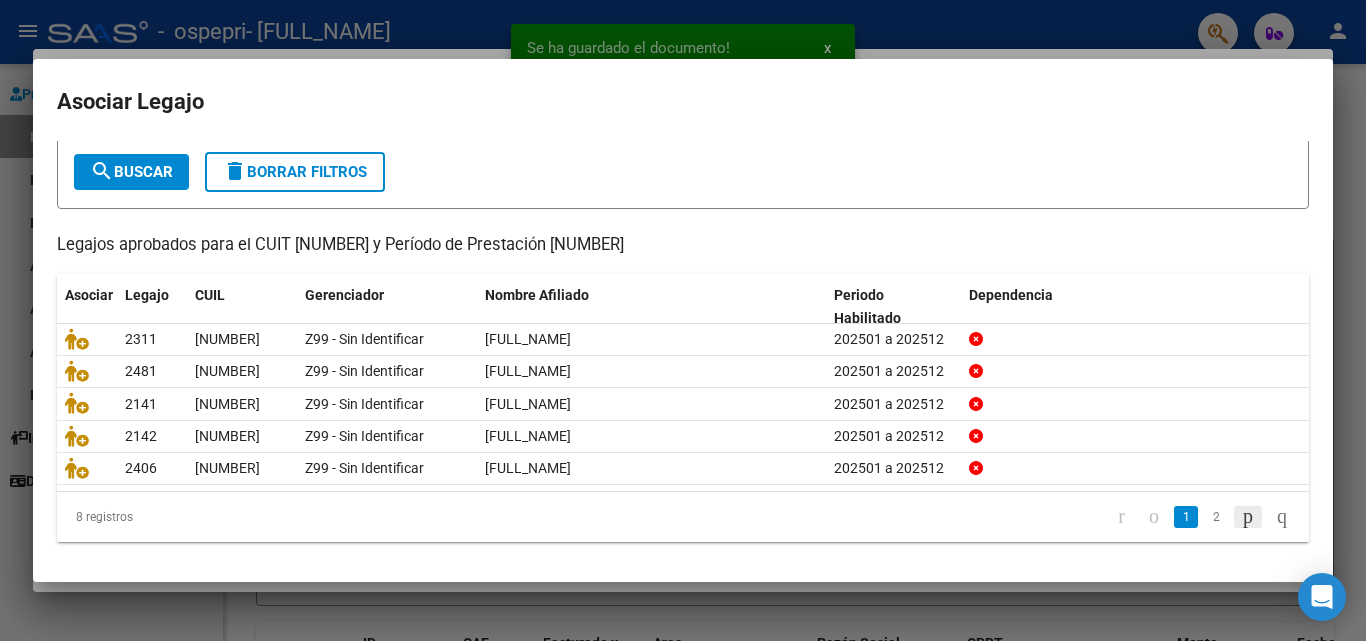click 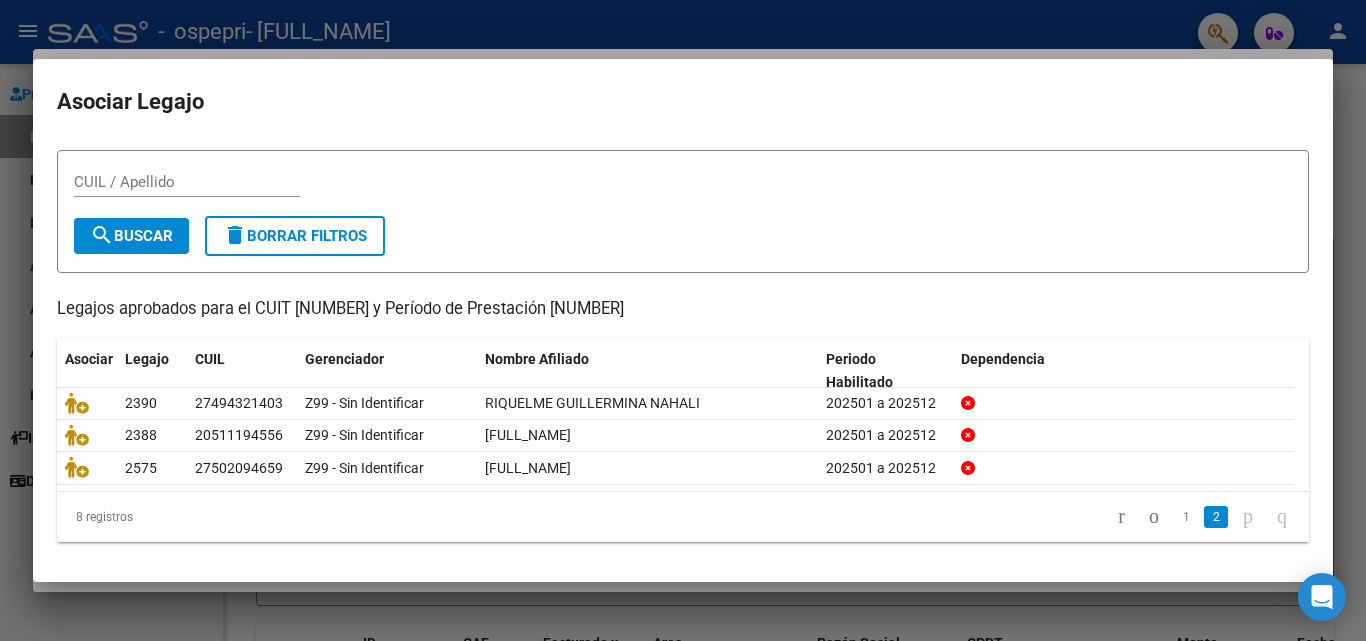 scroll, scrollTop: 43, scrollLeft: 0, axis: vertical 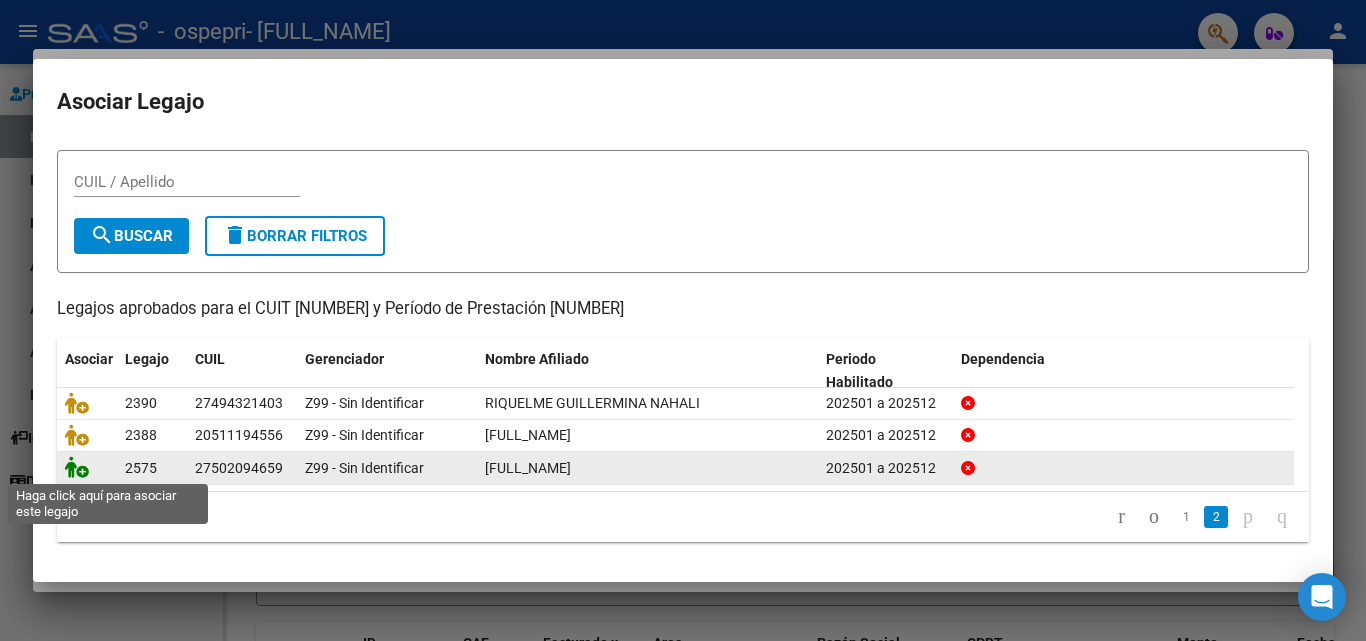 click 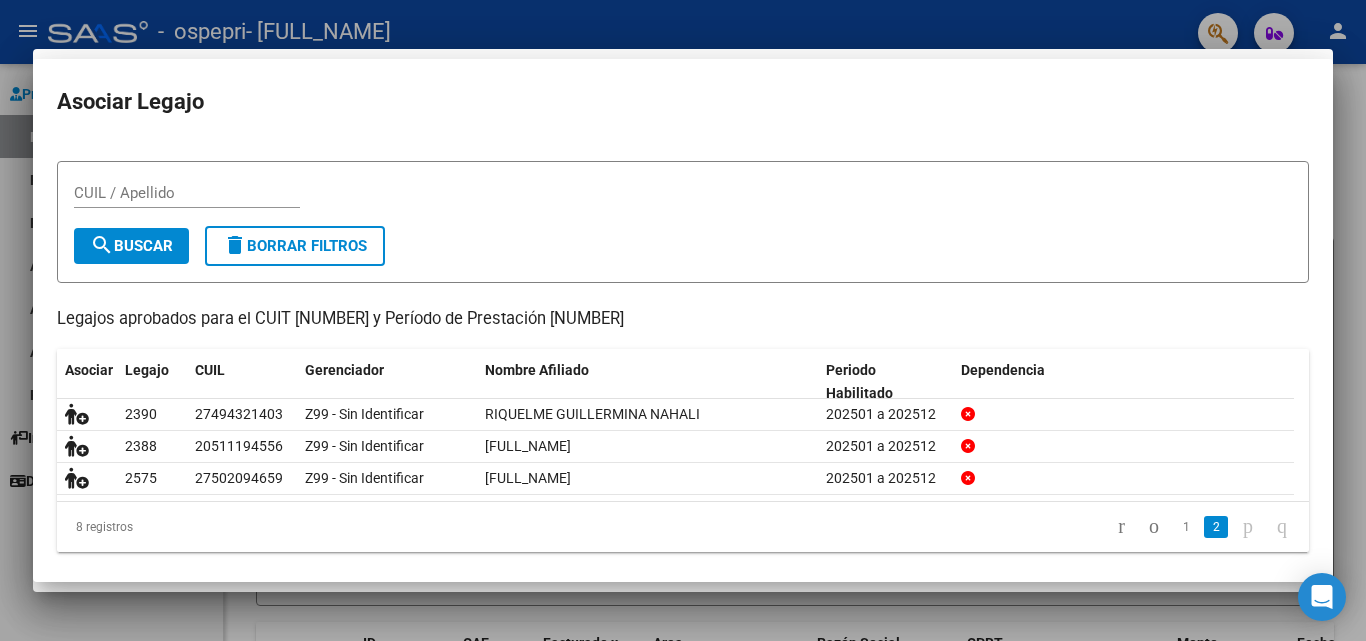 scroll, scrollTop: 56, scrollLeft: 0, axis: vertical 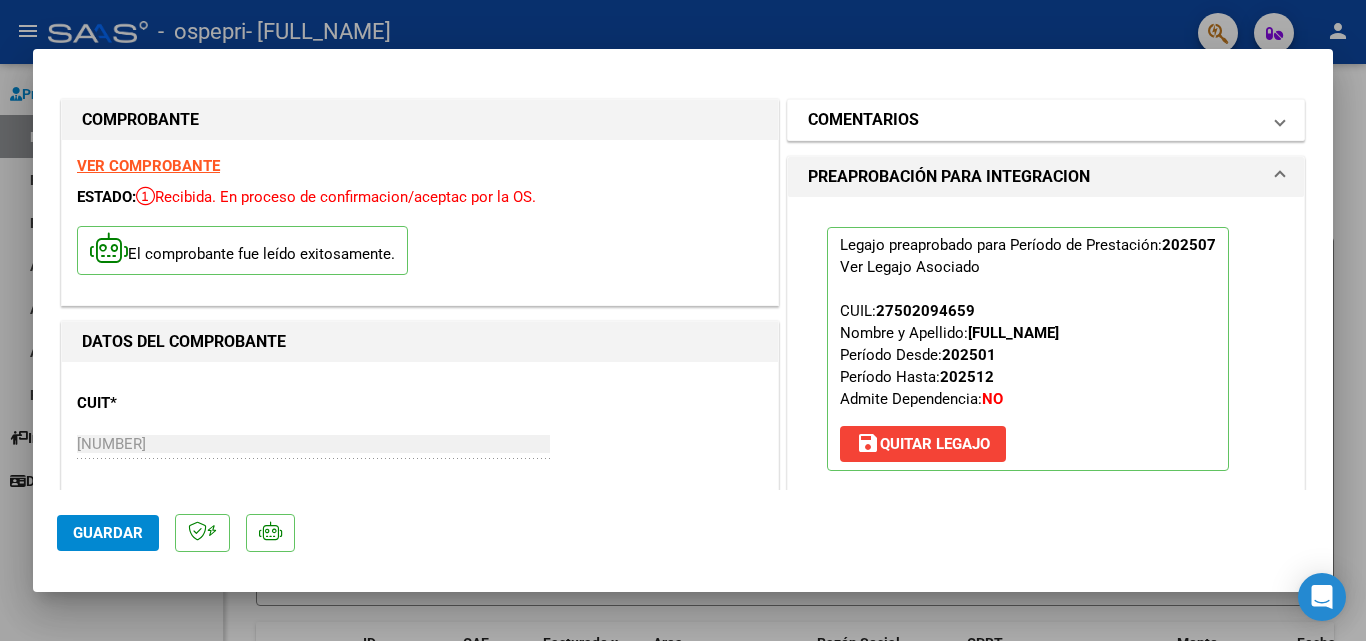 click on "COMENTARIOS" at bounding box center [1034, 120] 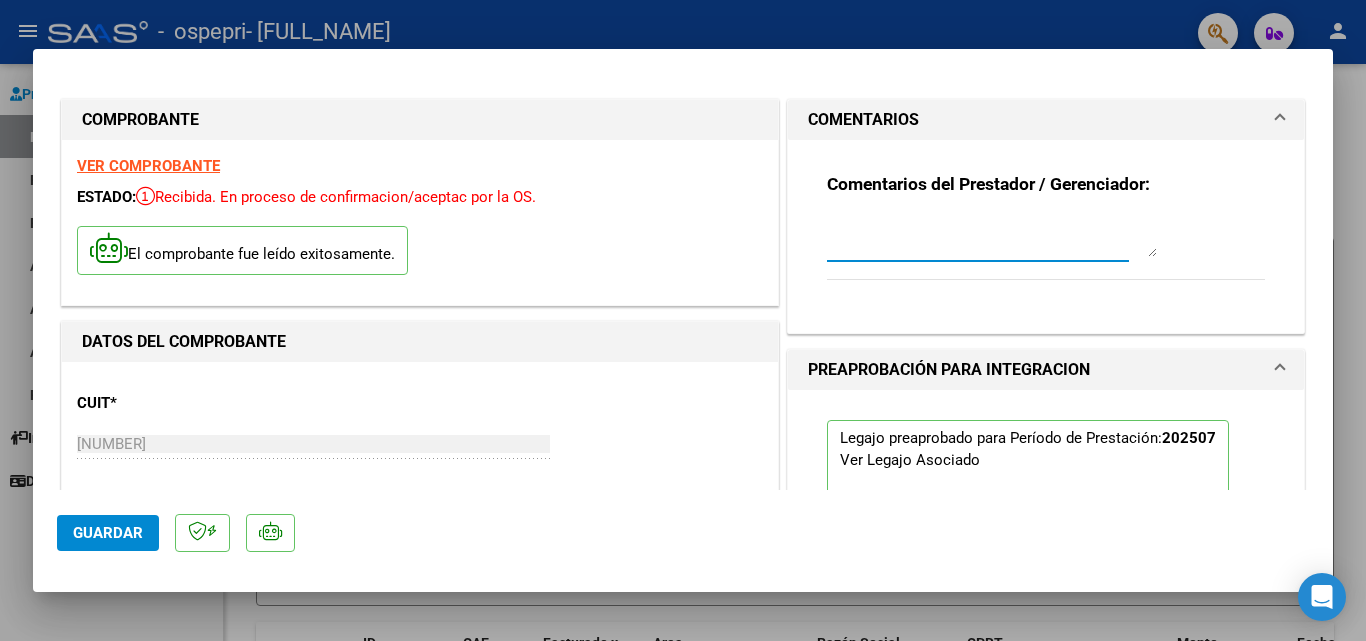 click at bounding box center [992, 237] 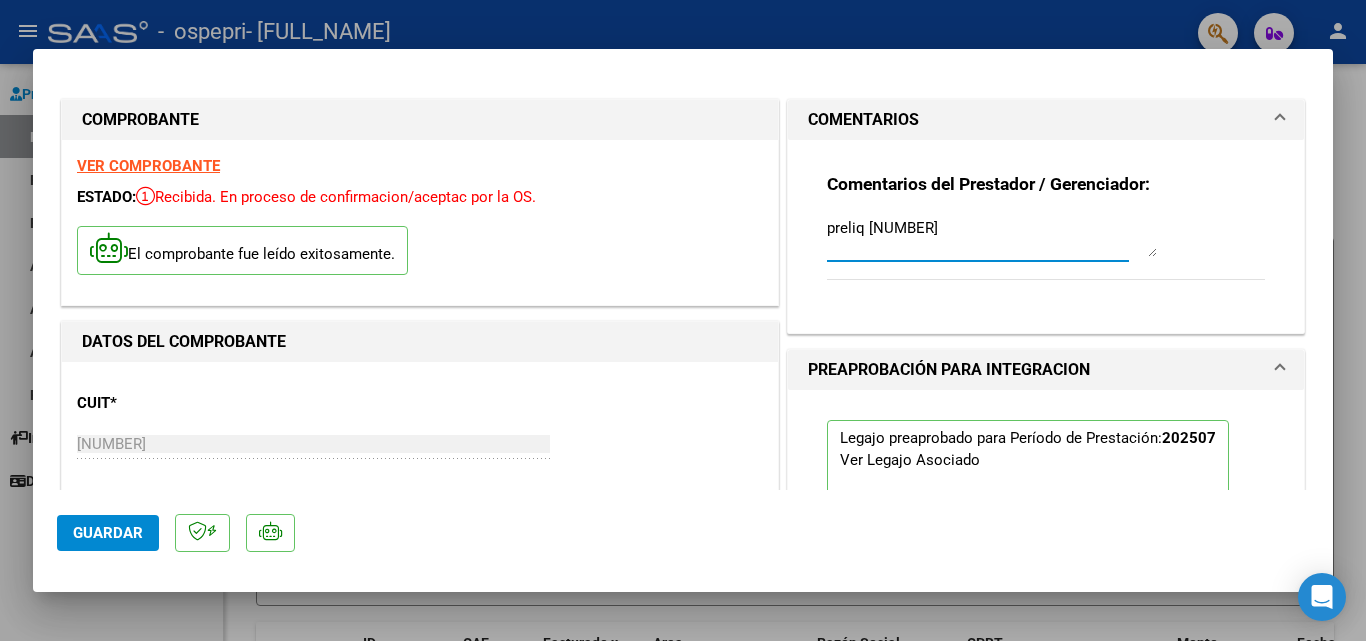 type on "preliq 265547" 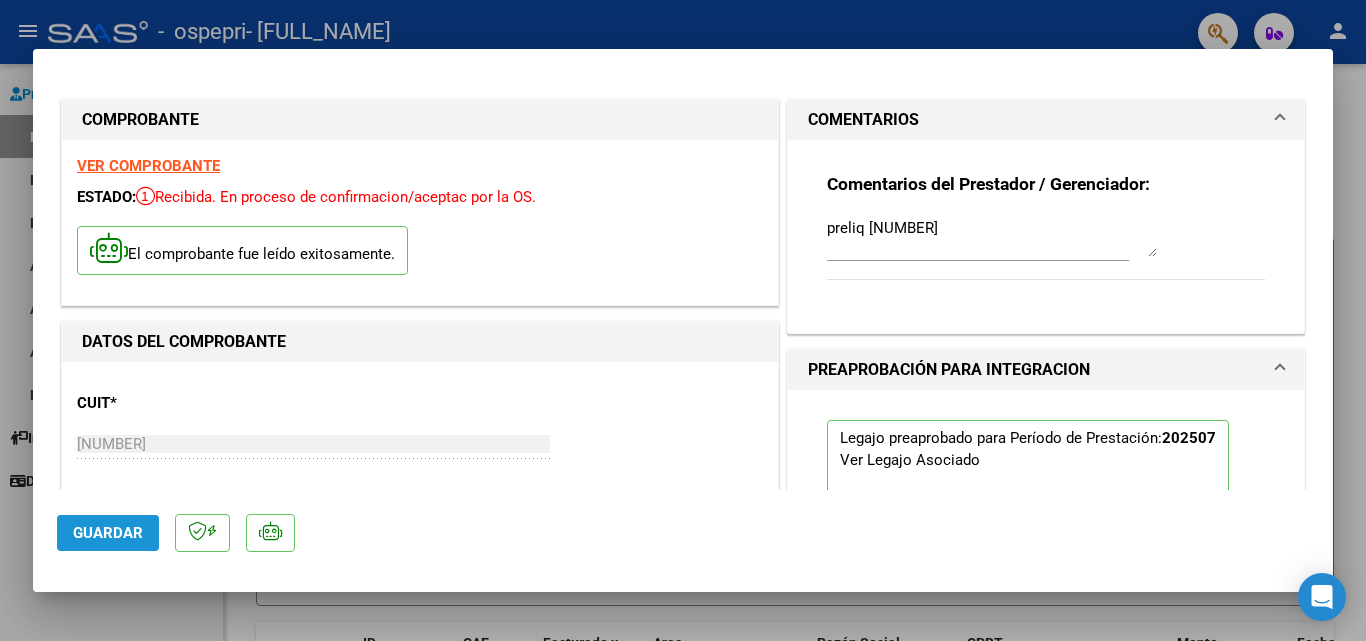 click on "Guardar" 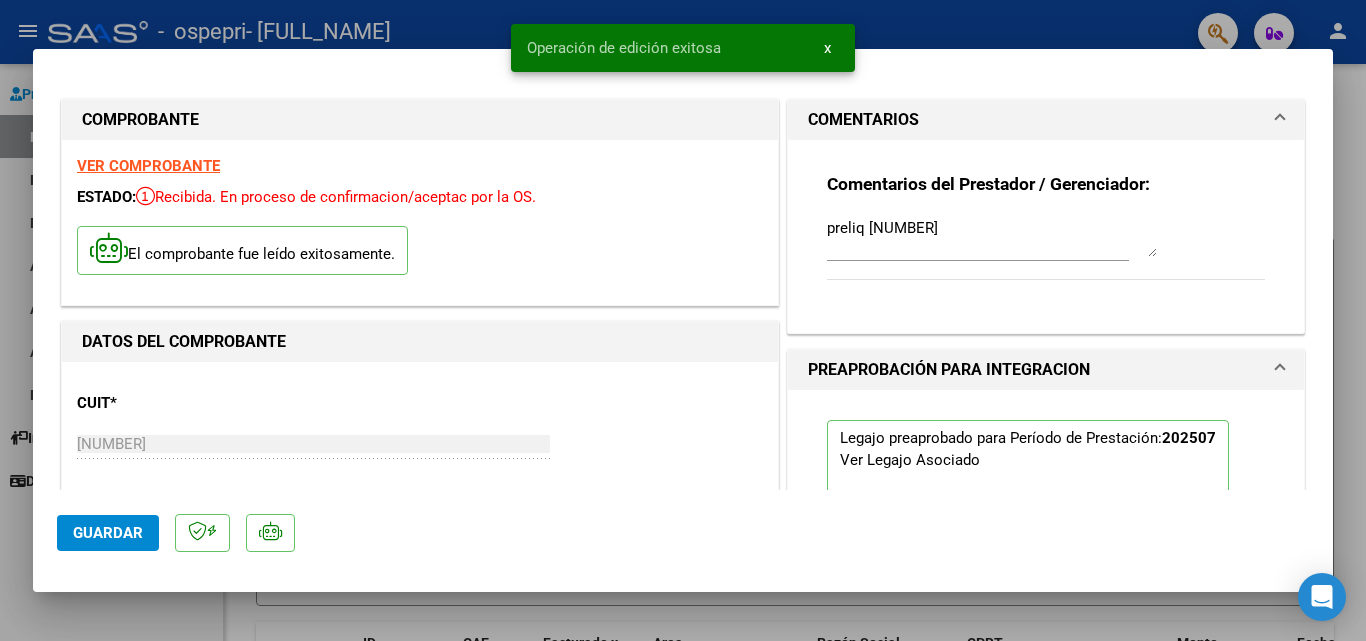 click at bounding box center [683, 320] 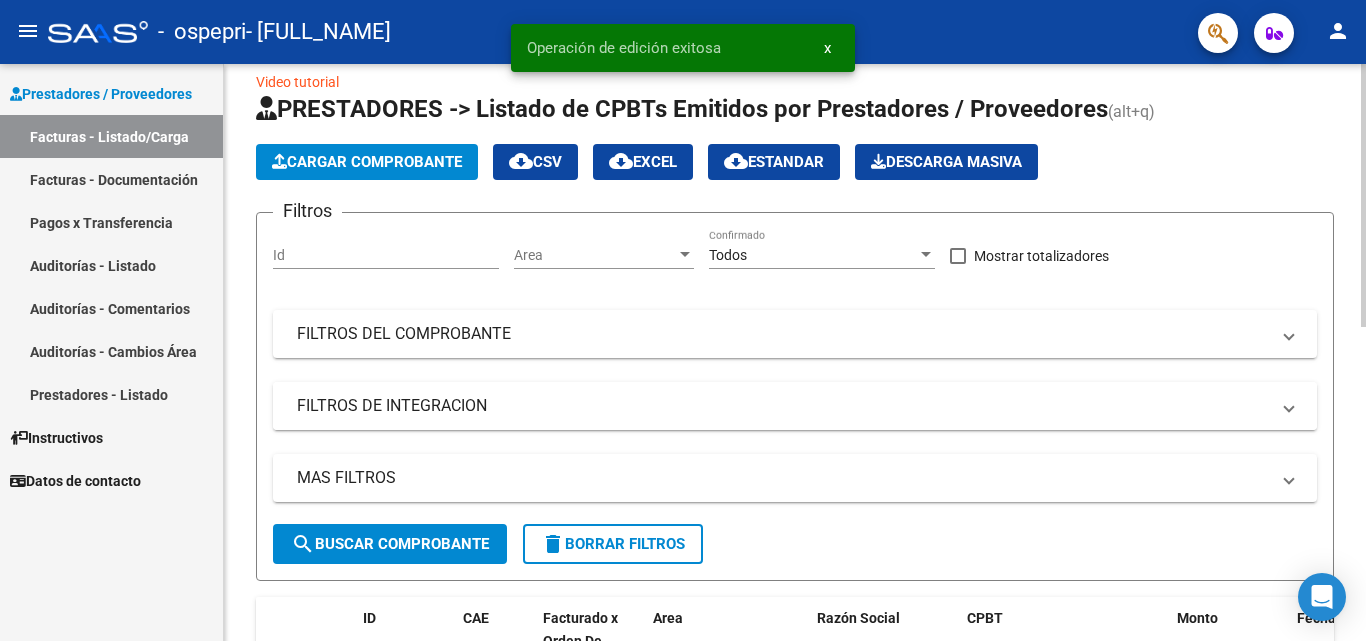 scroll, scrollTop: 0, scrollLeft: 0, axis: both 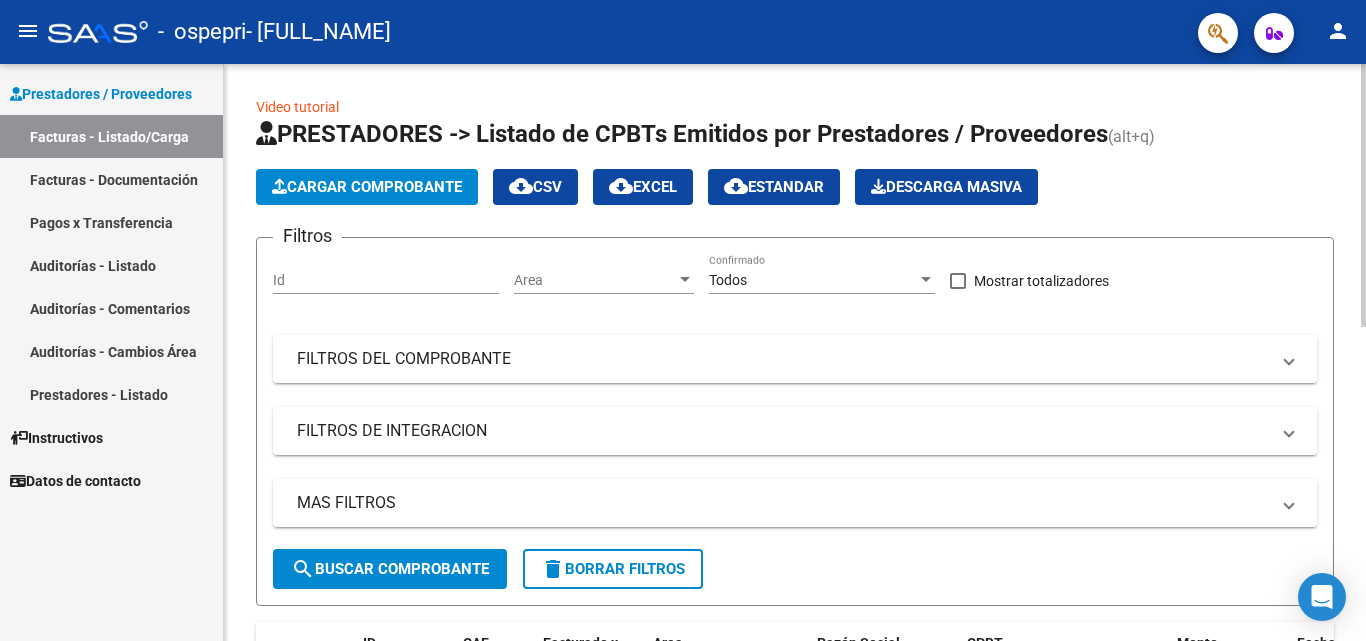 click on "Cargar Comprobante" 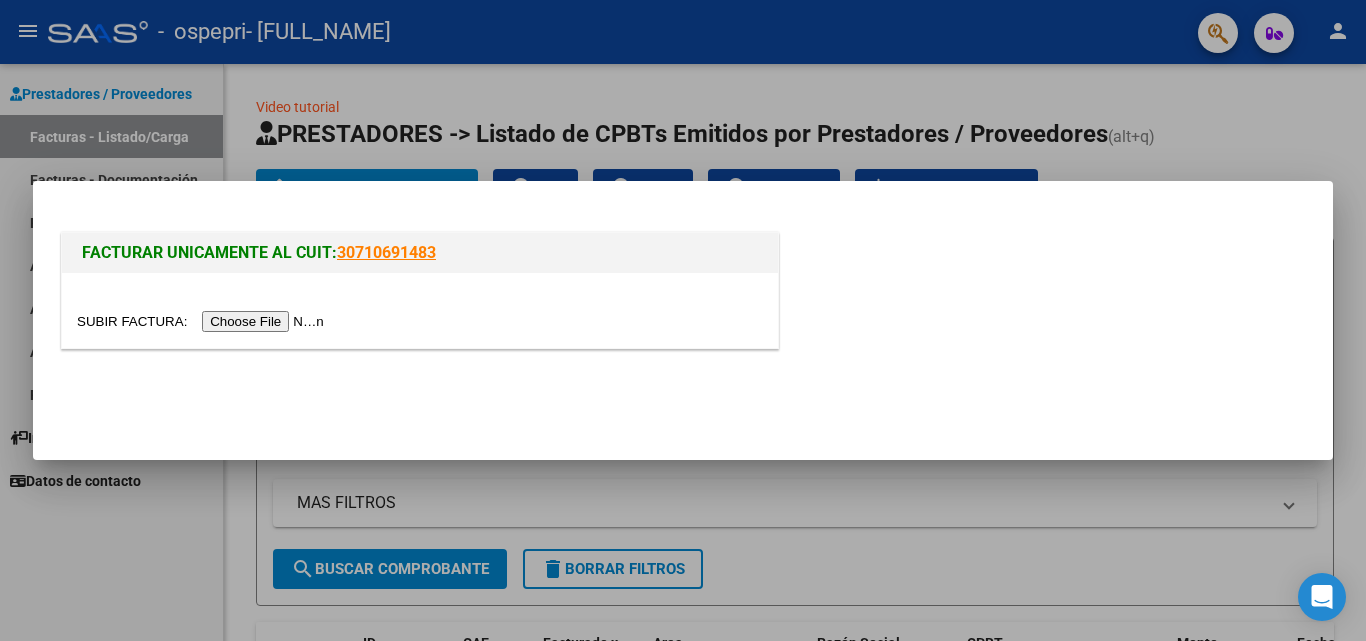 click at bounding box center (203, 321) 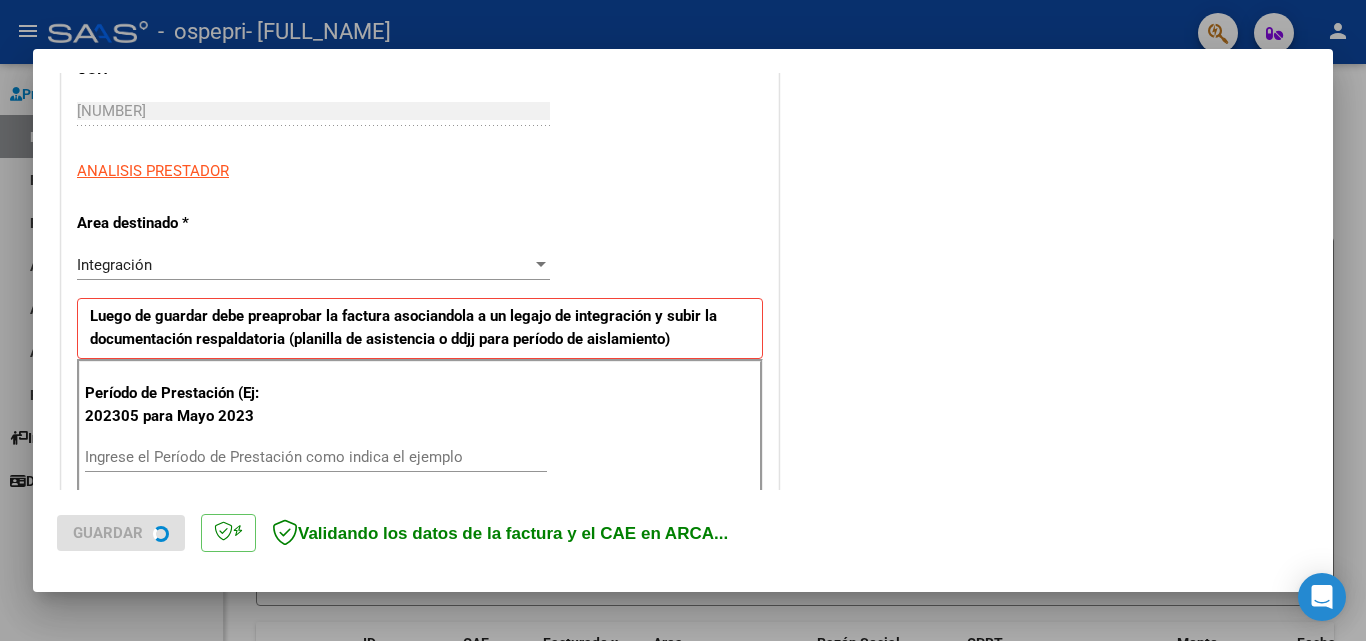 scroll, scrollTop: 400, scrollLeft: 0, axis: vertical 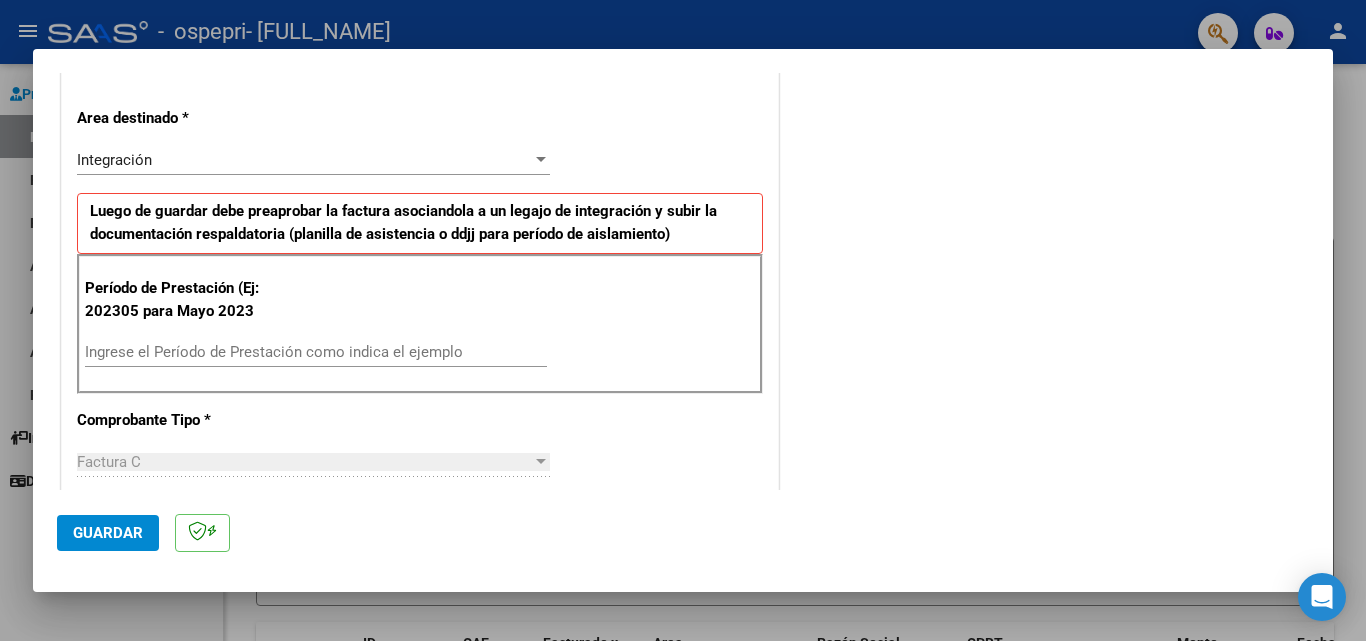 click on "Ingrese el Período de Prestación como indica el ejemplo" at bounding box center [316, 352] 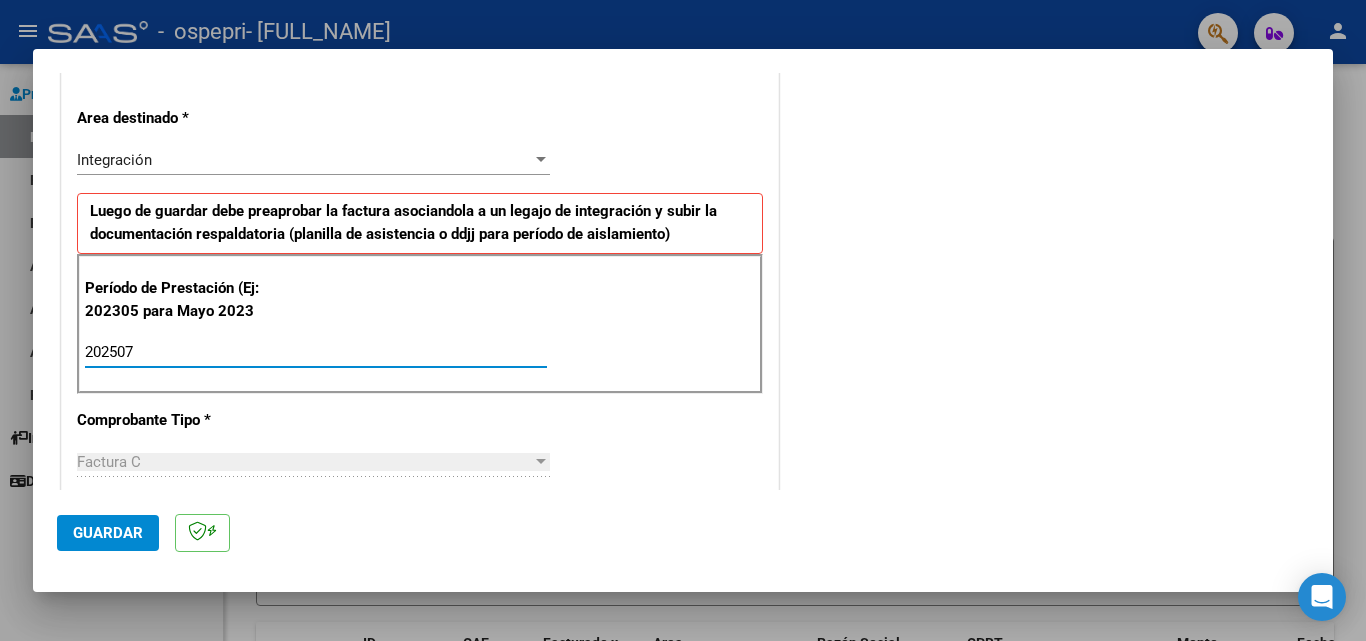 type on "202507" 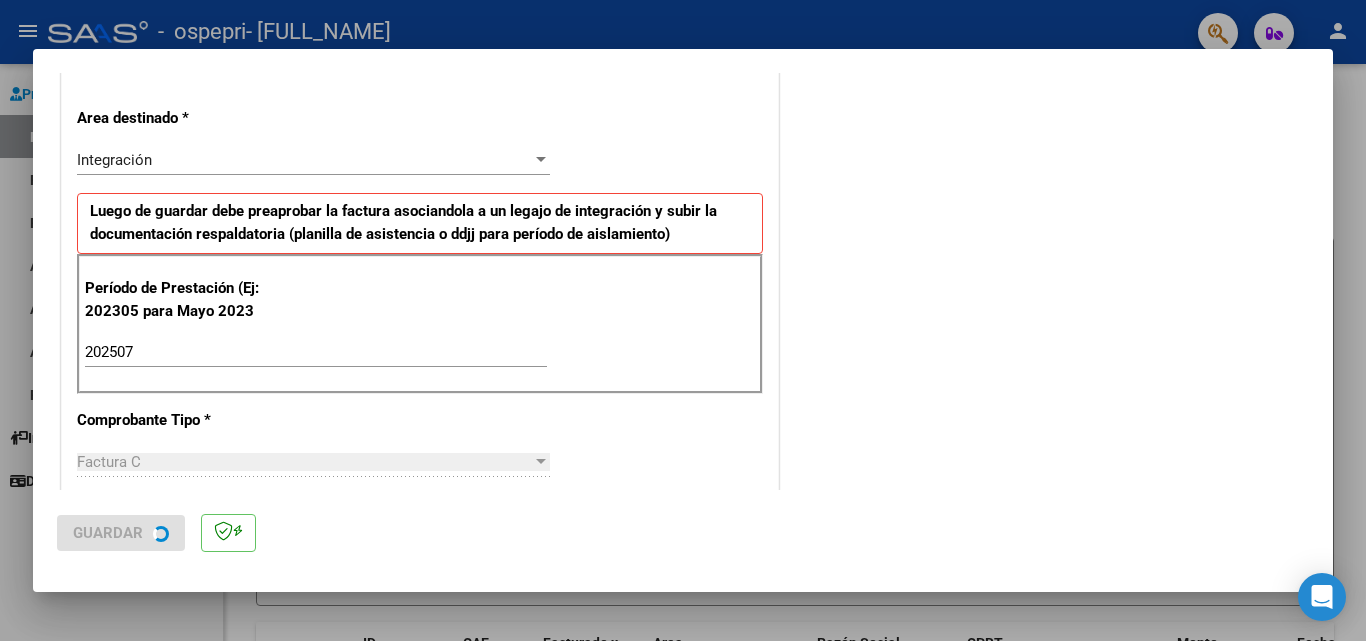 scroll, scrollTop: 0, scrollLeft: 0, axis: both 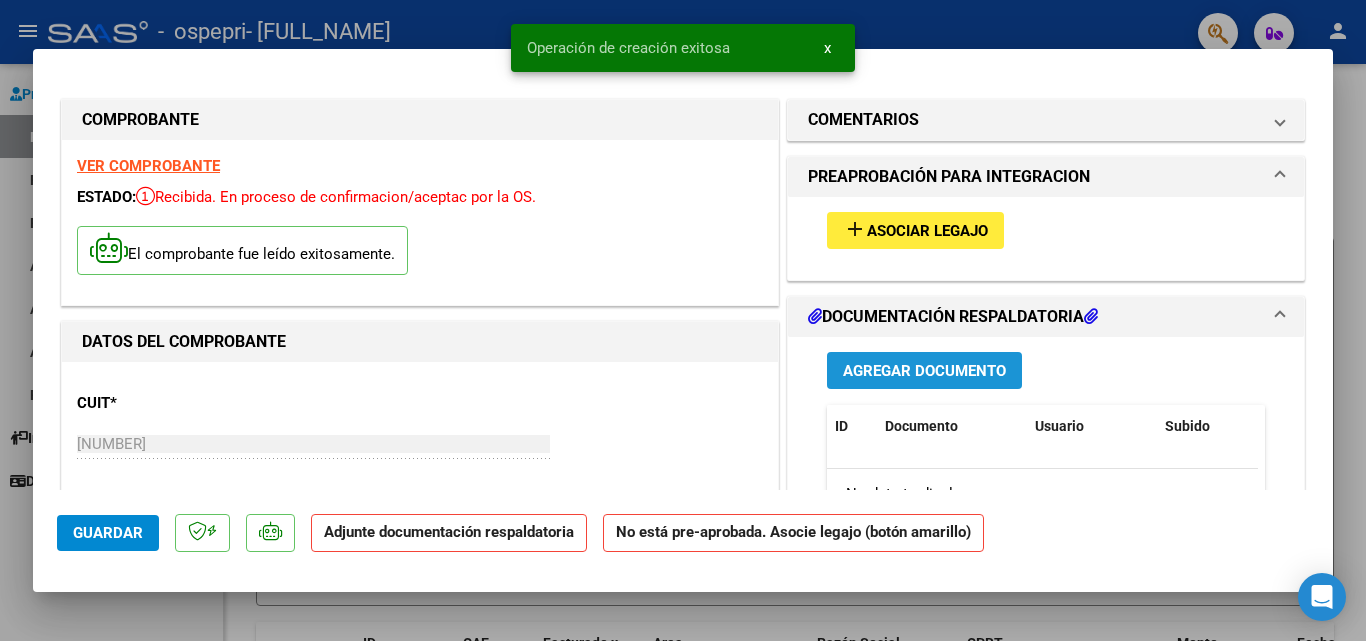 click on "Agregar Documento" at bounding box center (924, 371) 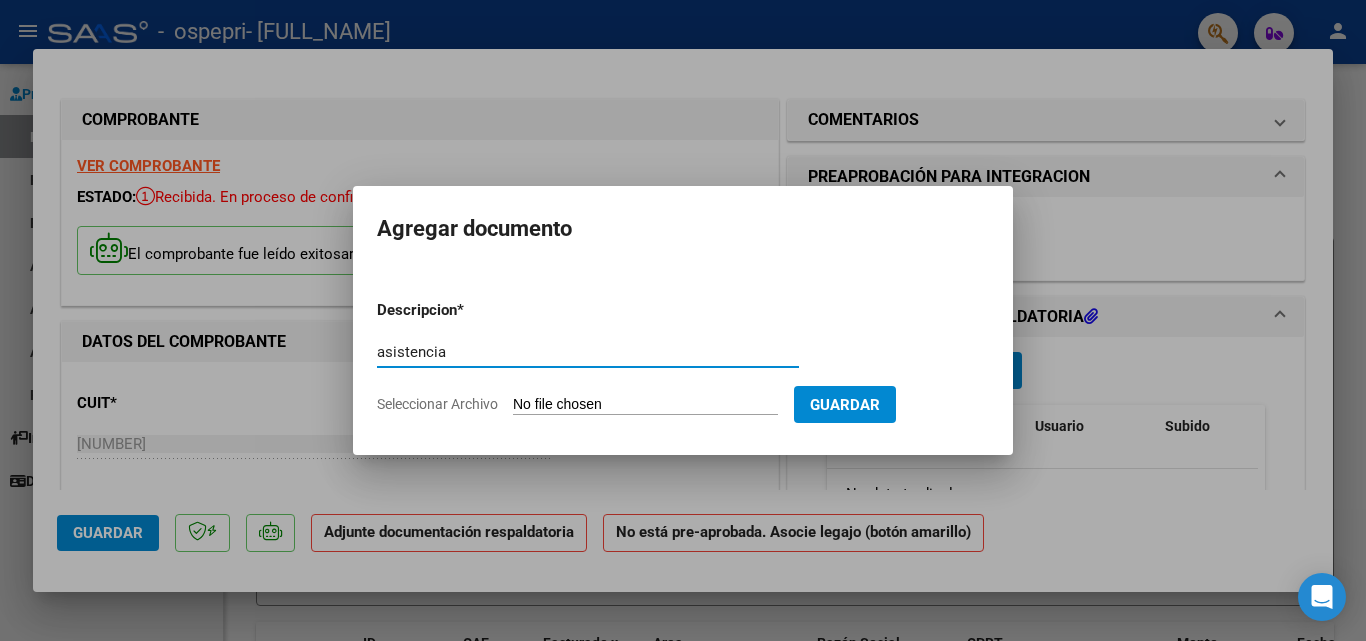 type on "asistencia" 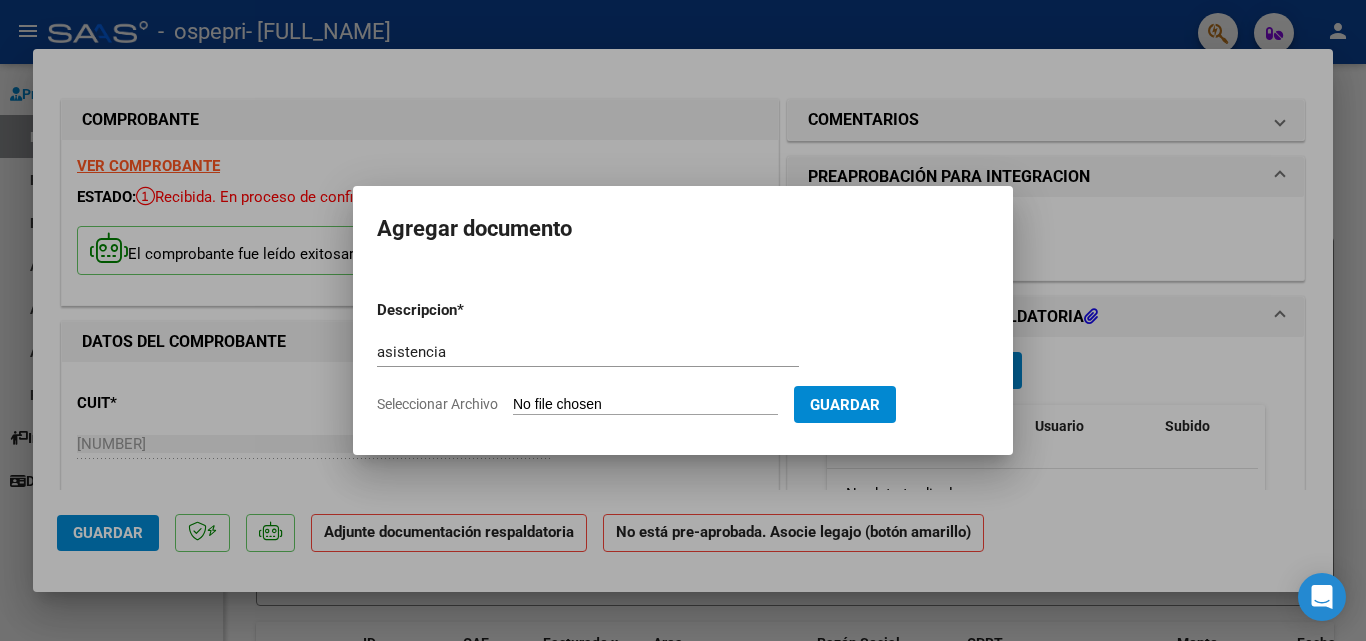 type on "C:\fakepath\guerrero asis julio.pdf" 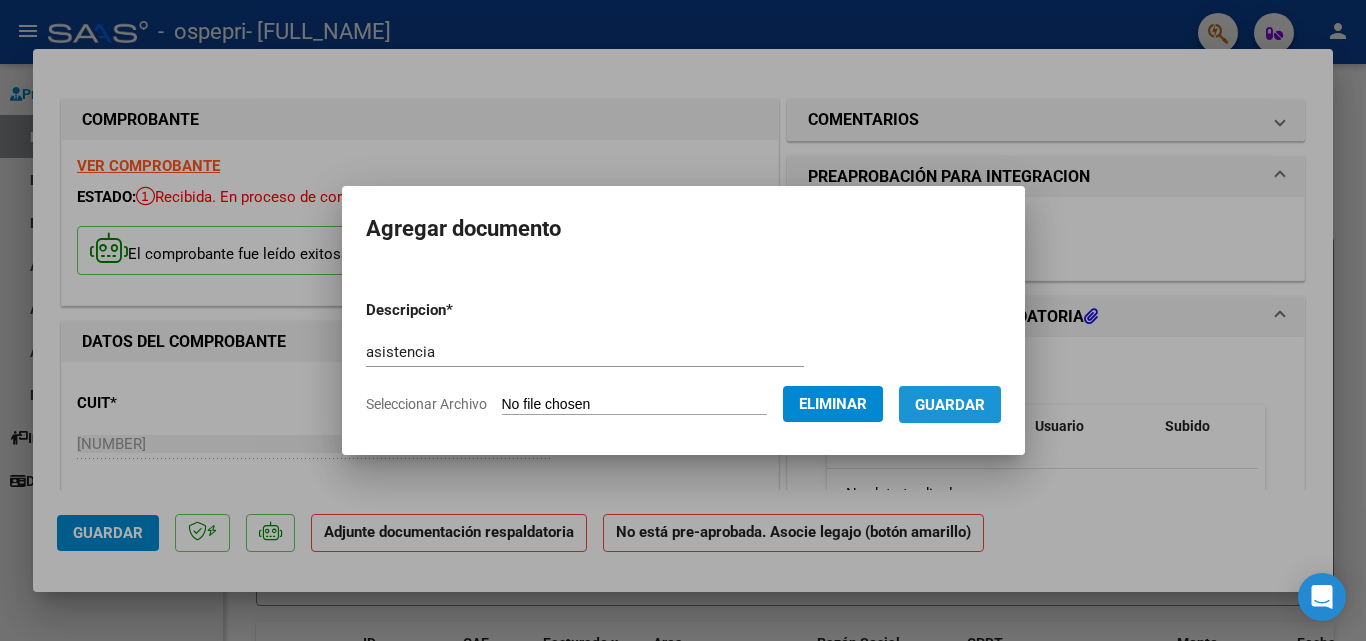 click on "Guardar" at bounding box center (950, 405) 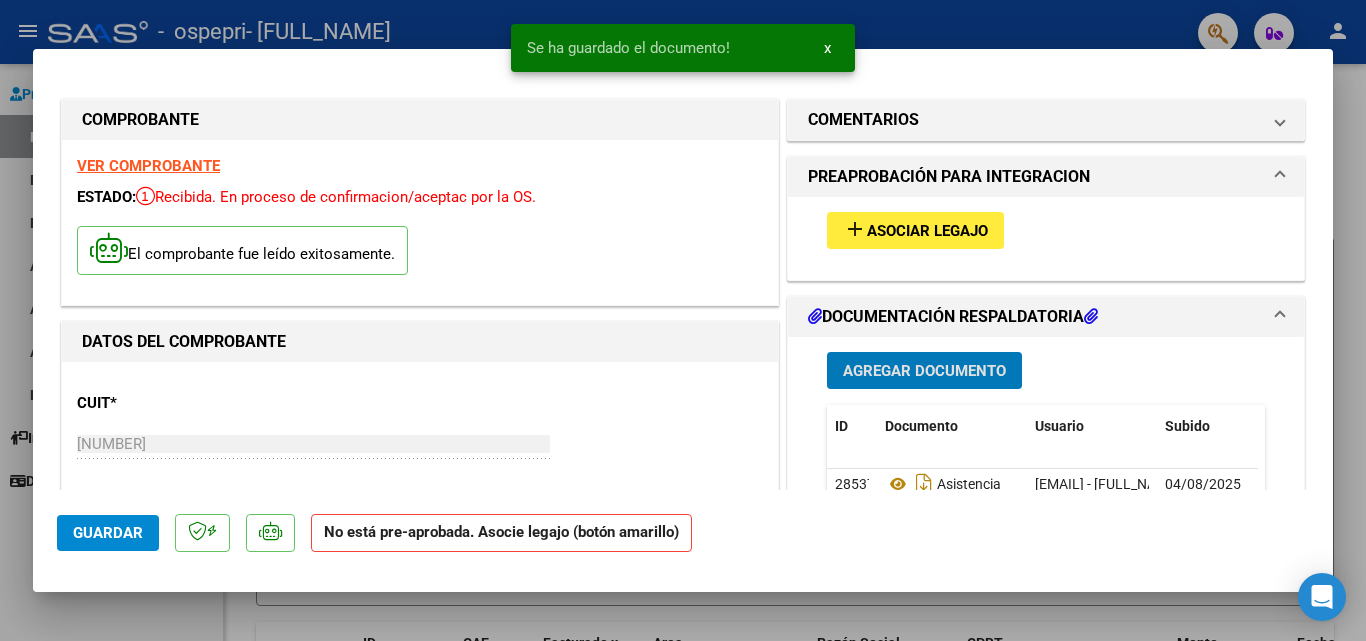 click on "Asociar Legajo" at bounding box center [927, 231] 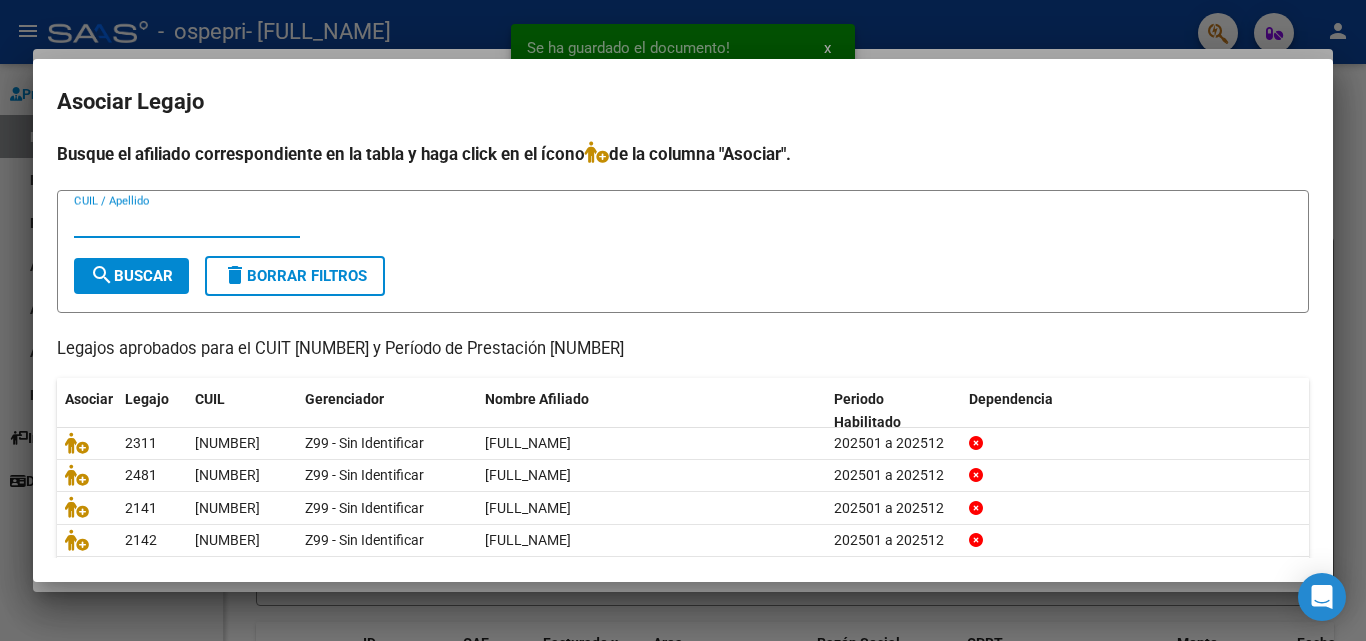 scroll, scrollTop: 109, scrollLeft: 0, axis: vertical 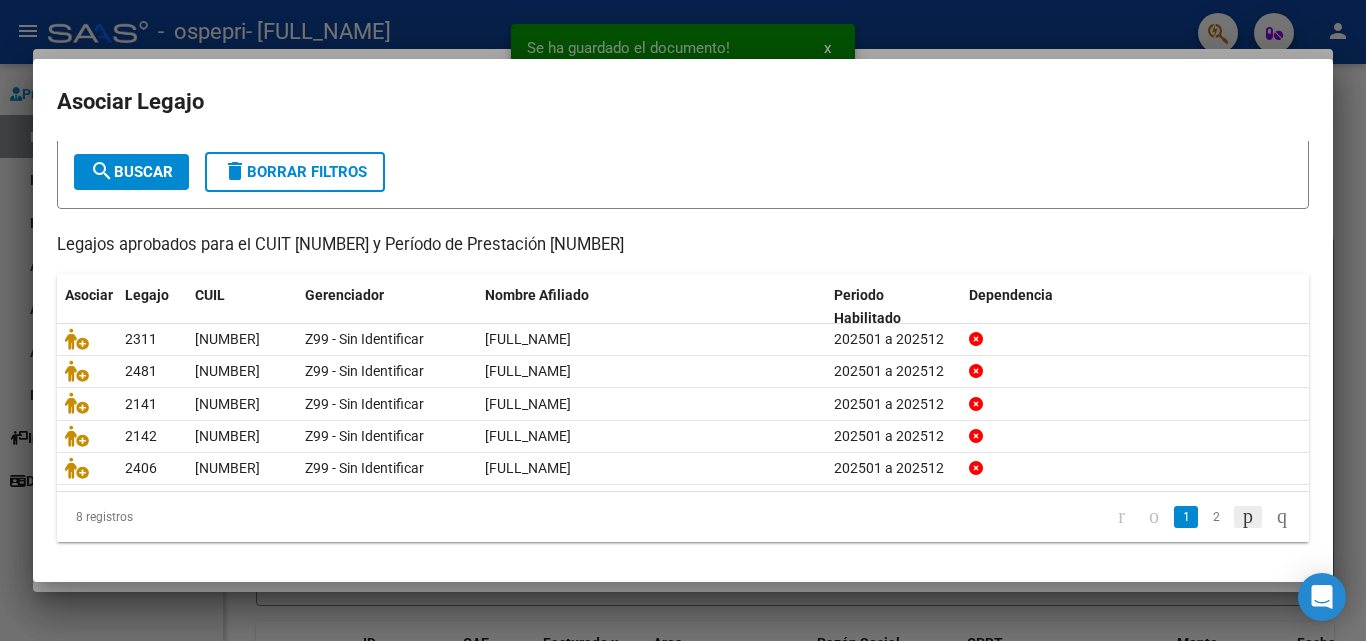 click 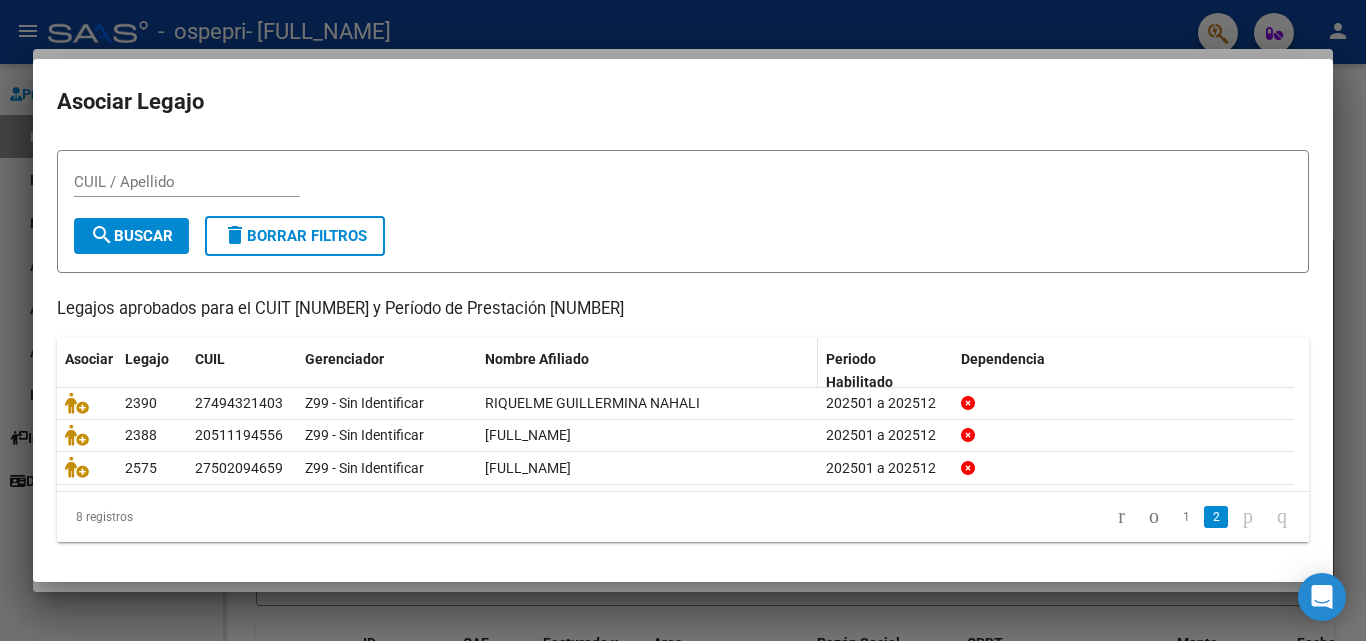 scroll, scrollTop: 43, scrollLeft: 0, axis: vertical 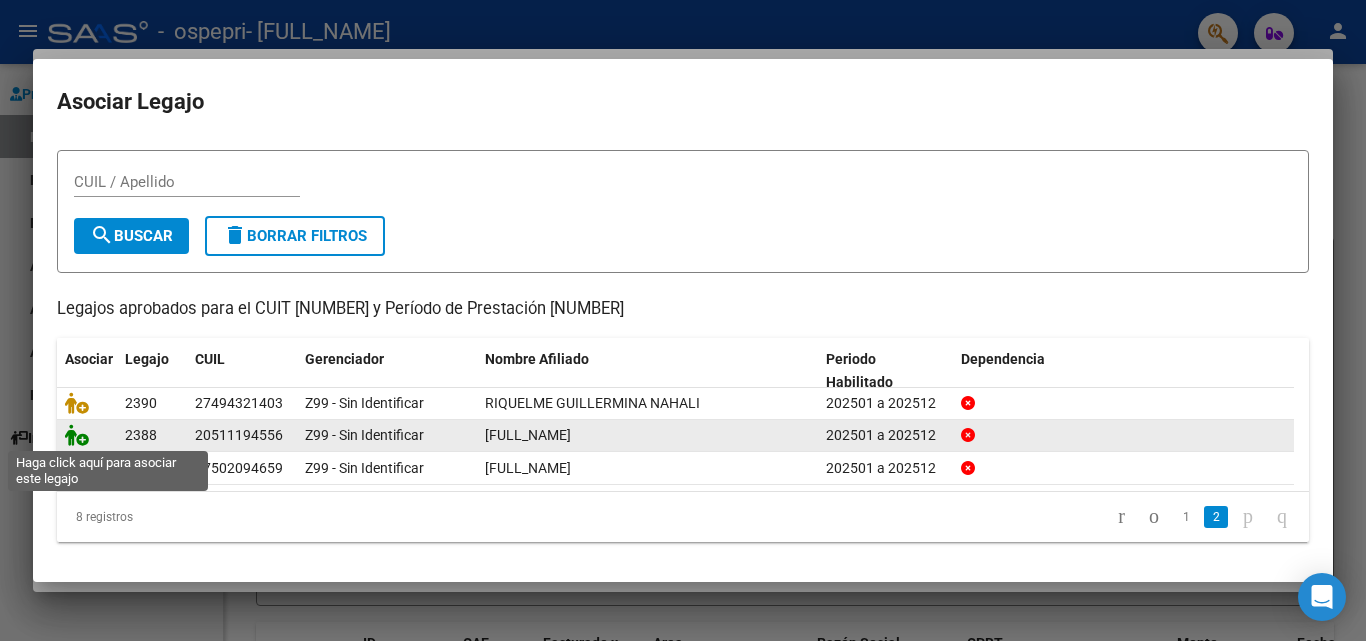 click 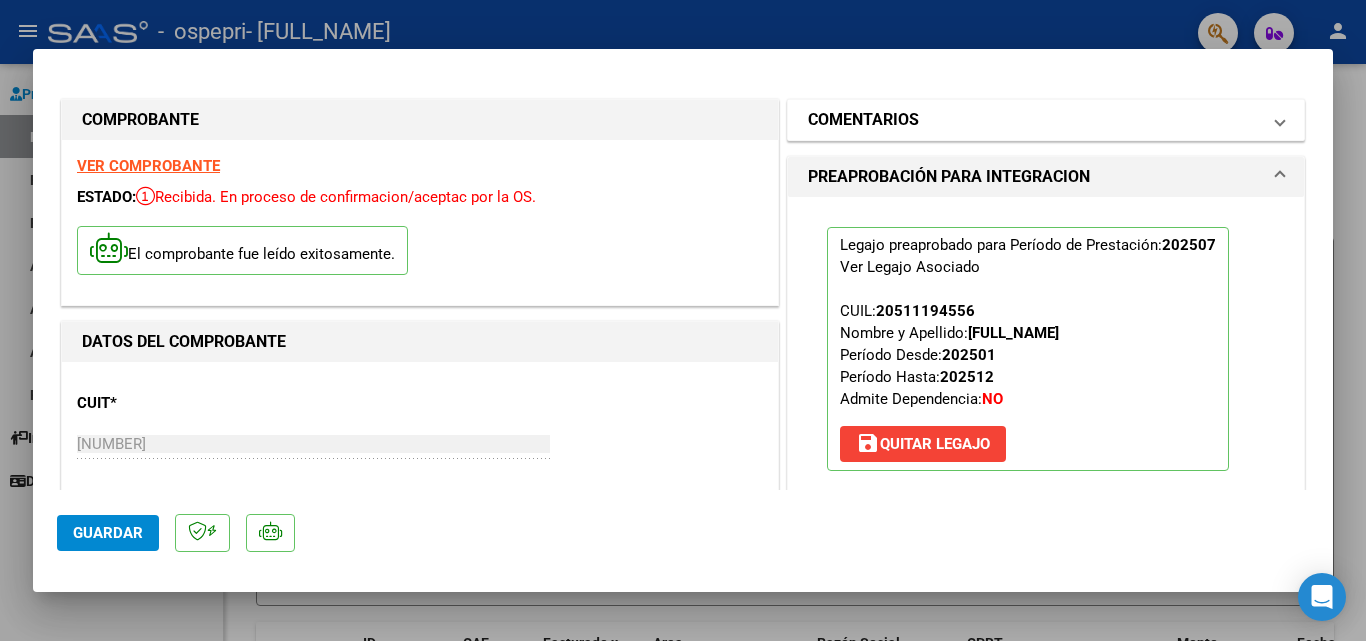 click on "COMENTARIOS" at bounding box center [1046, 120] 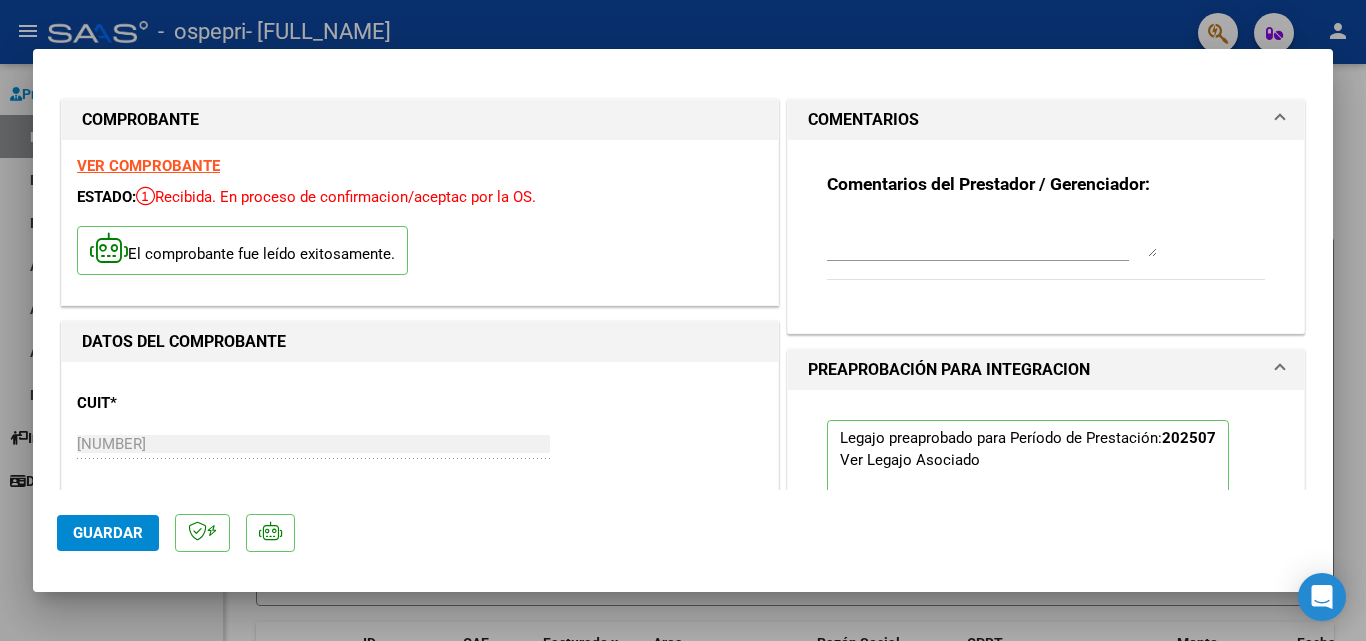 click at bounding box center (992, 237) 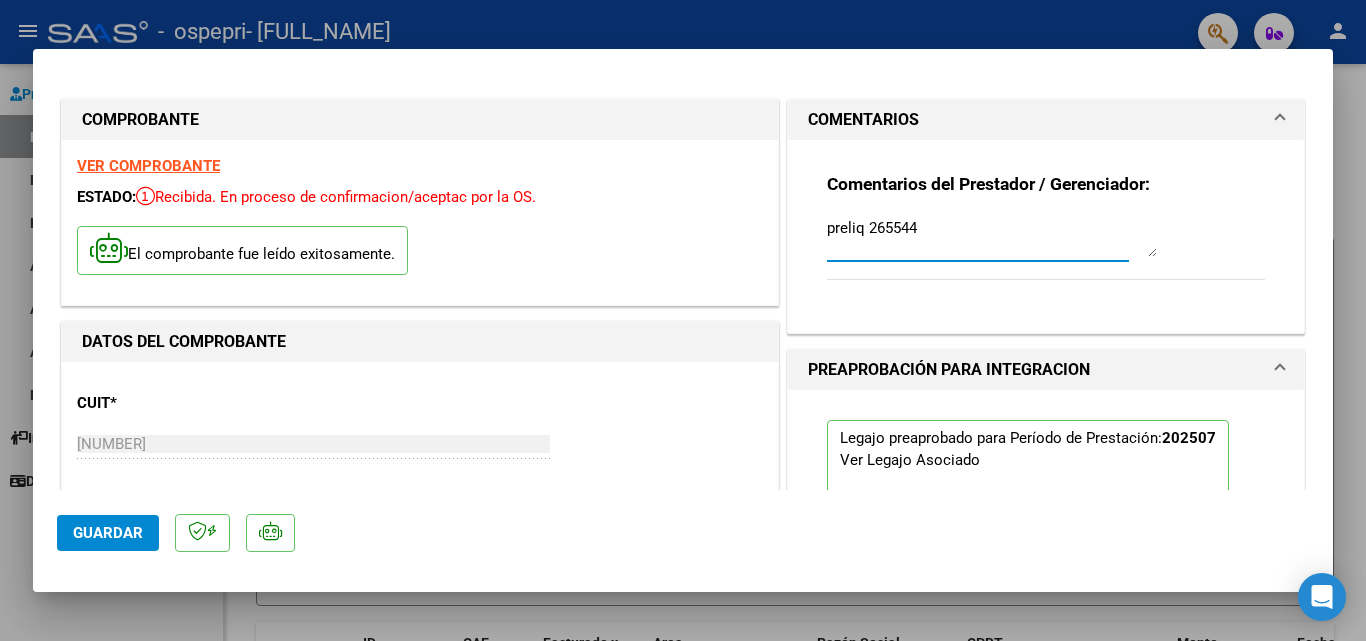 type on "preliq 265544" 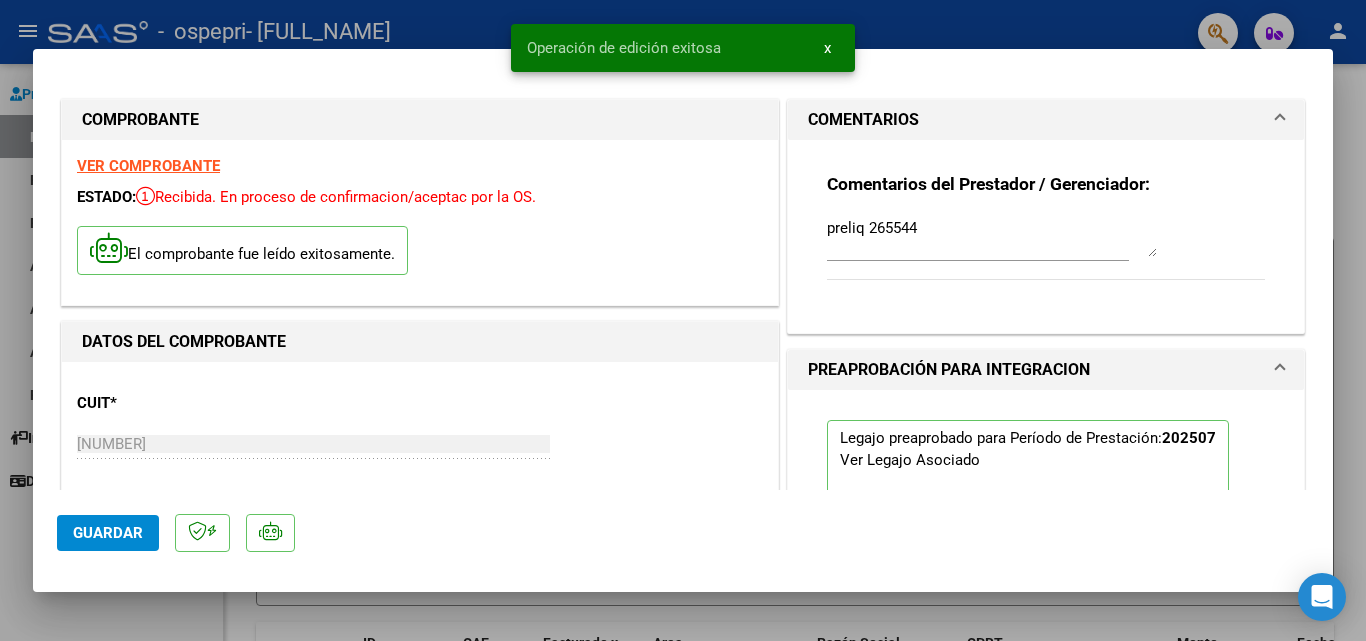 click at bounding box center (683, 320) 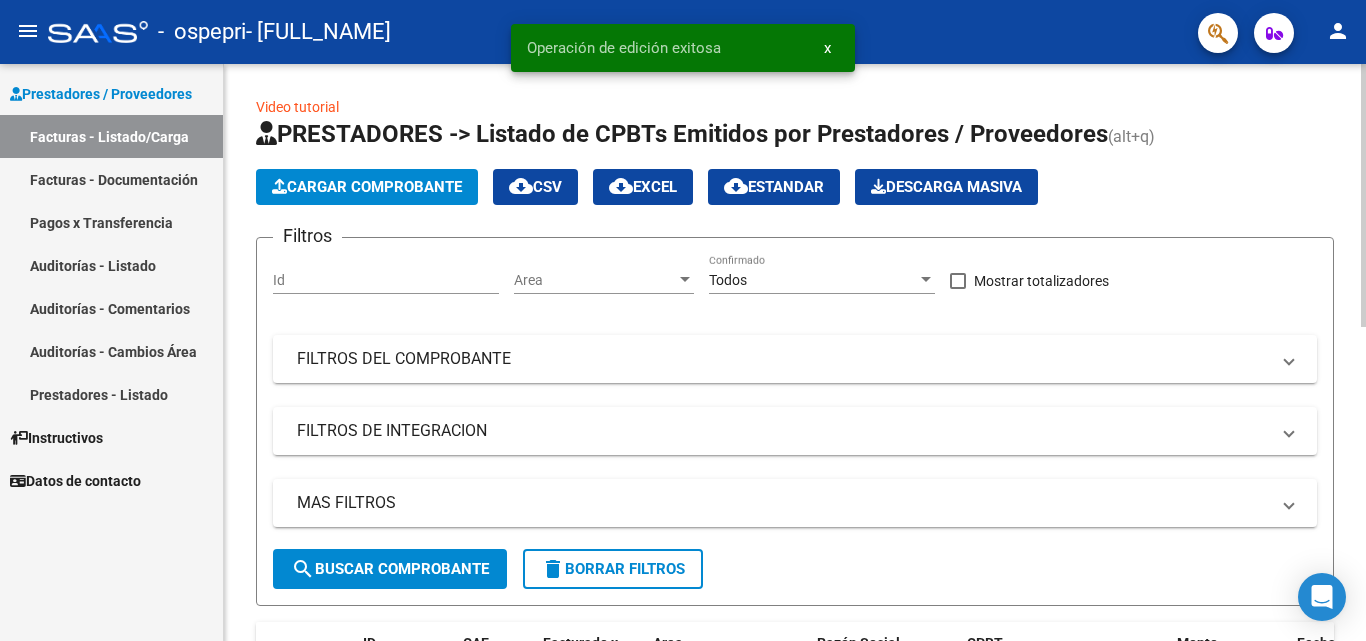 click on "Cargar Comprobante" 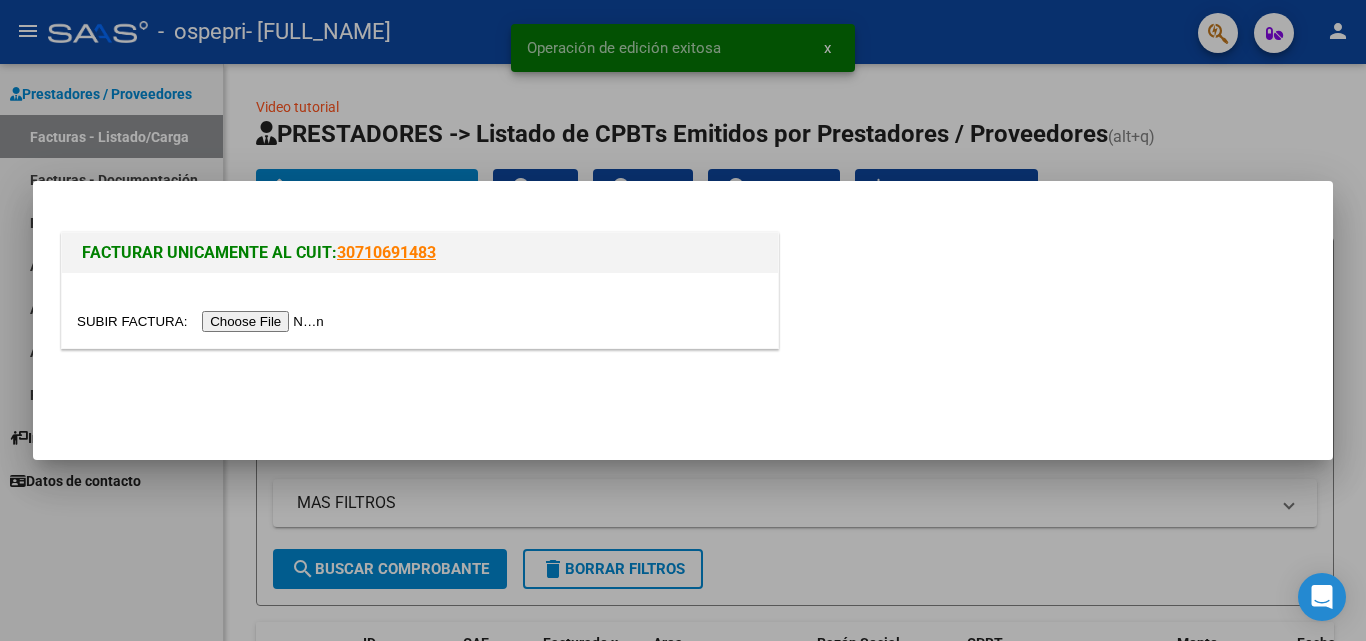 click at bounding box center (203, 321) 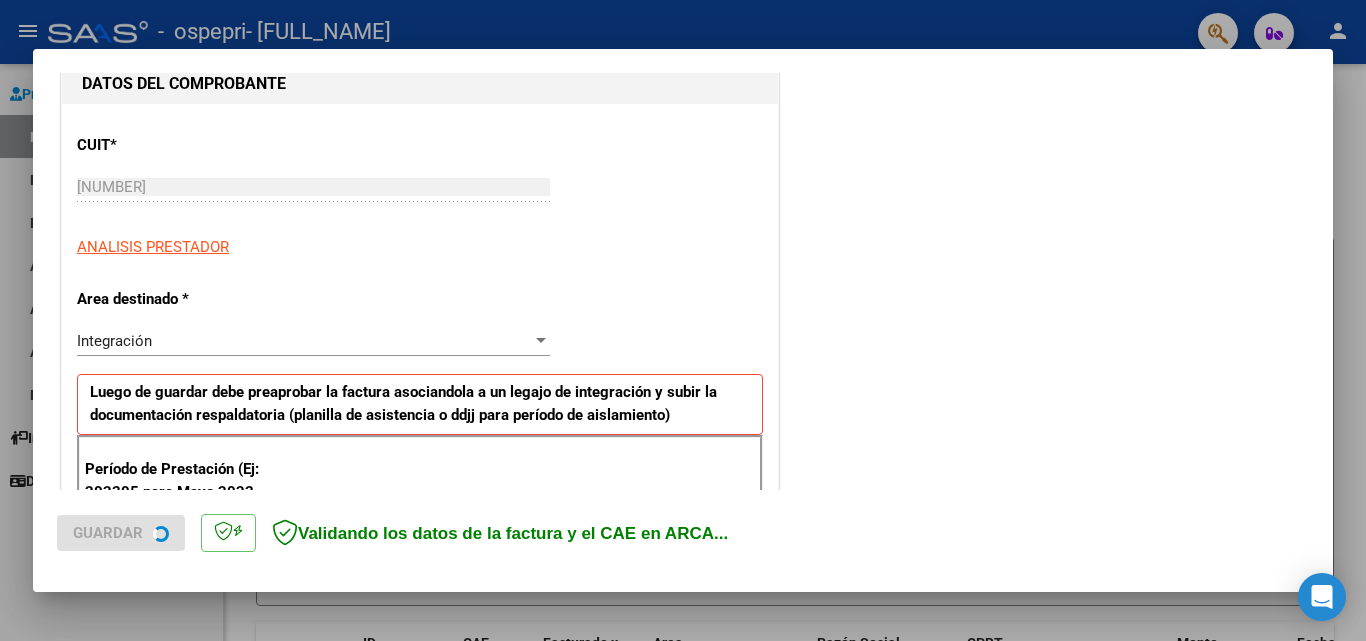scroll, scrollTop: 400, scrollLeft: 0, axis: vertical 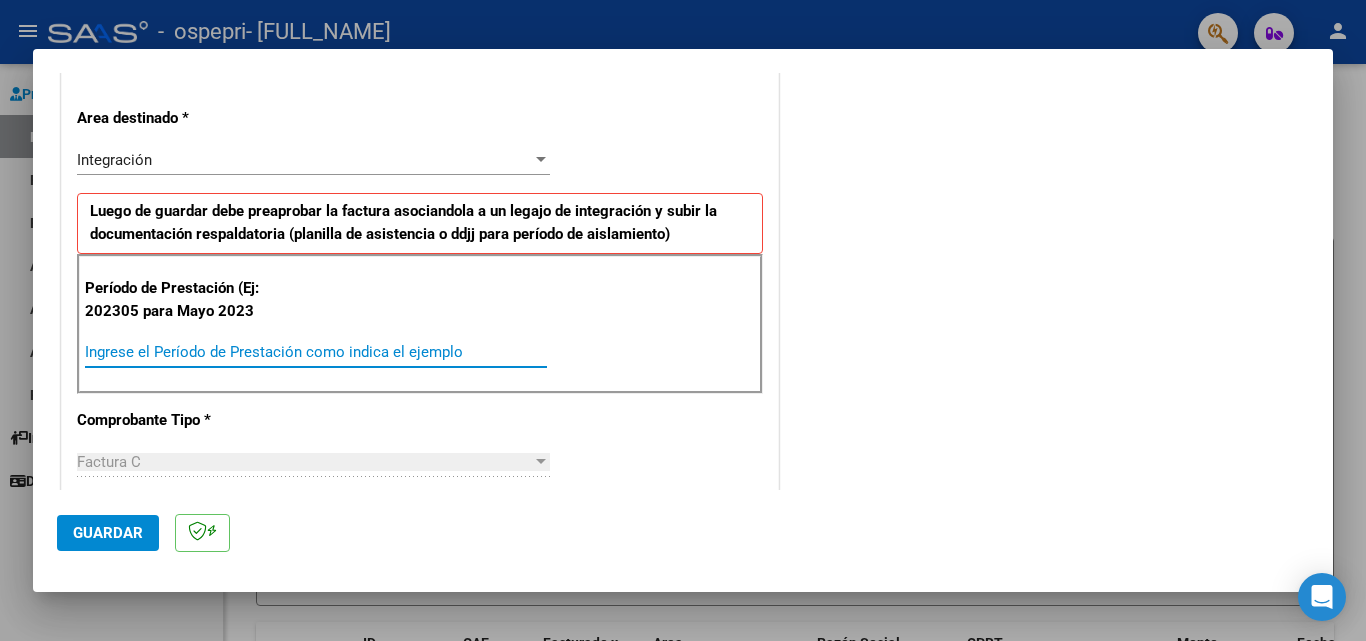 click on "Ingrese el Período de Prestación como indica el ejemplo" at bounding box center [316, 352] 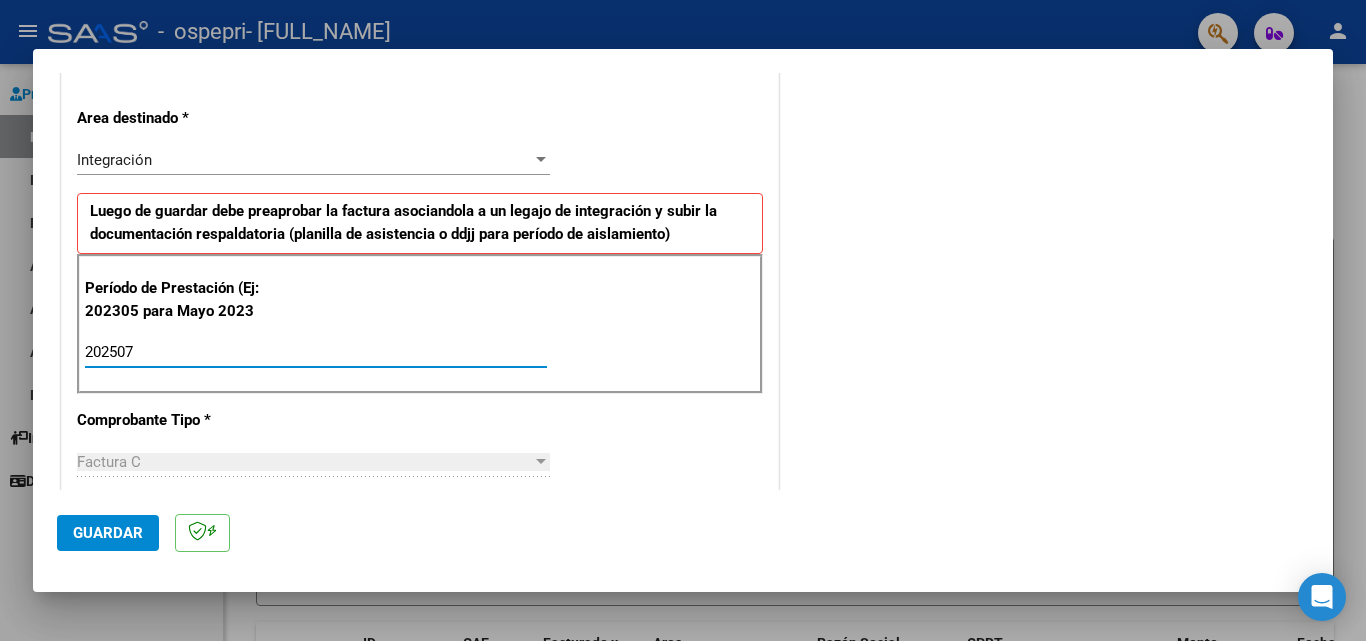 type on "202507" 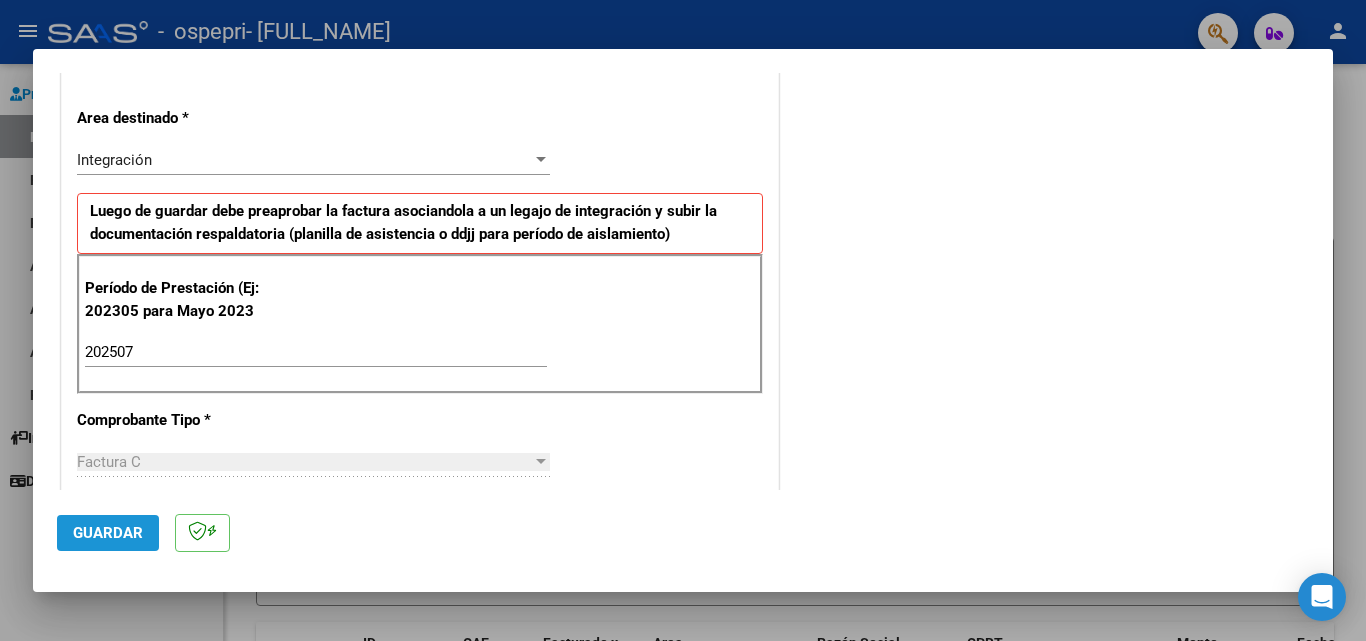 click on "Guardar" 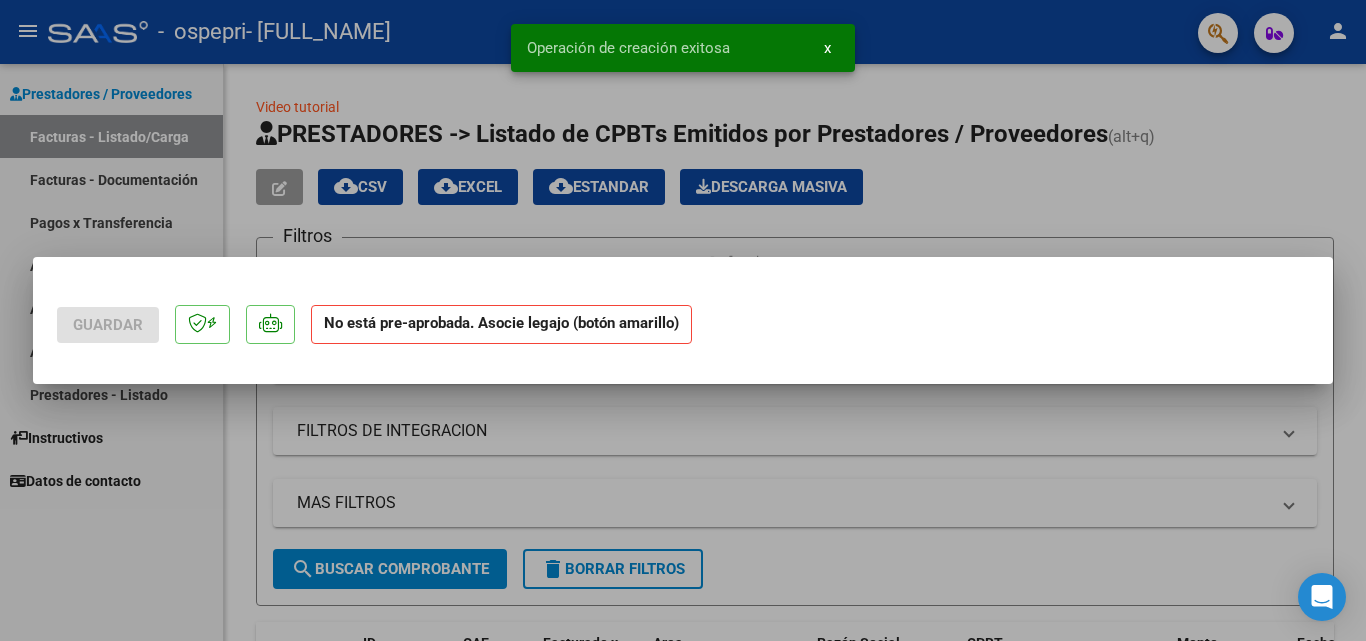 scroll, scrollTop: 0, scrollLeft: 0, axis: both 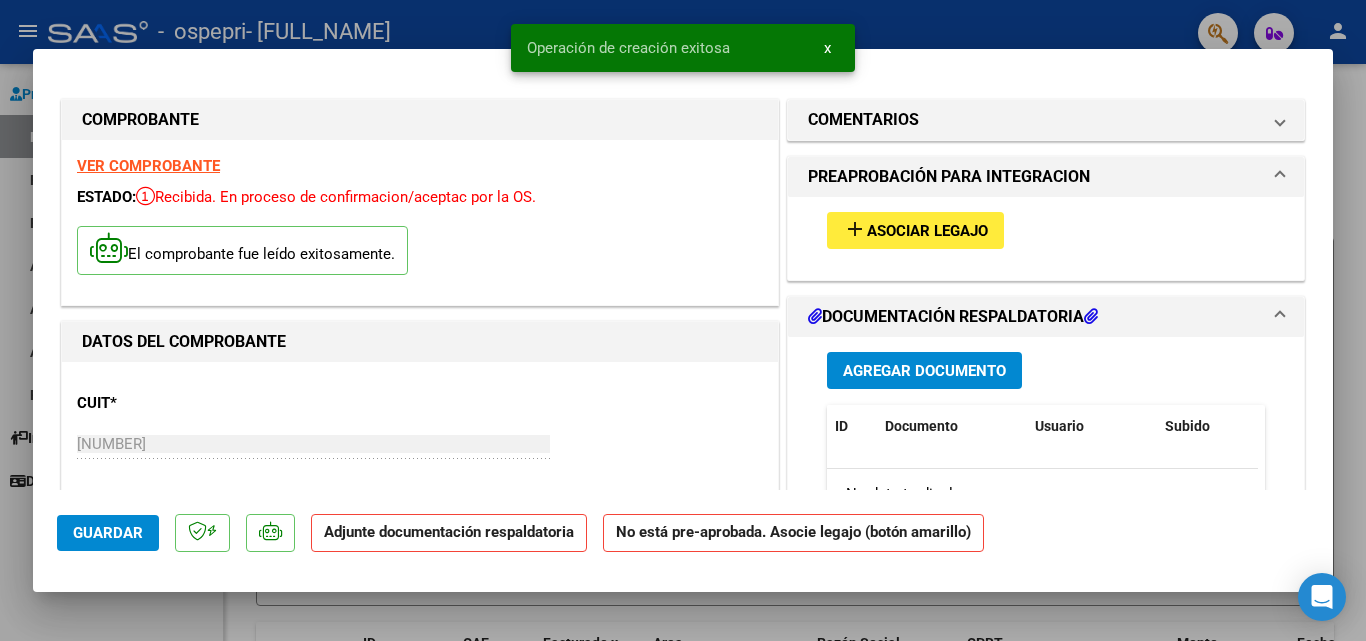 click on "Agregar Documento" at bounding box center [924, 371] 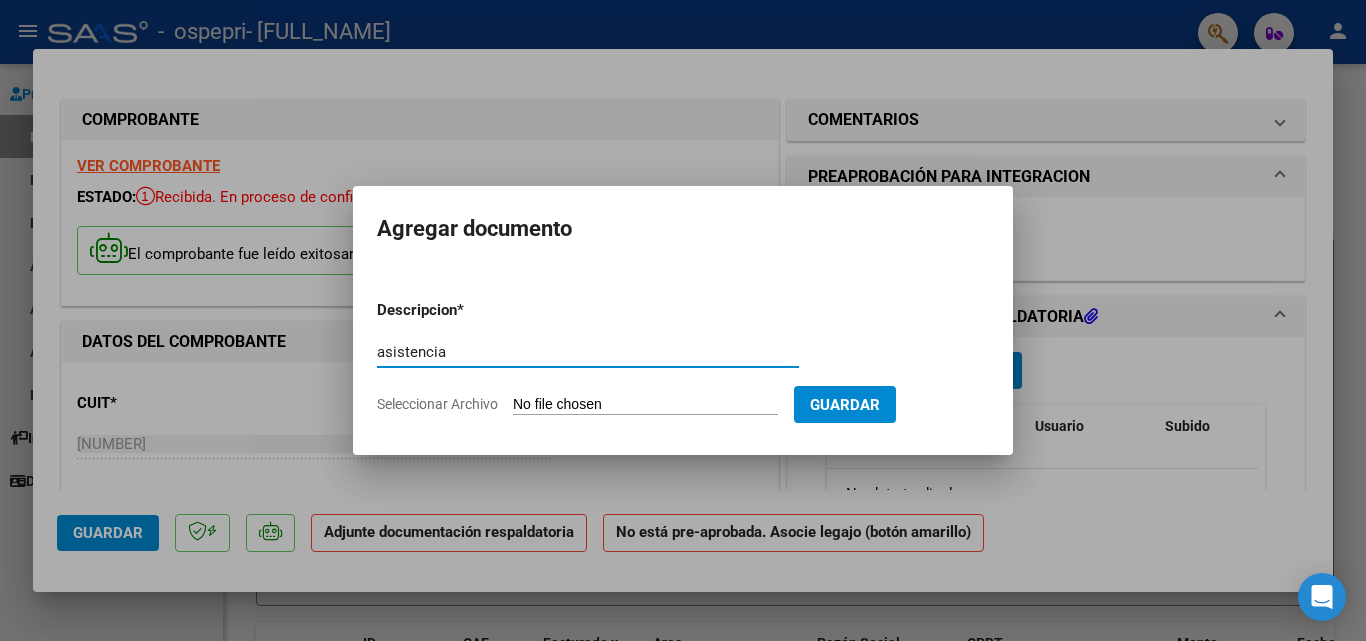 type on "asistencia" 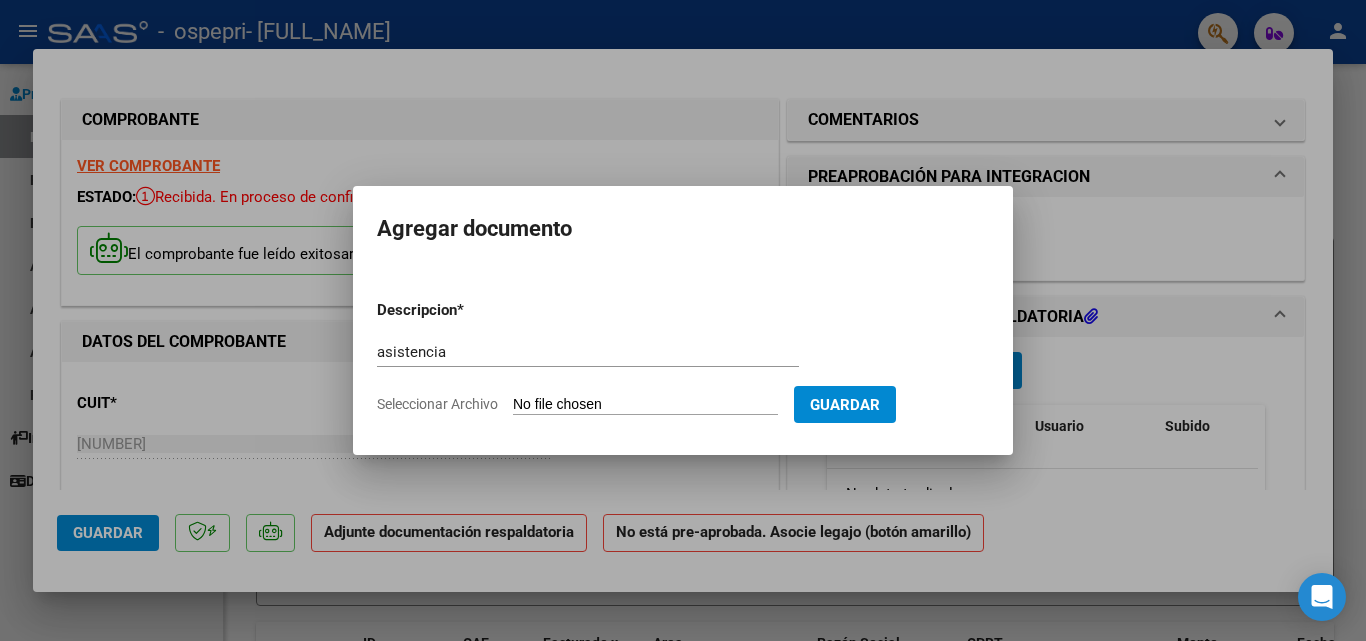 type on "C:\fakepath\riquelme asis julio.pdf" 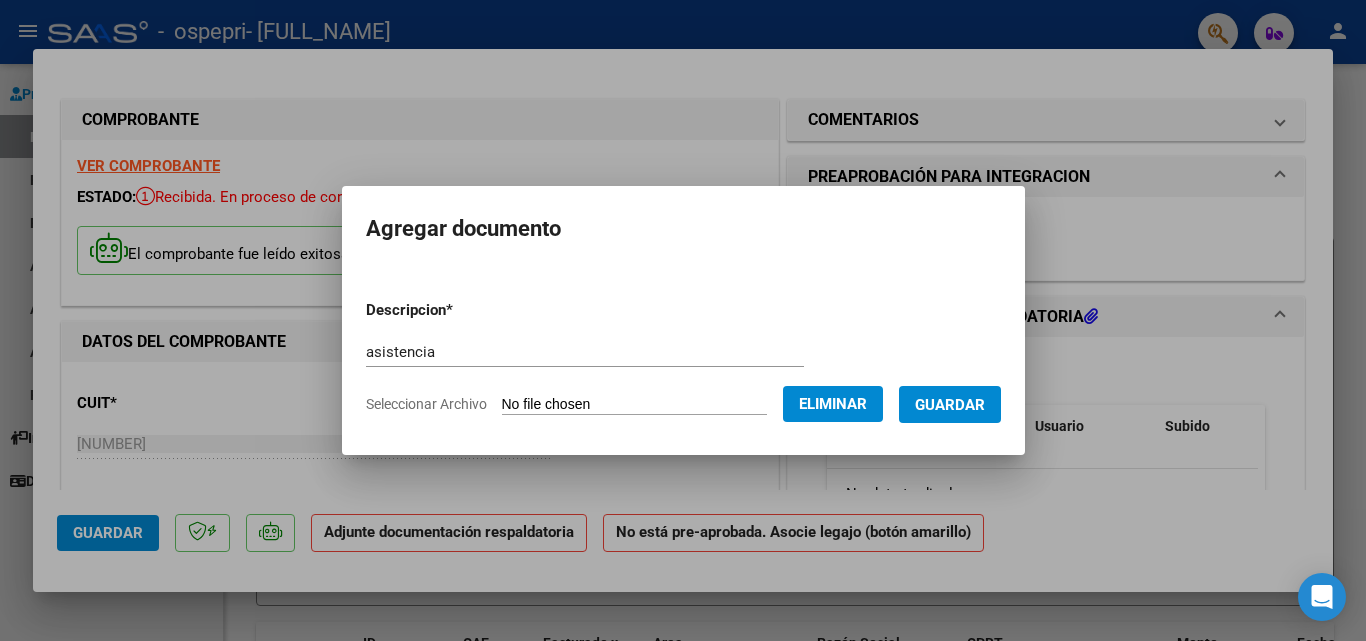 click on "Guardar" at bounding box center [950, 405] 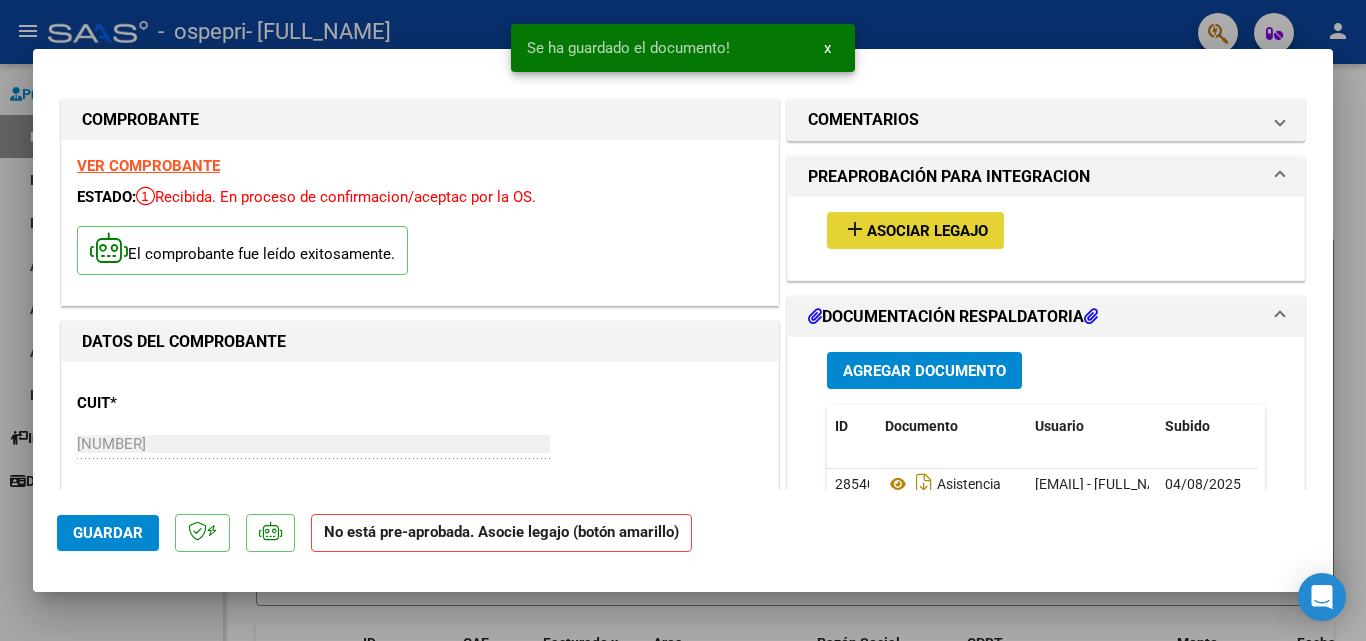 click on "Asociar Legajo" at bounding box center [927, 231] 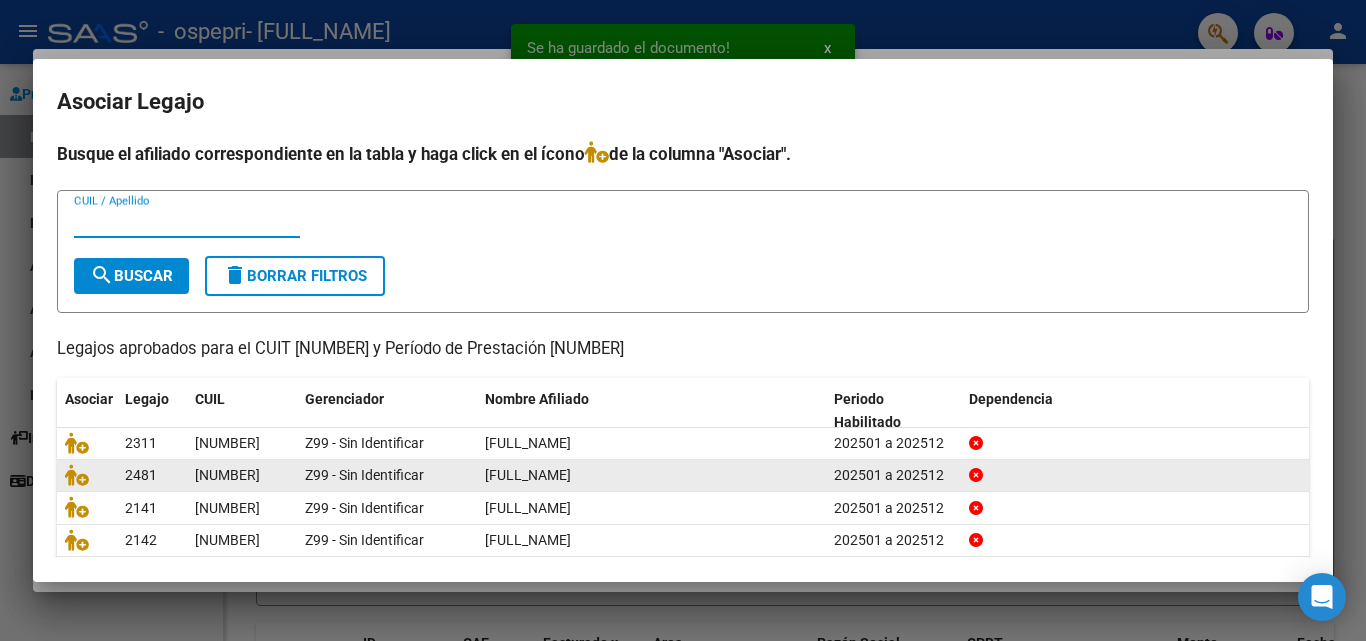 scroll, scrollTop: 100, scrollLeft: 0, axis: vertical 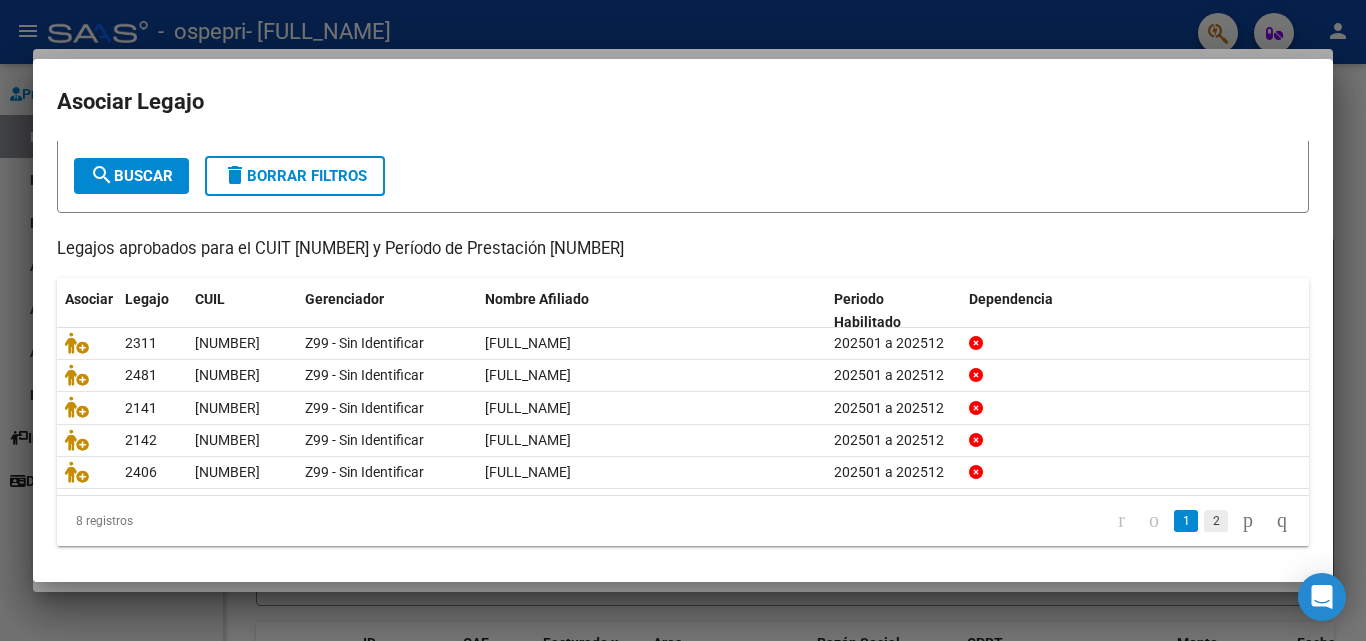 click on "2" 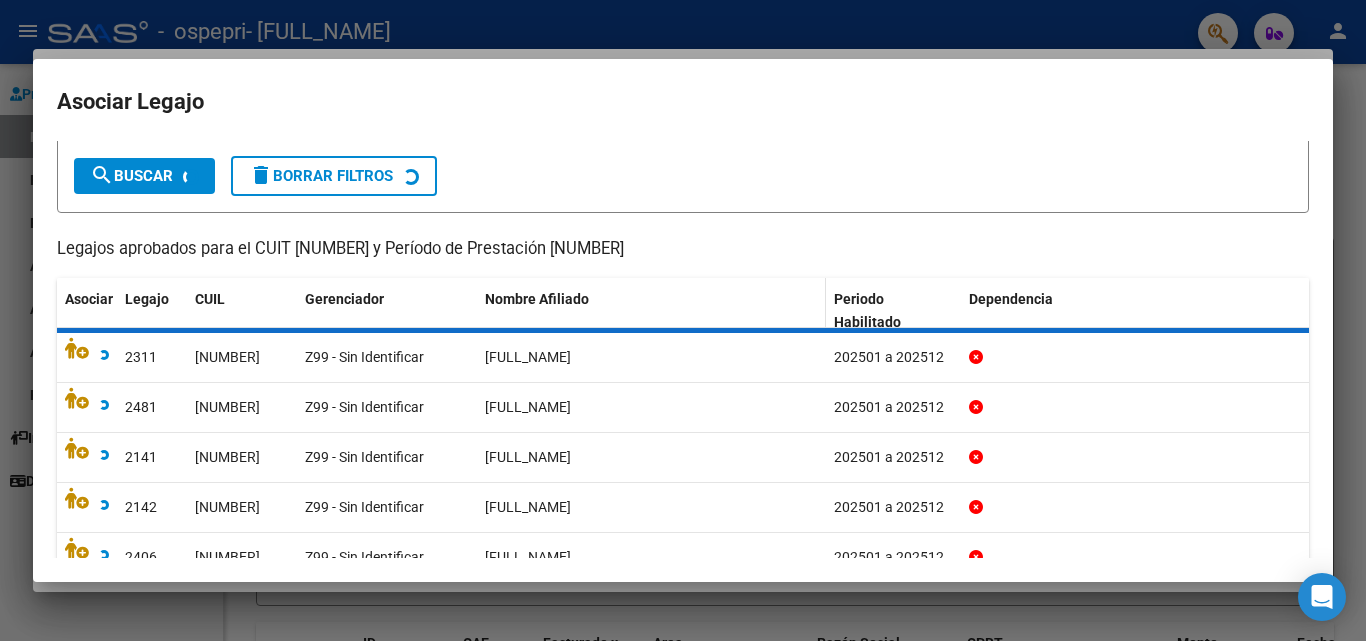 scroll, scrollTop: 43, scrollLeft: 0, axis: vertical 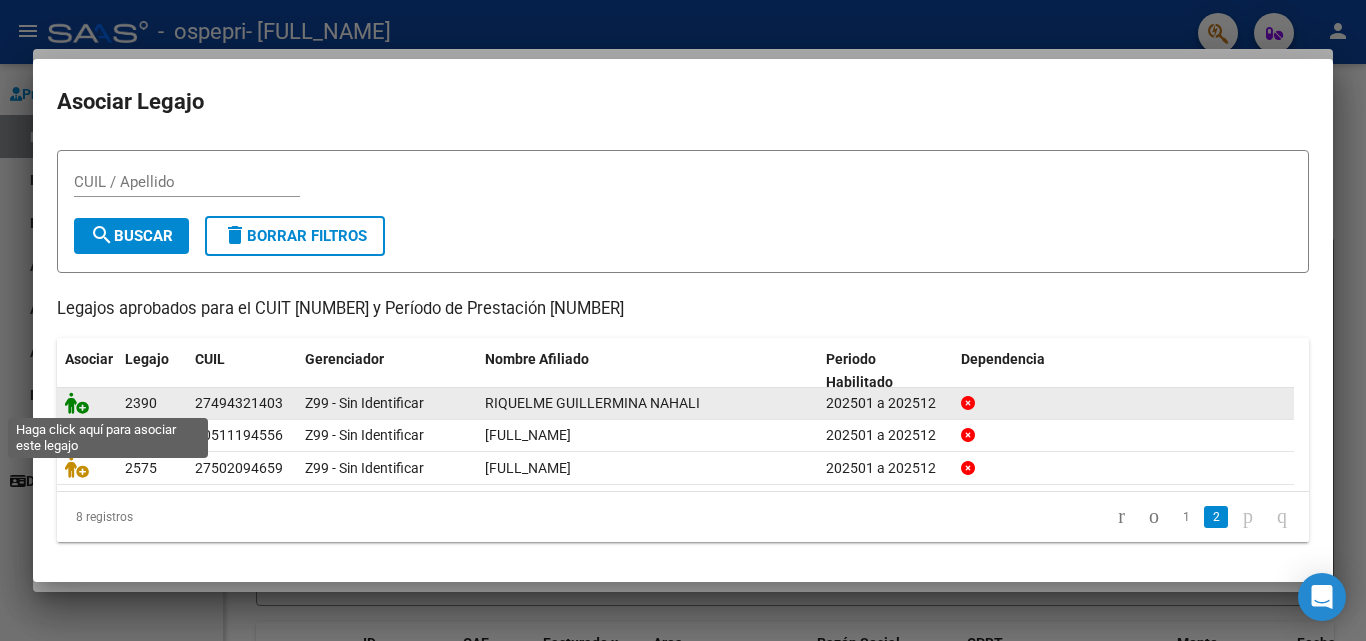 click 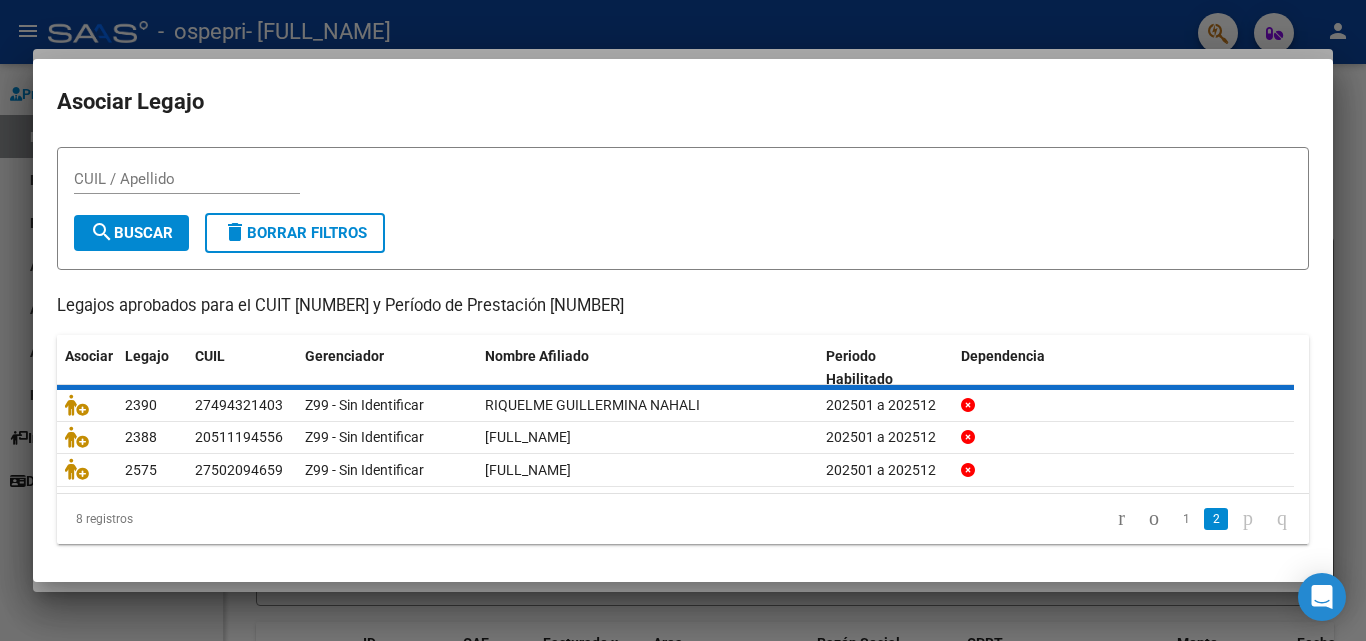 scroll, scrollTop: 56, scrollLeft: 0, axis: vertical 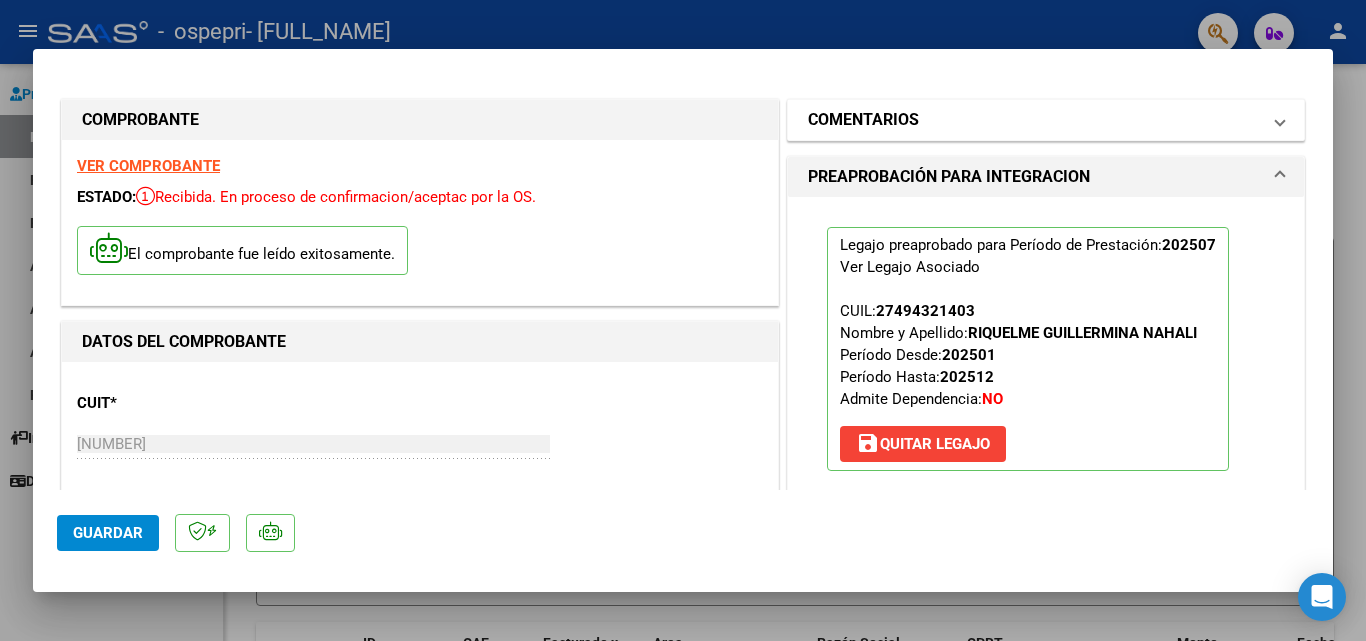 click on "COMENTARIOS" at bounding box center [1034, 120] 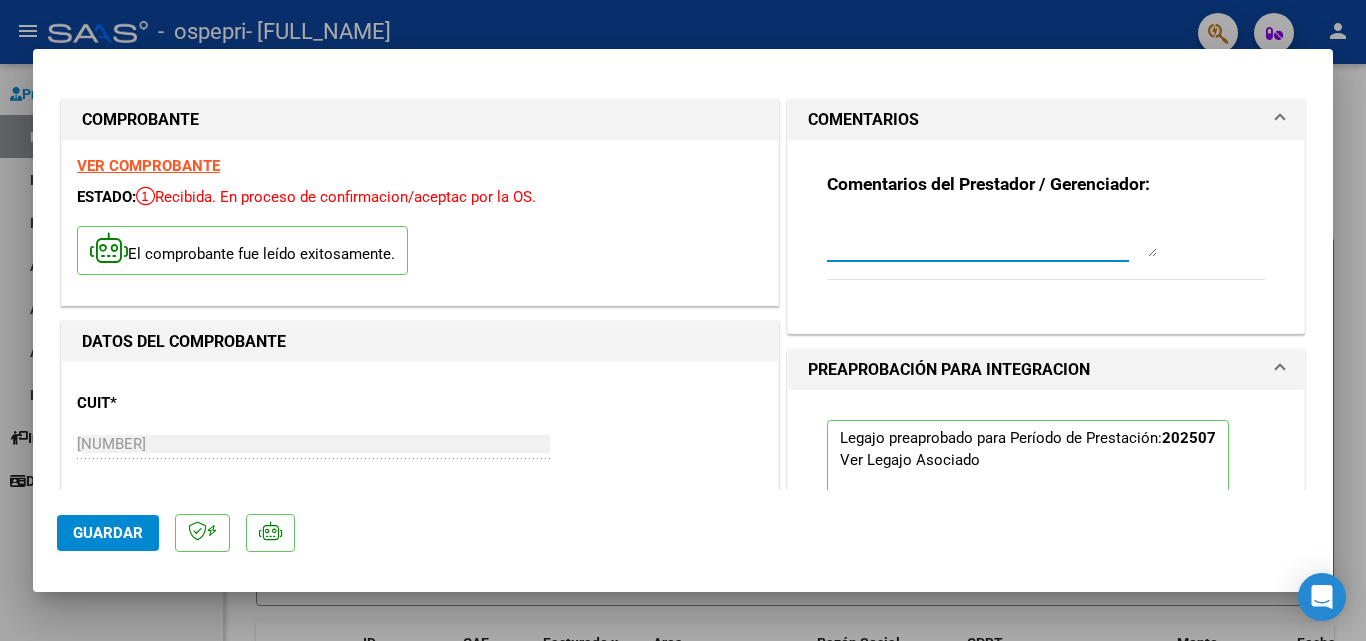 click at bounding box center (992, 237) 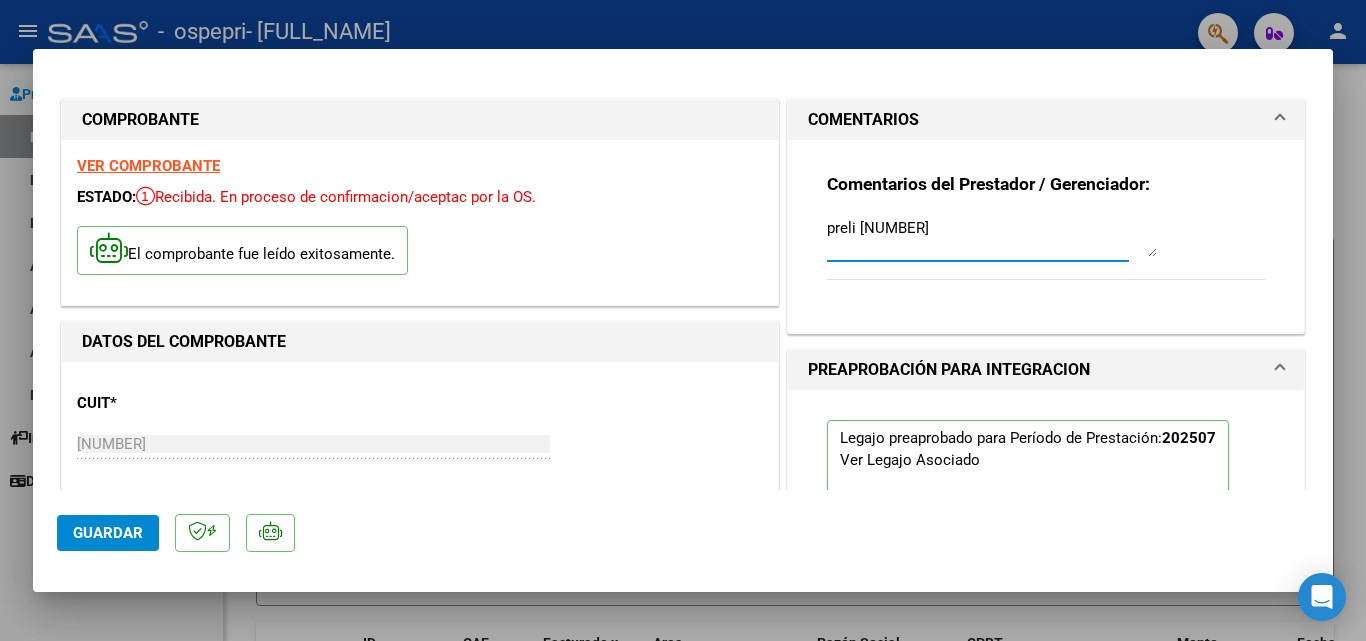 type on "preli 265539" 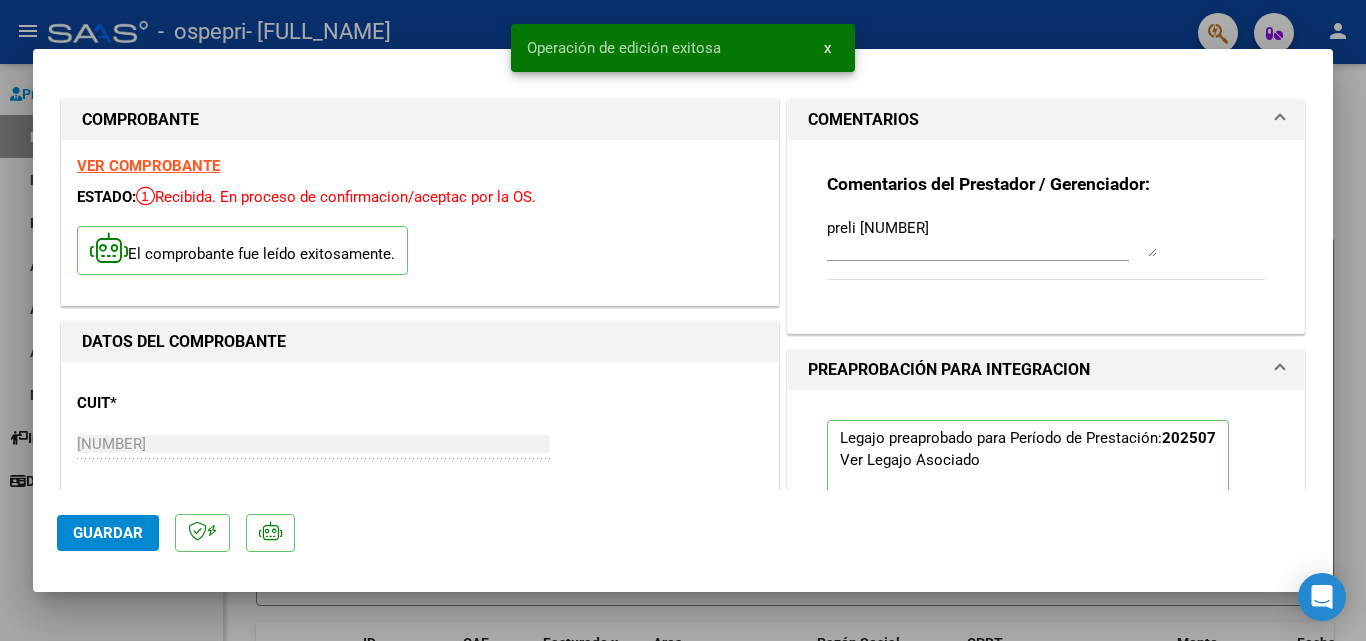 click at bounding box center [683, 320] 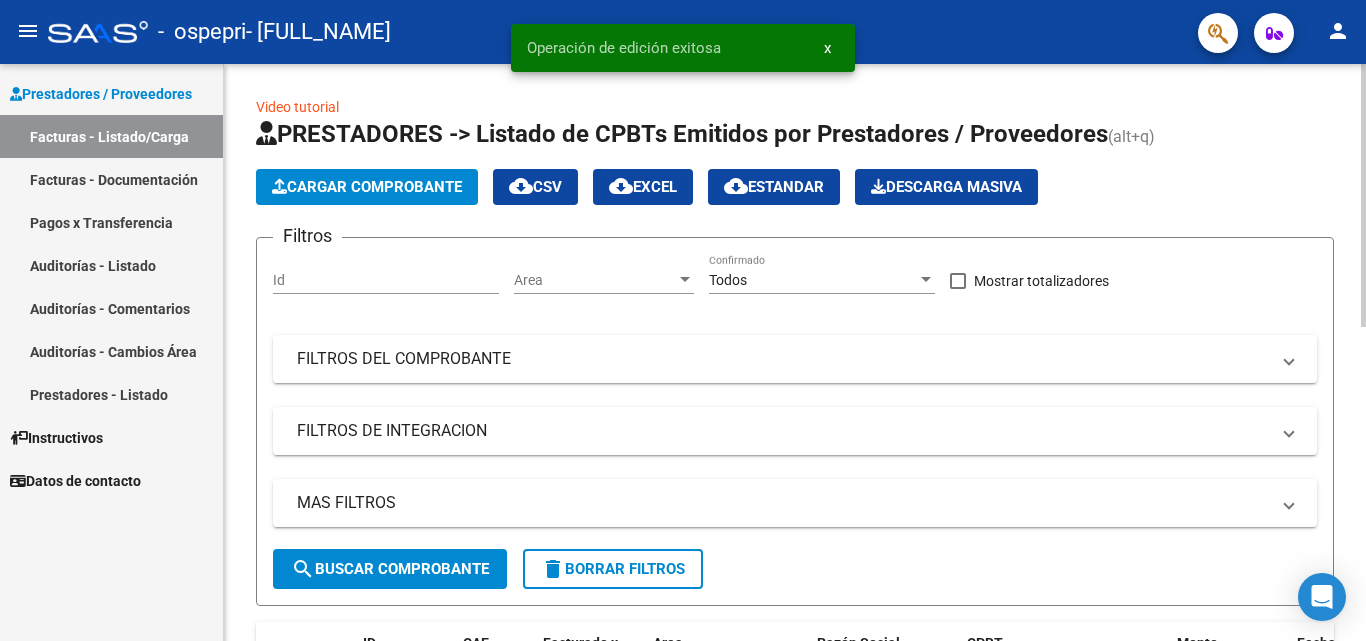 click on "Cargar Comprobante" 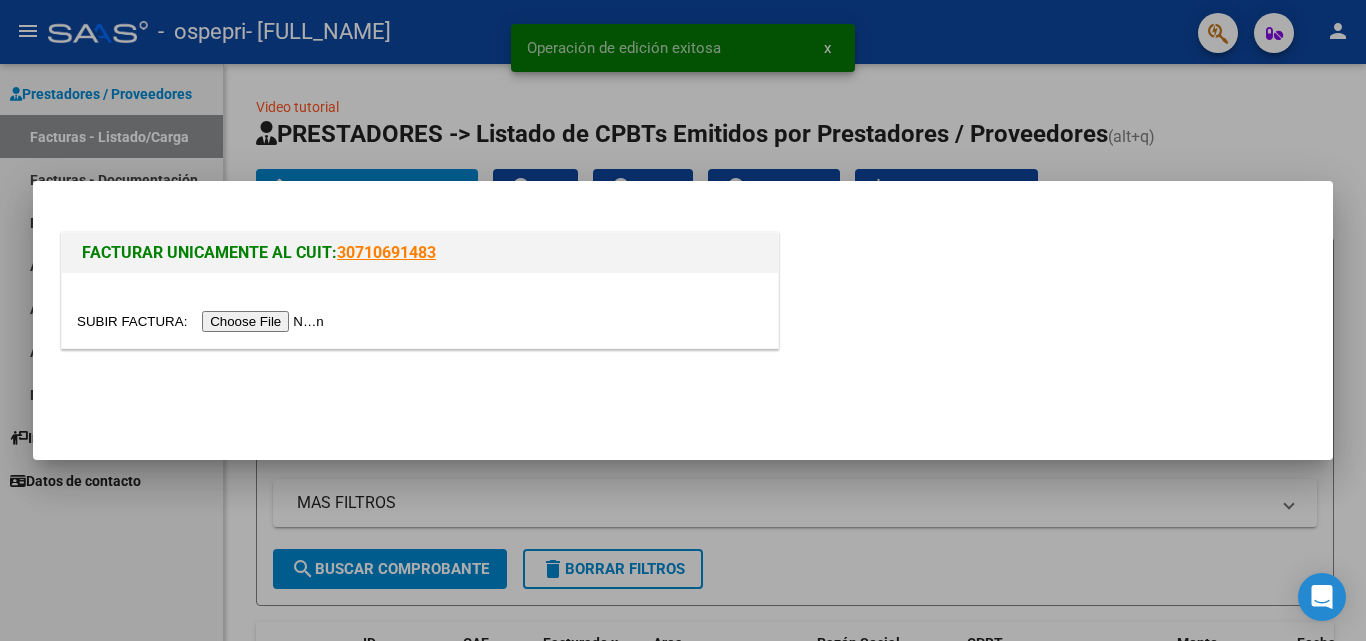 click at bounding box center [203, 321] 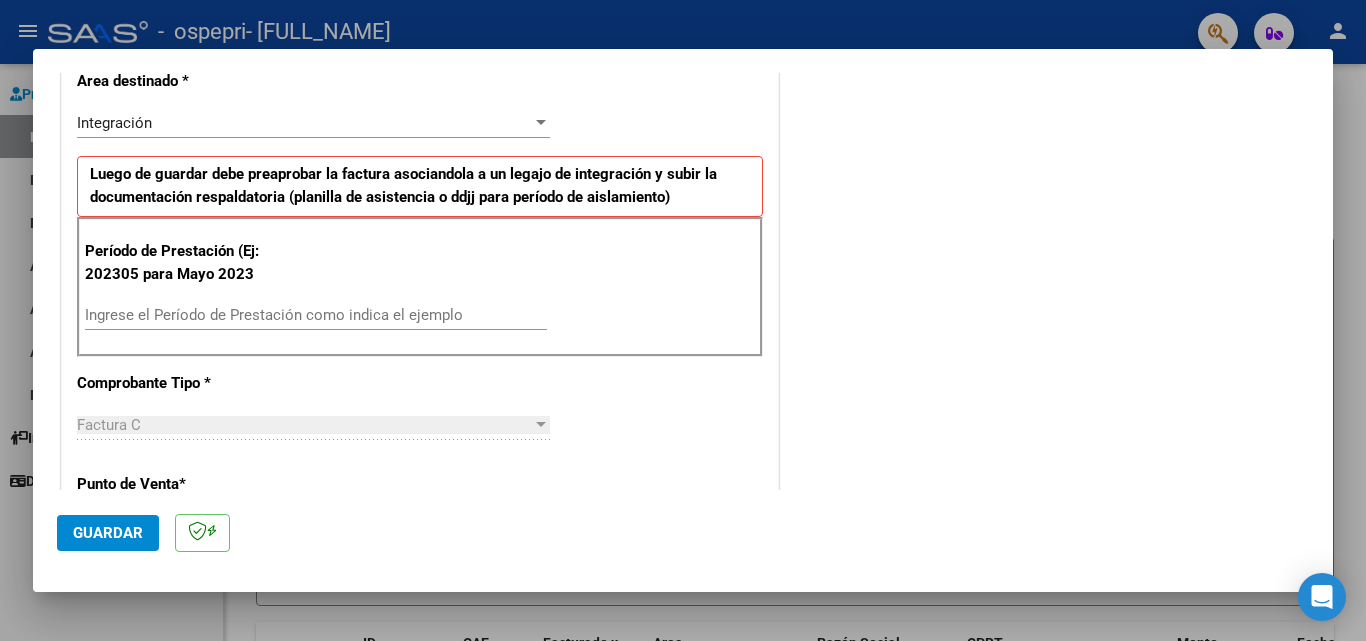 scroll, scrollTop: 500, scrollLeft: 0, axis: vertical 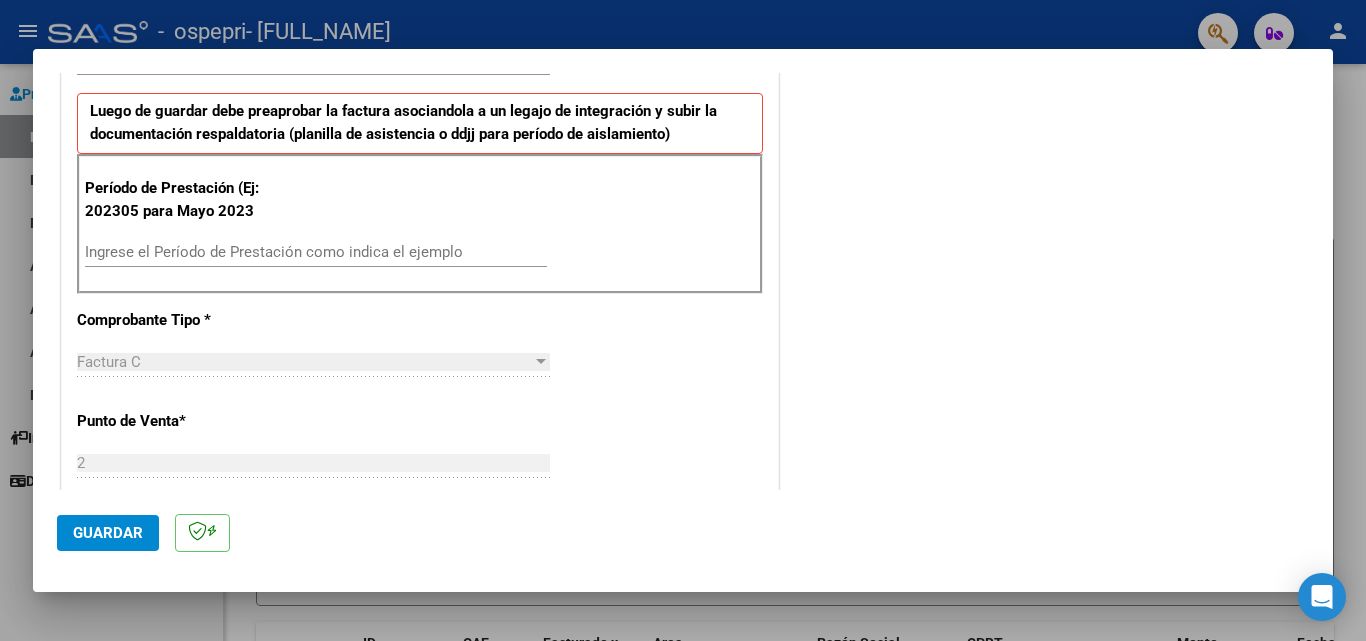 click on "Ingrese el Período de Prestación como indica el ejemplo" at bounding box center (316, 252) 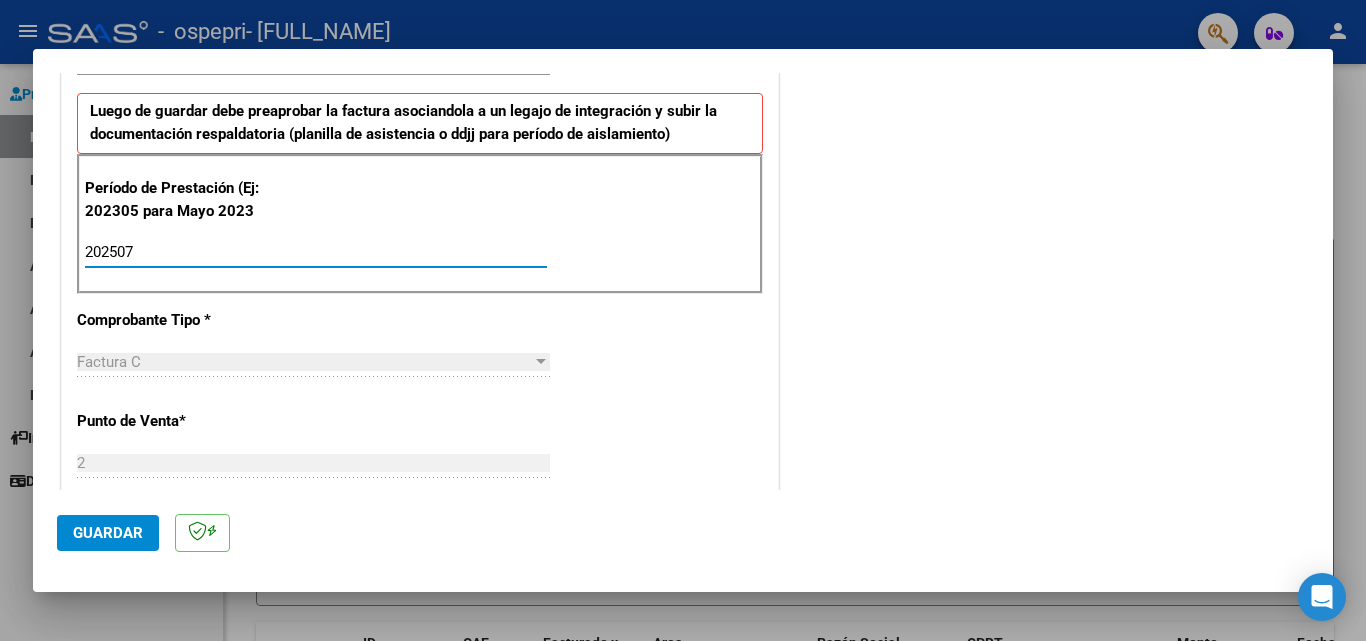 type on "202507" 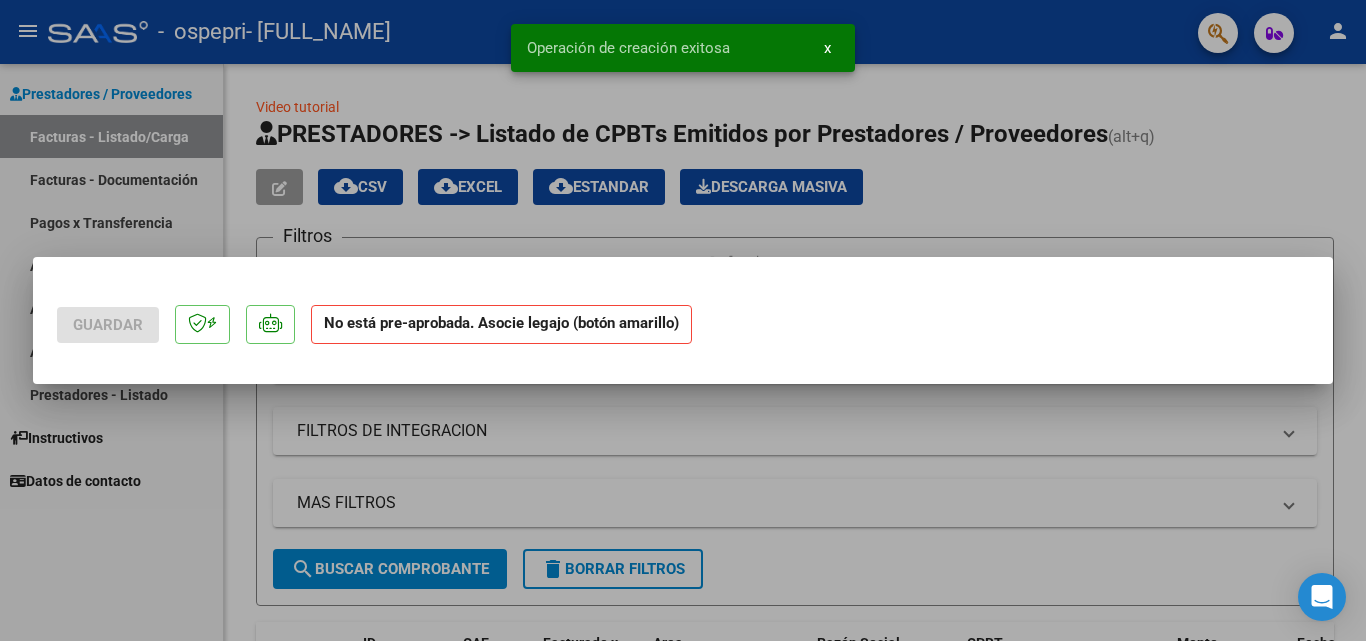 scroll, scrollTop: 0, scrollLeft: 0, axis: both 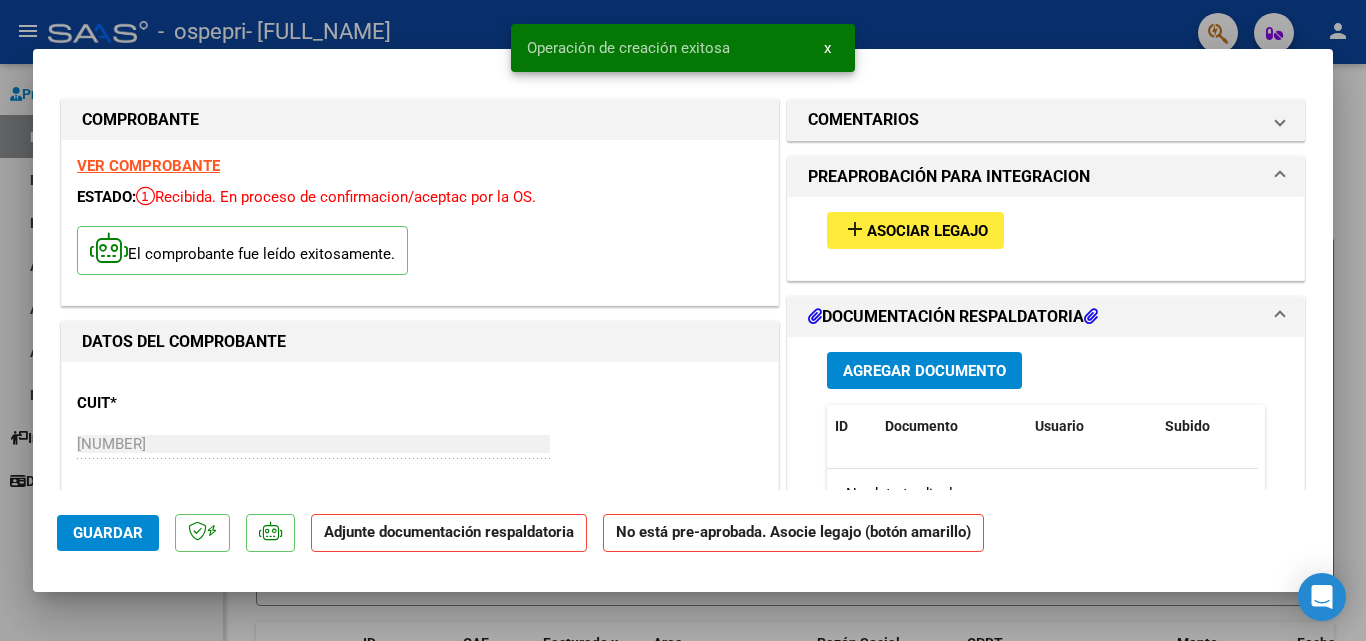 click on "Agregar Documento" at bounding box center [924, 371] 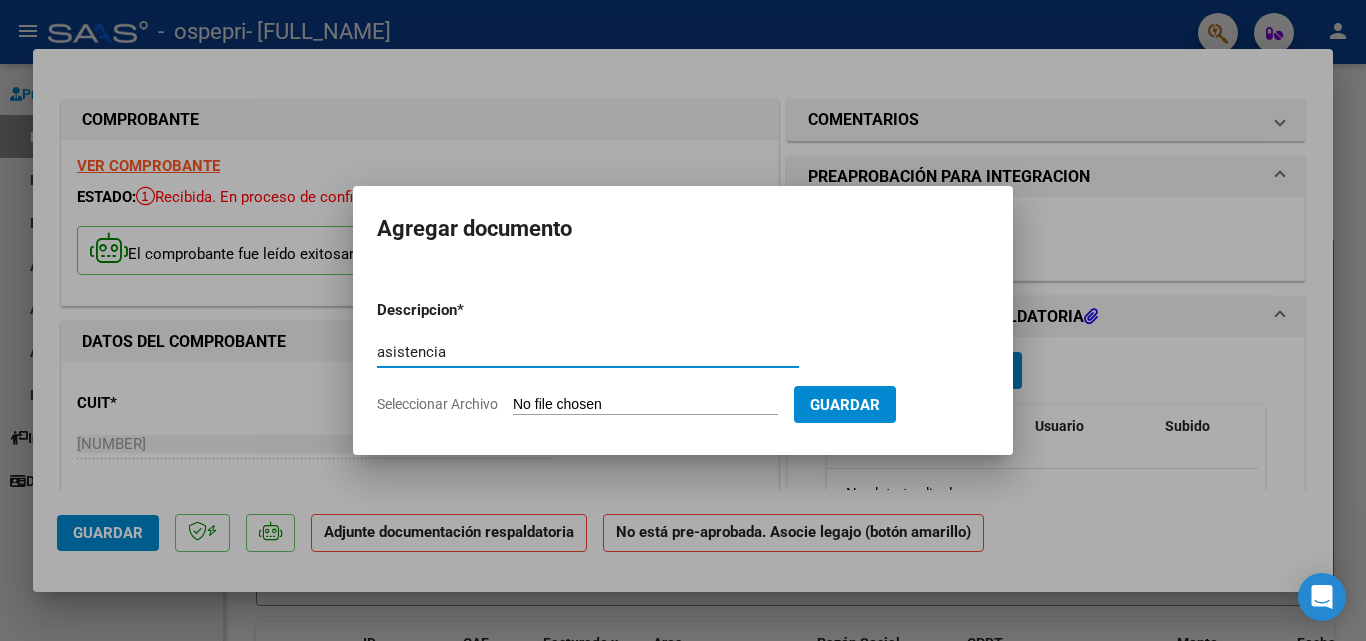 type on "asistencia" 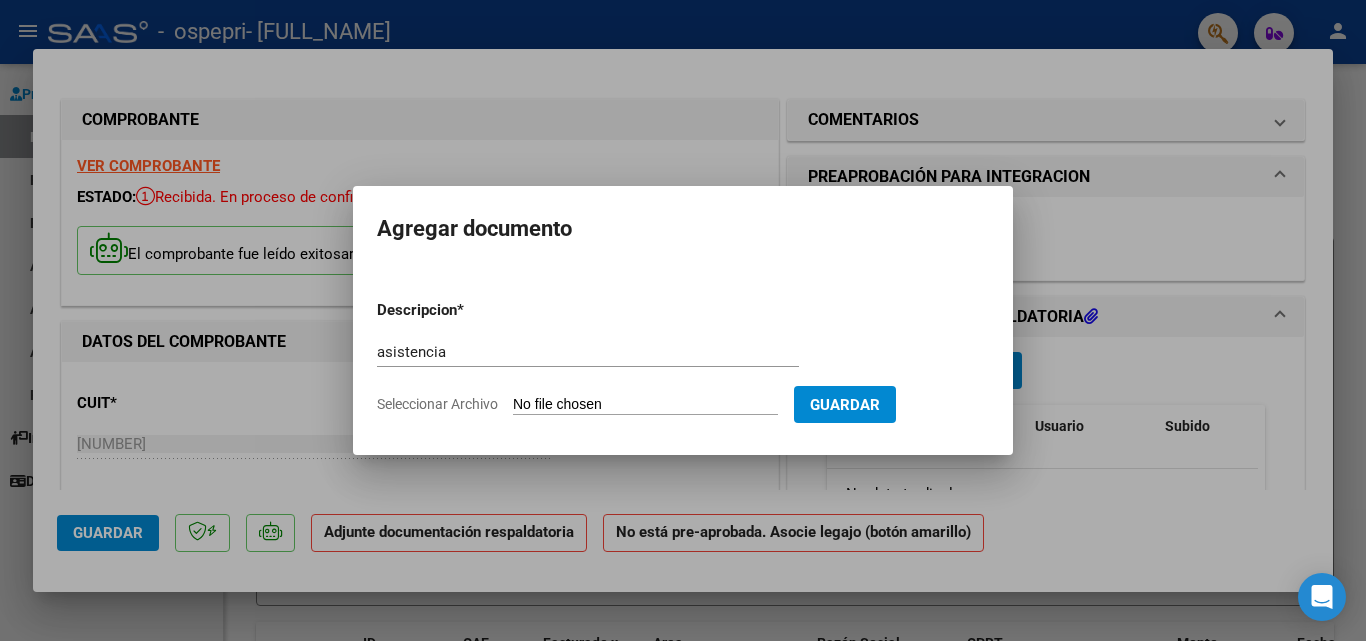 type on "C:\fakepath\perez asis julio.pdf" 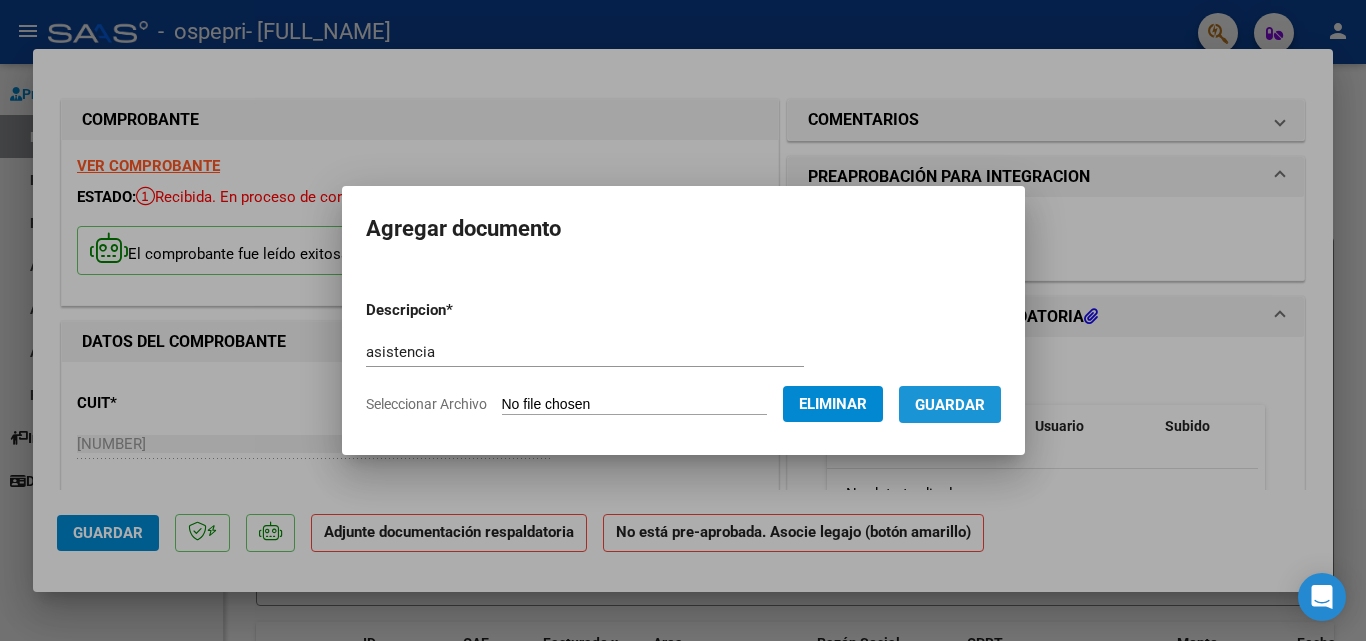 click on "Guardar" at bounding box center [950, 405] 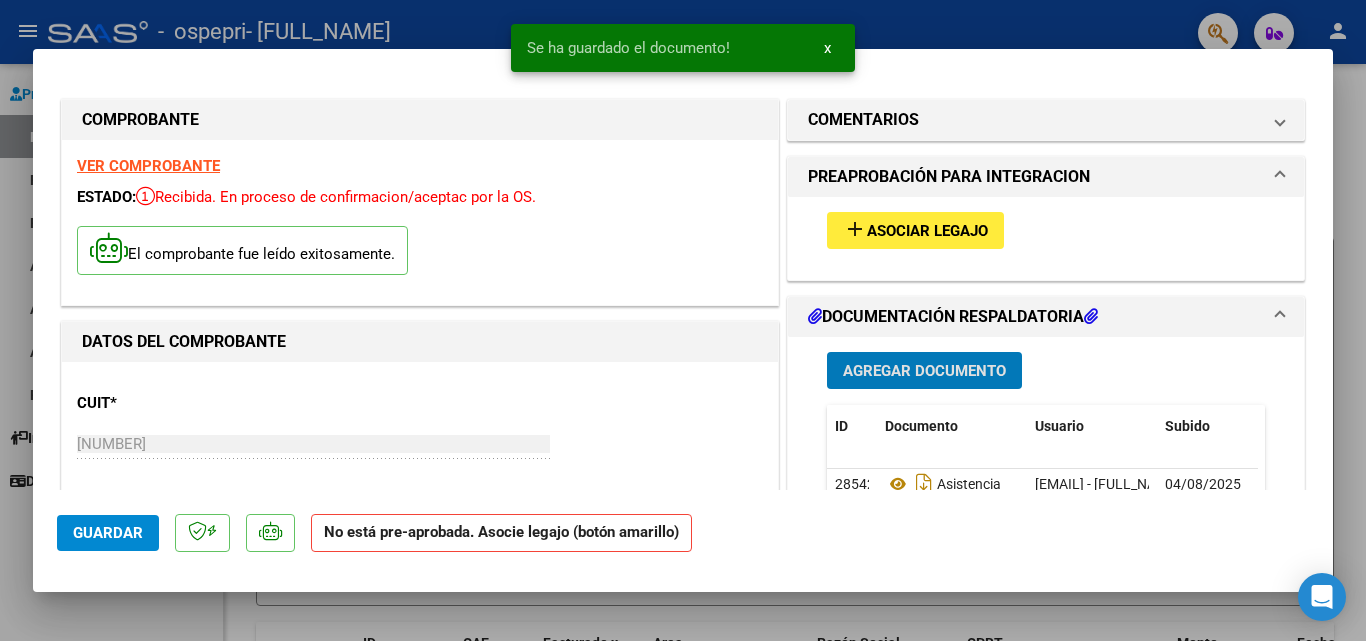 click on "Asociar Legajo" at bounding box center (927, 231) 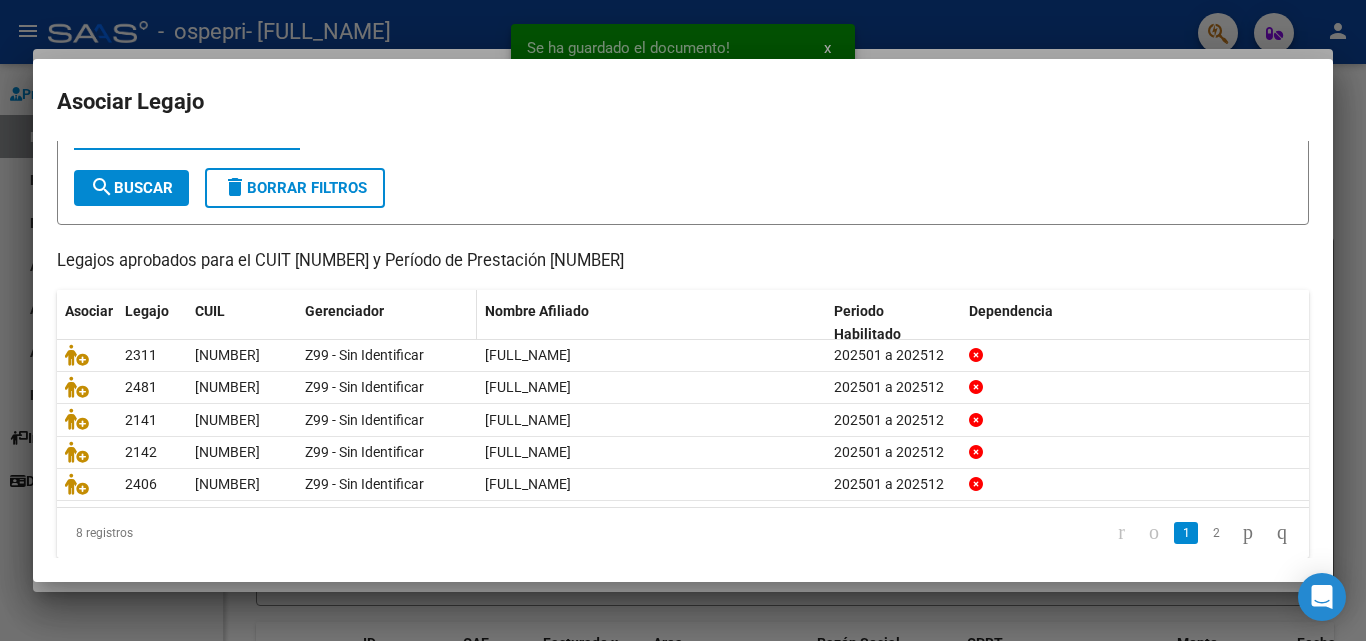 scroll, scrollTop: 100, scrollLeft: 0, axis: vertical 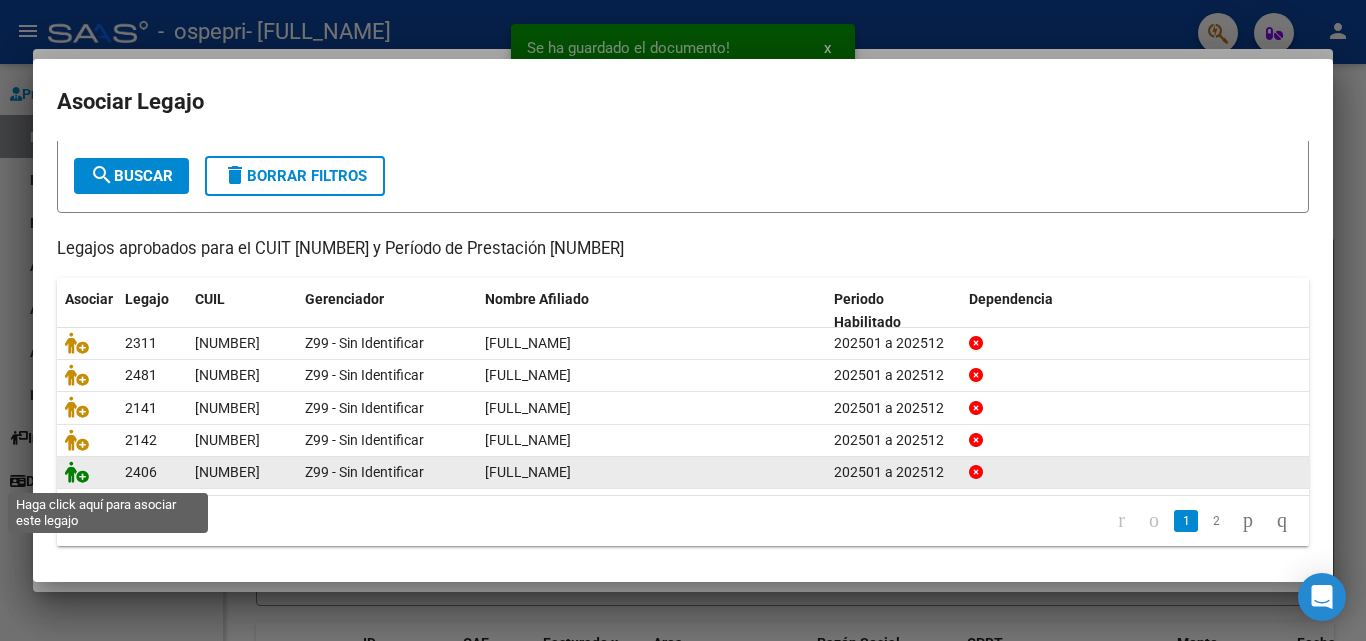click 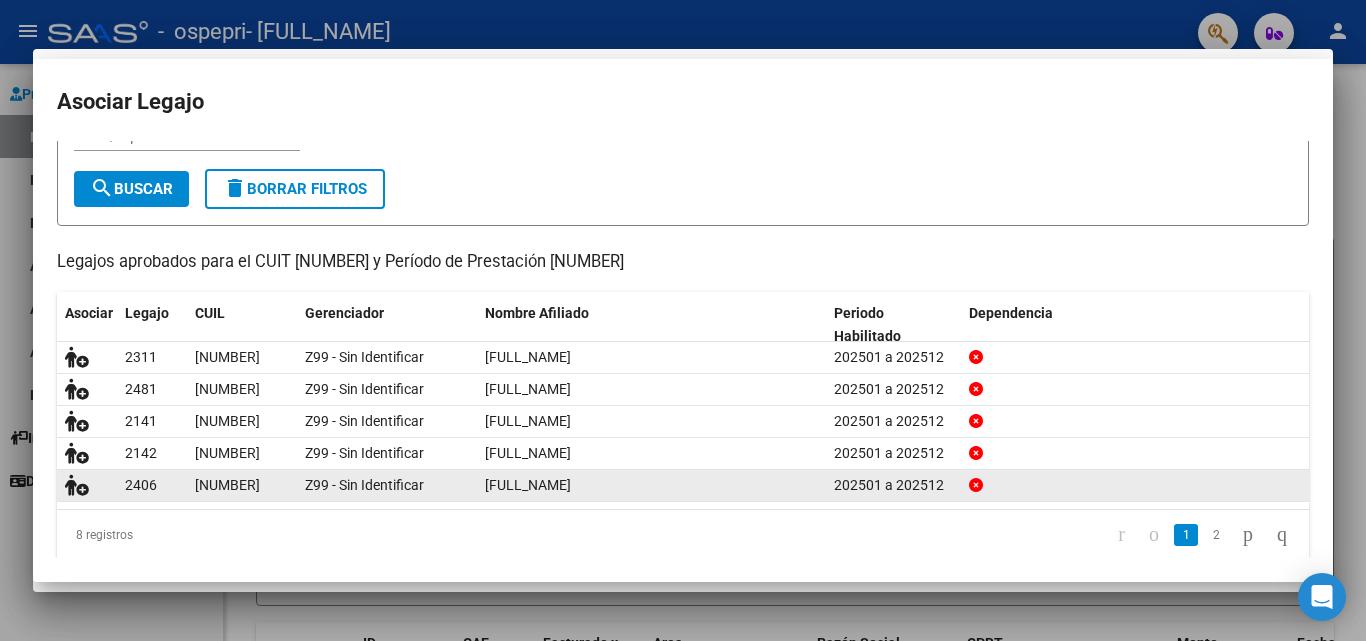scroll, scrollTop: 113, scrollLeft: 0, axis: vertical 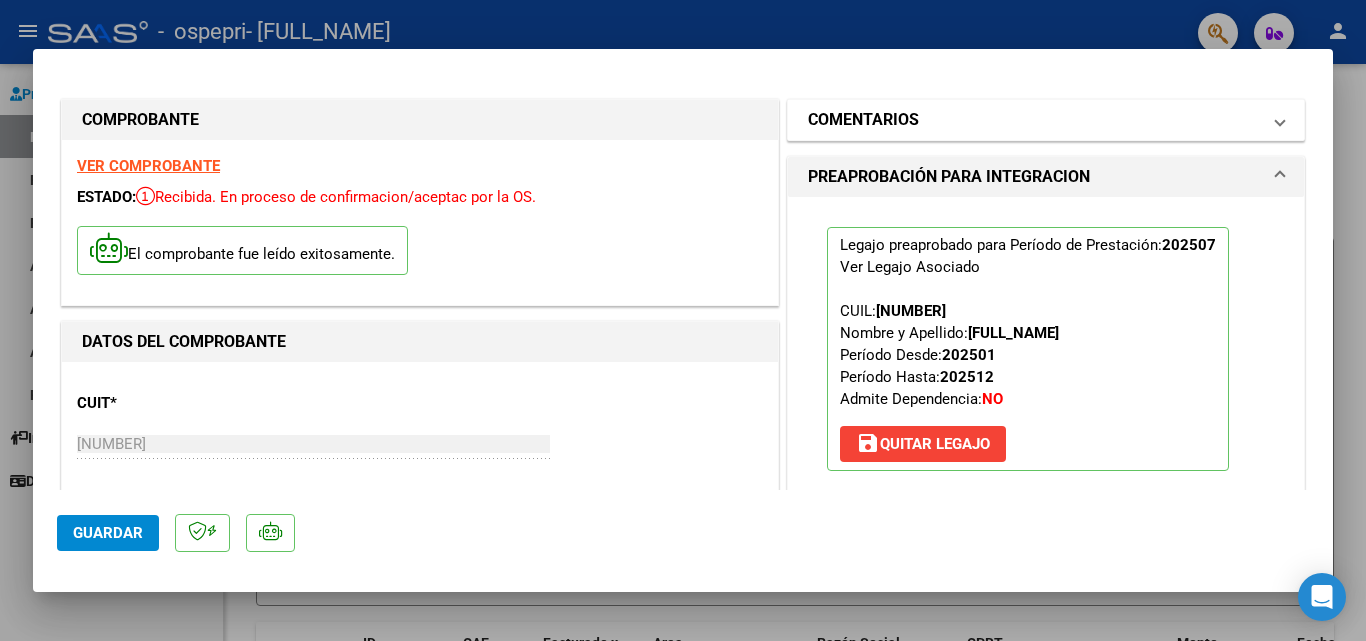 click on "COMENTARIOS" at bounding box center (863, 120) 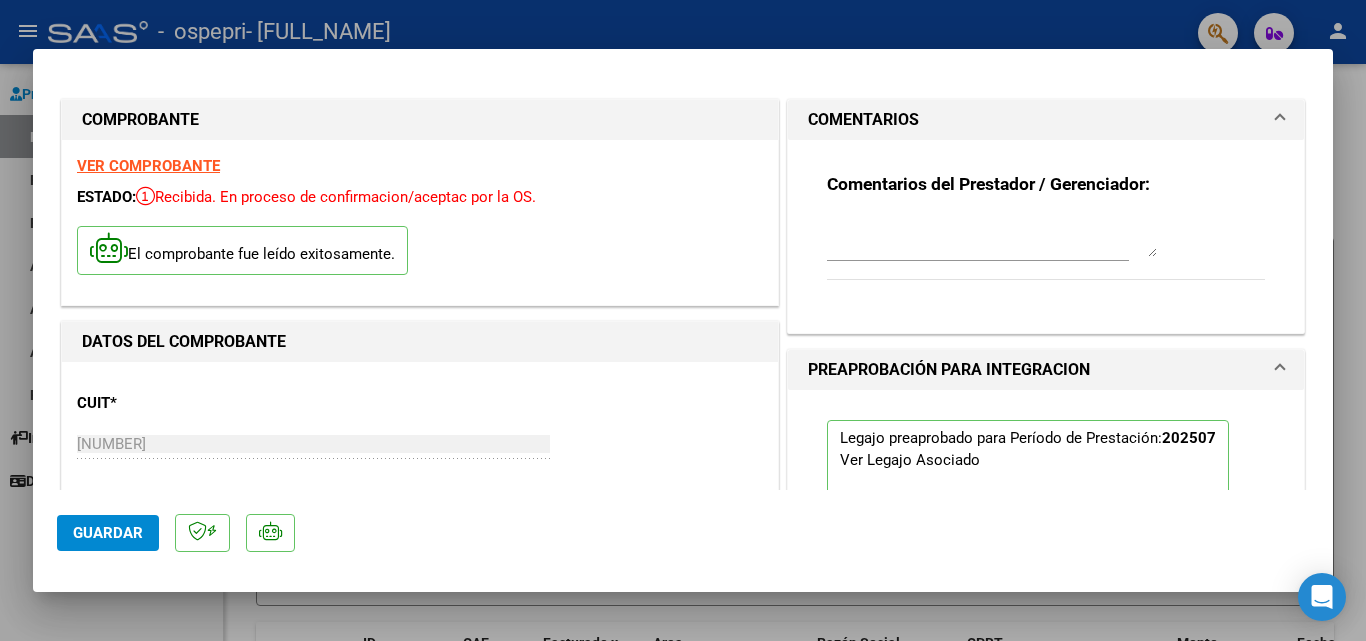 click at bounding box center [992, 237] 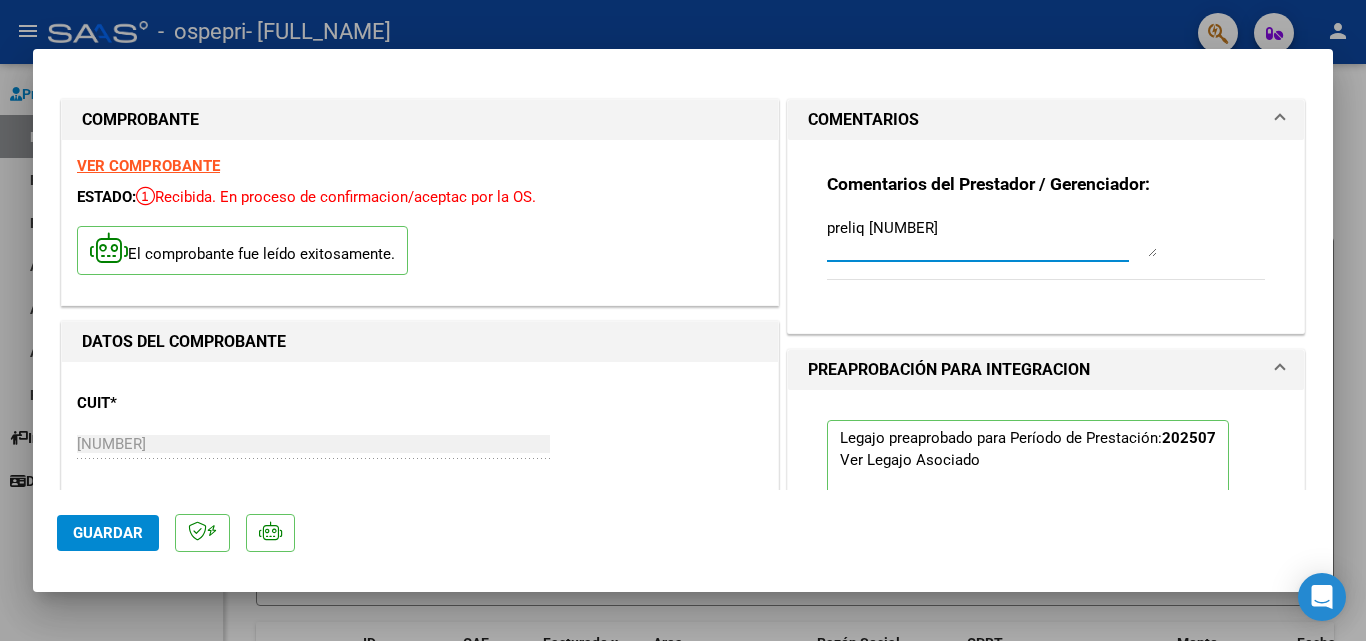type on "preliq 265541" 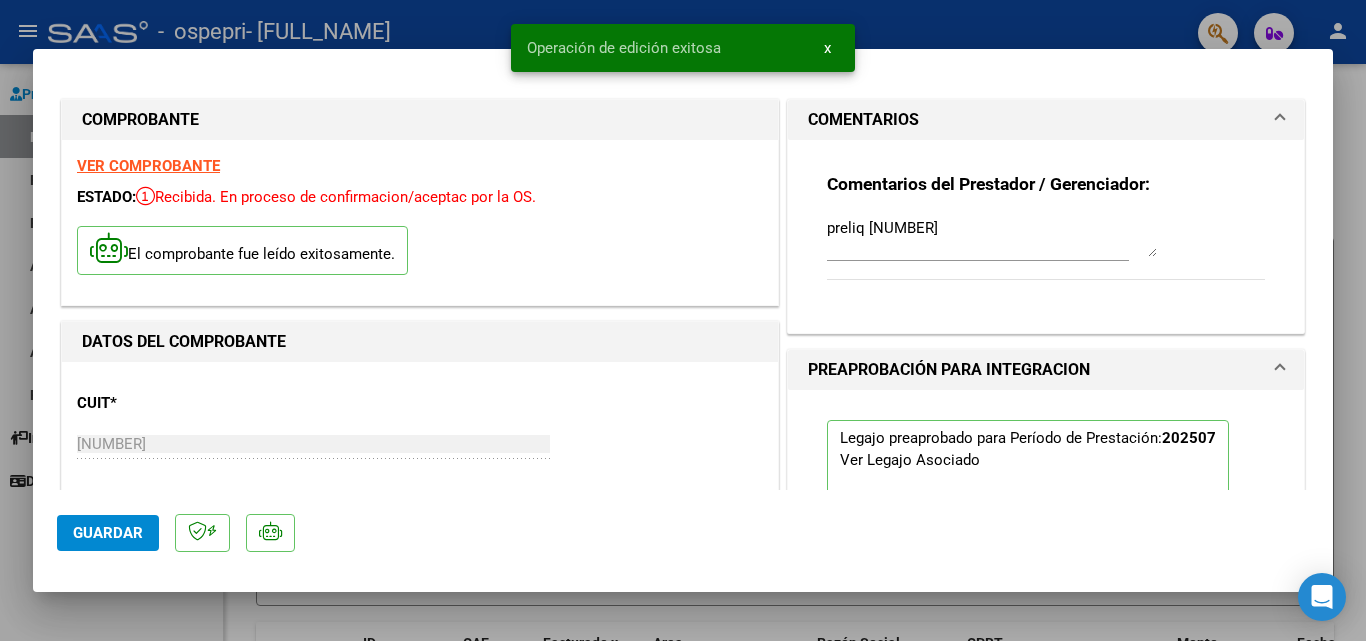 click at bounding box center [683, 320] 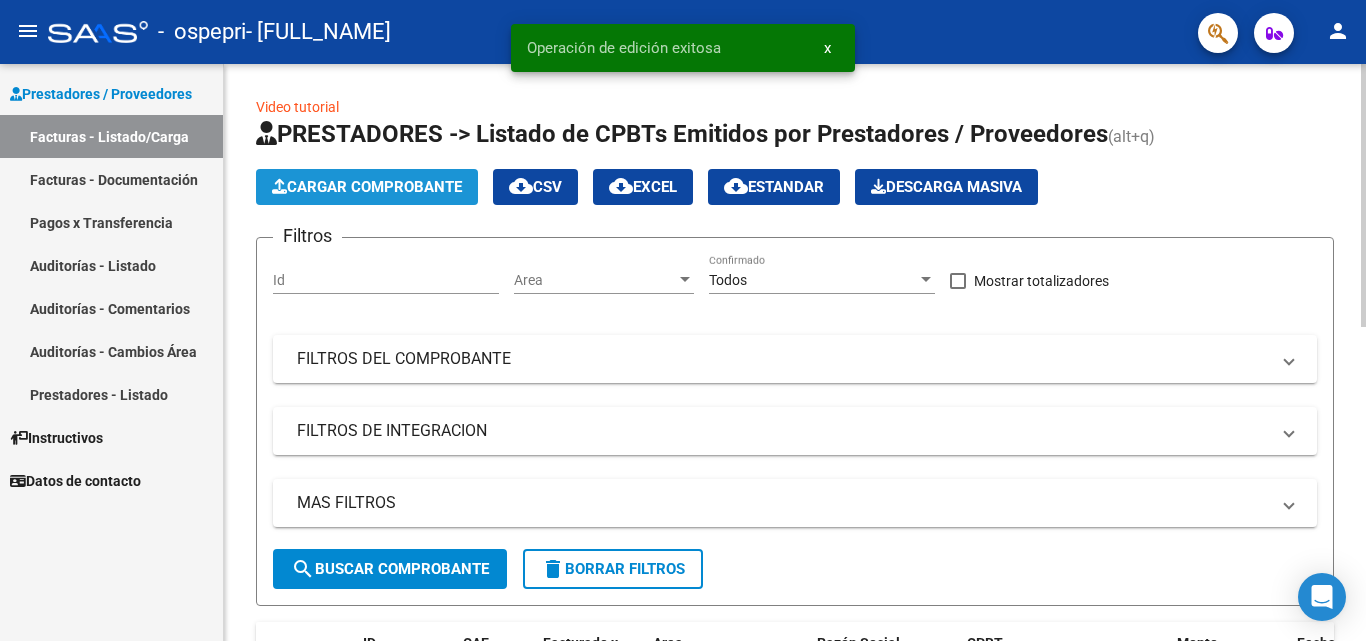 click on "Cargar Comprobante" 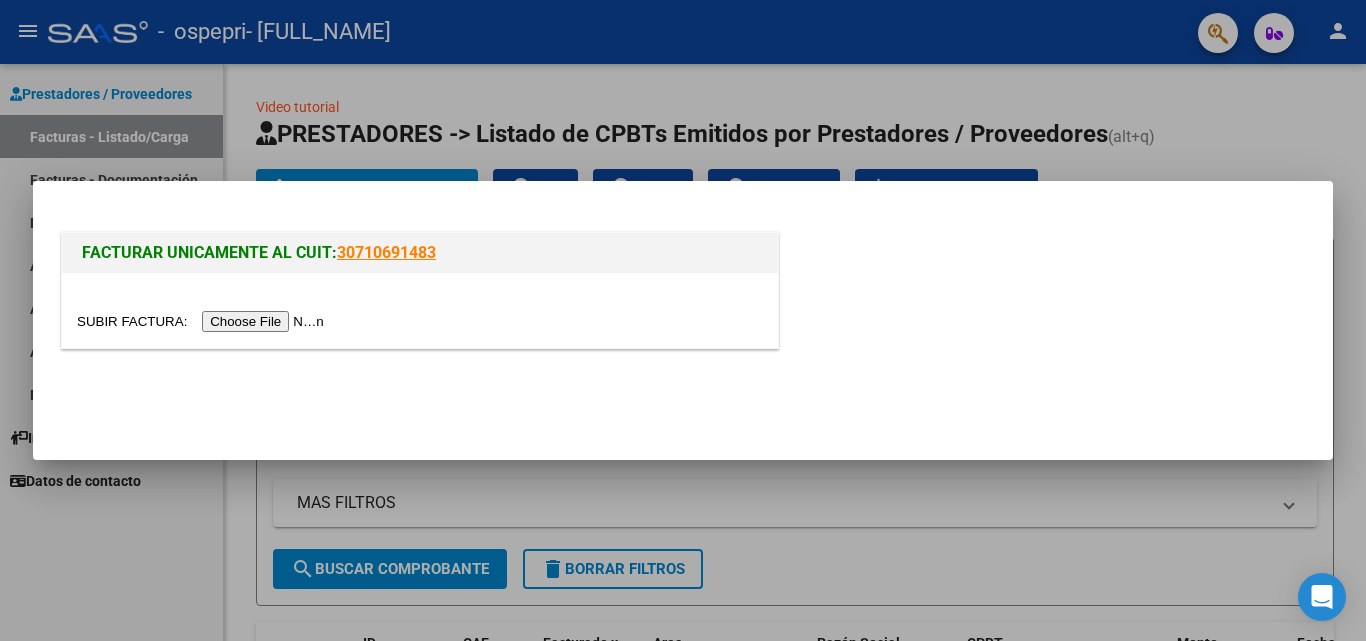 click at bounding box center (203, 321) 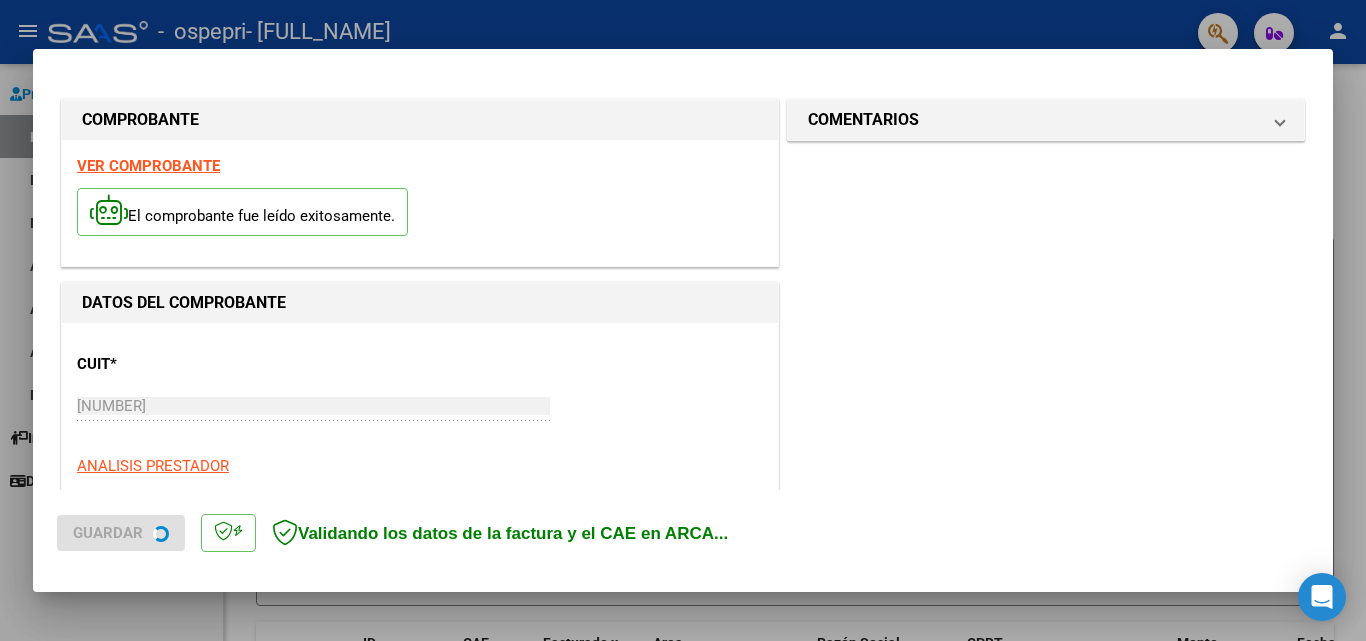scroll, scrollTop: 400, scrollLeft: 0, axis: vertical 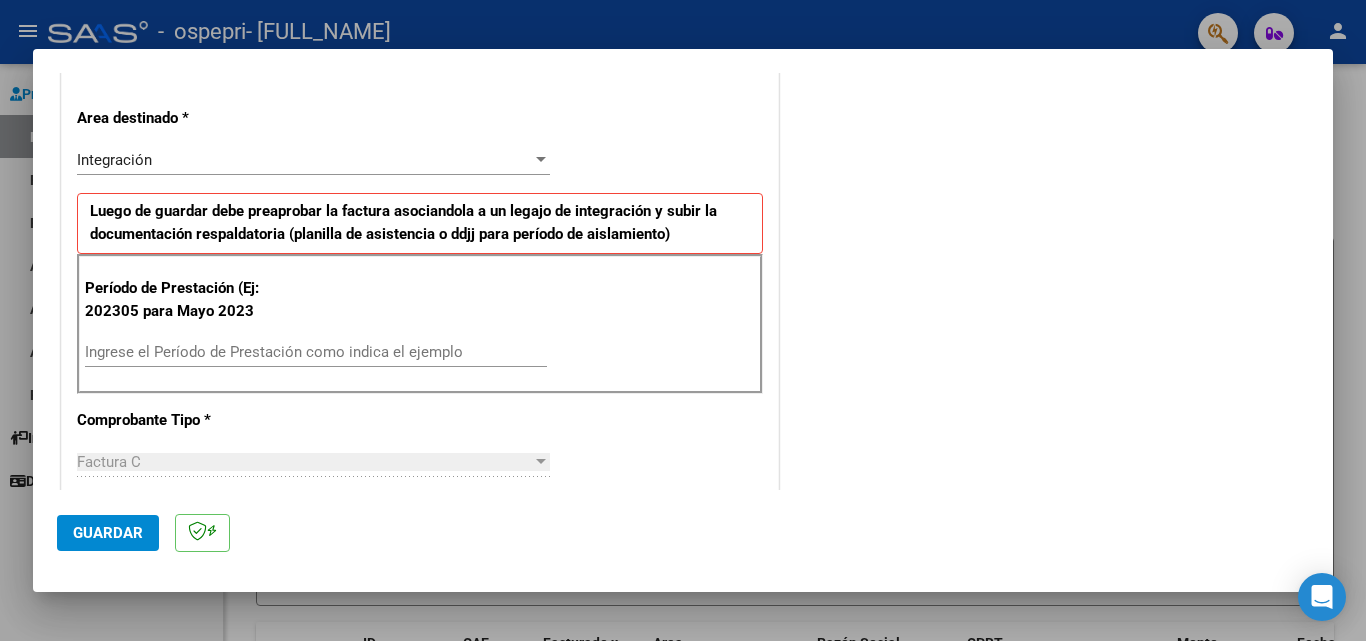 click on "Ingrese el Período de Prestación como indica el ejemplo" at bounding box center [316, 352] 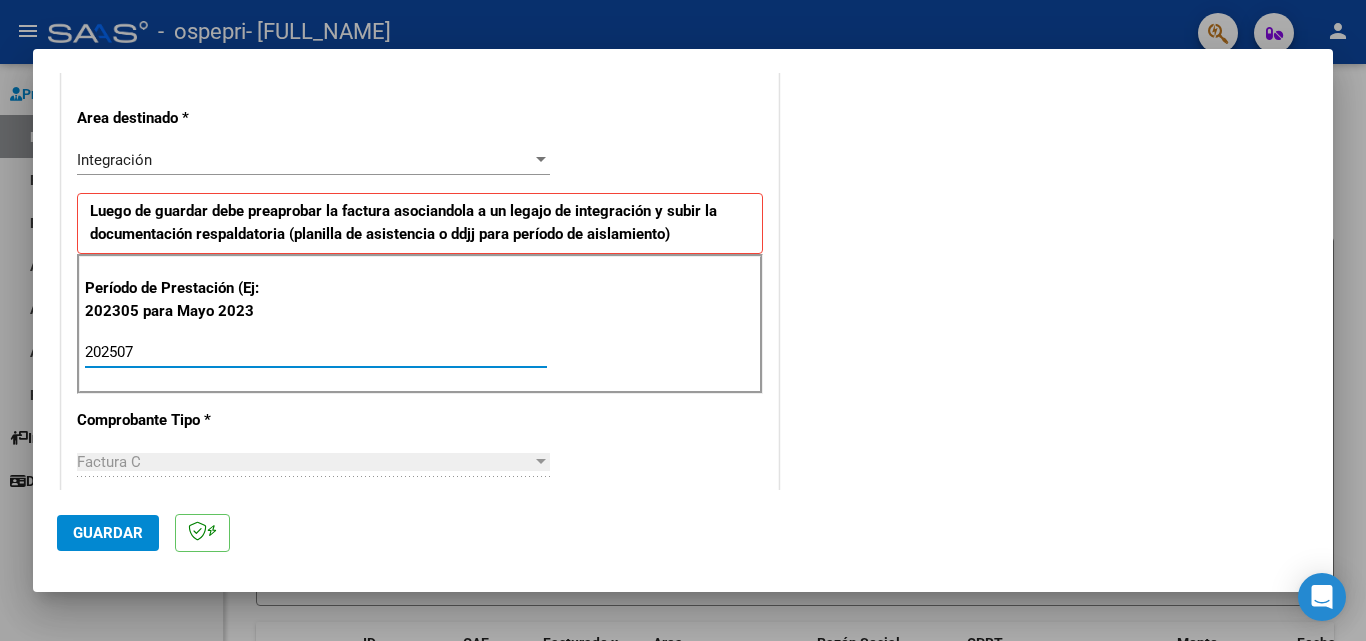 type on "202507" 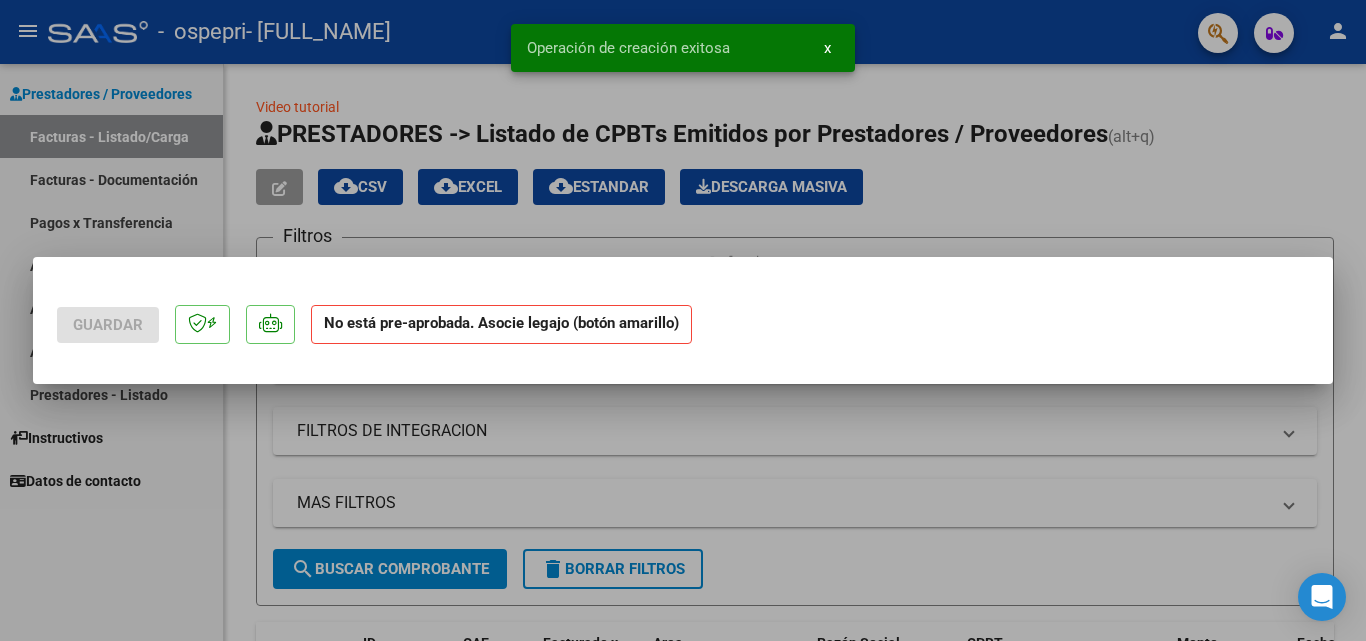 scroll, scrollTop: 0, scrollLeft: 0, axis: both 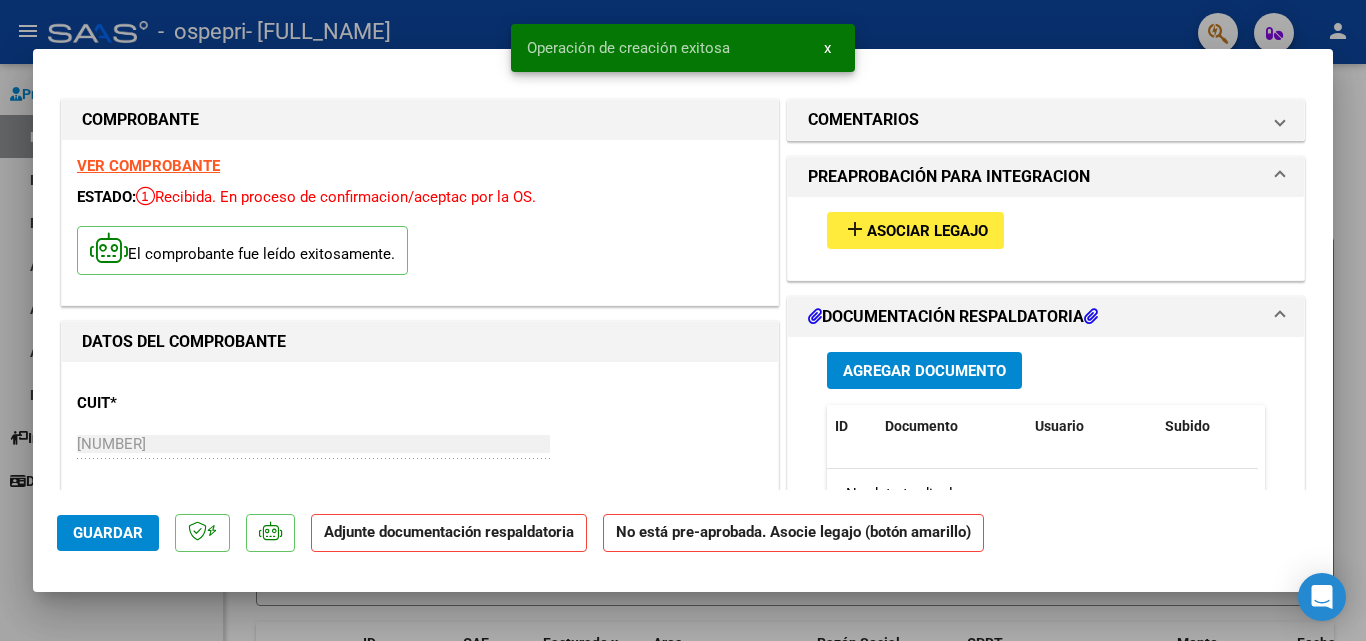click on "Agregar Documento" at bounding box center [924, 371] 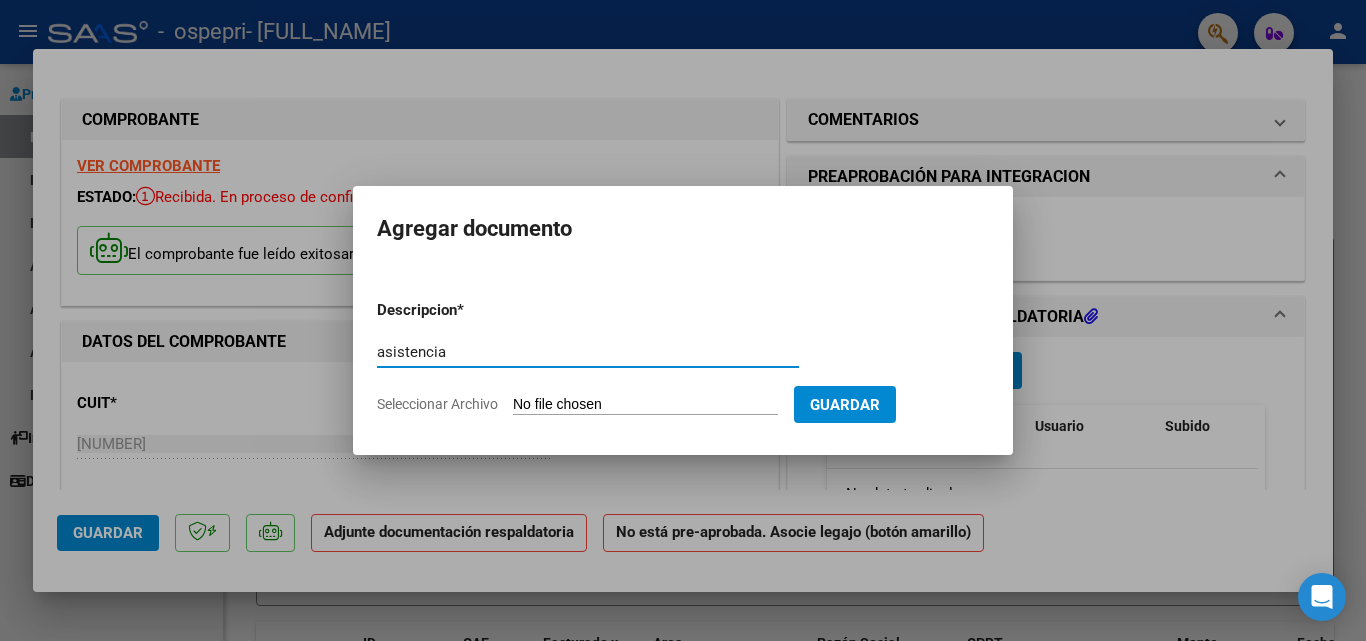 type on "asistencia" 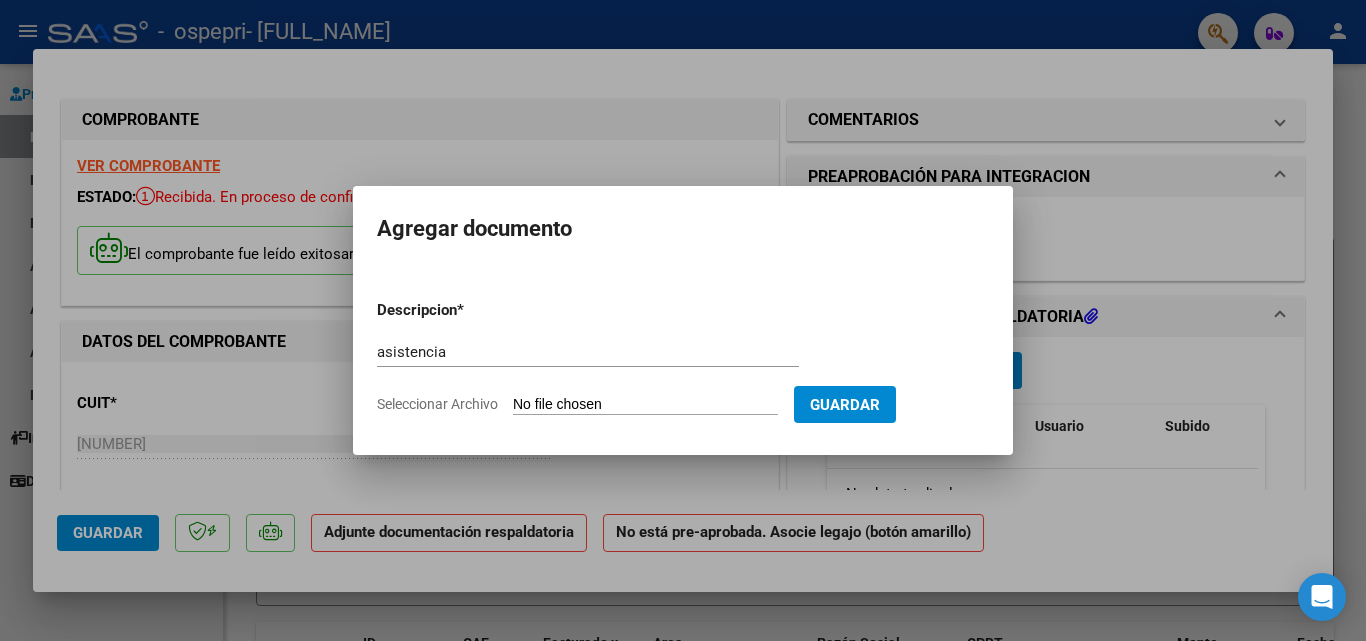 click on "Seleccionar Archivo" at bounding box center [645, 405] 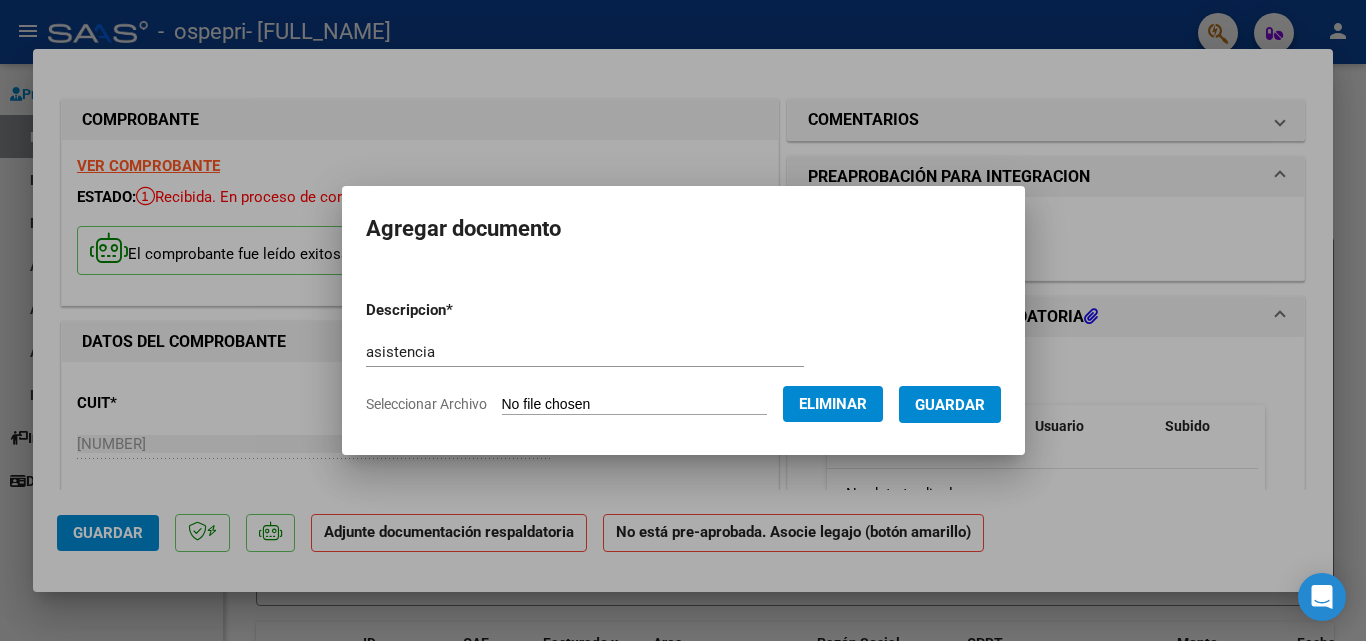 click on "Guardar" at bounding box center [950, 405] 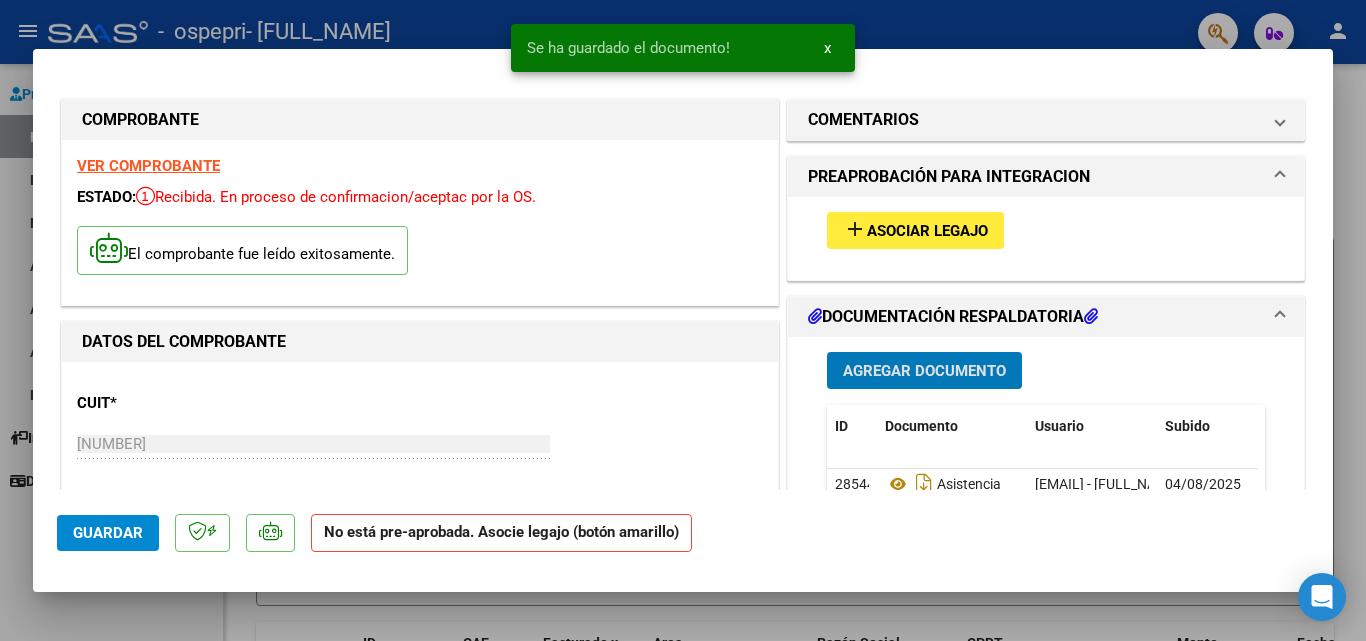 click on "Asociar Legajo" at bounding box center [927, 231] 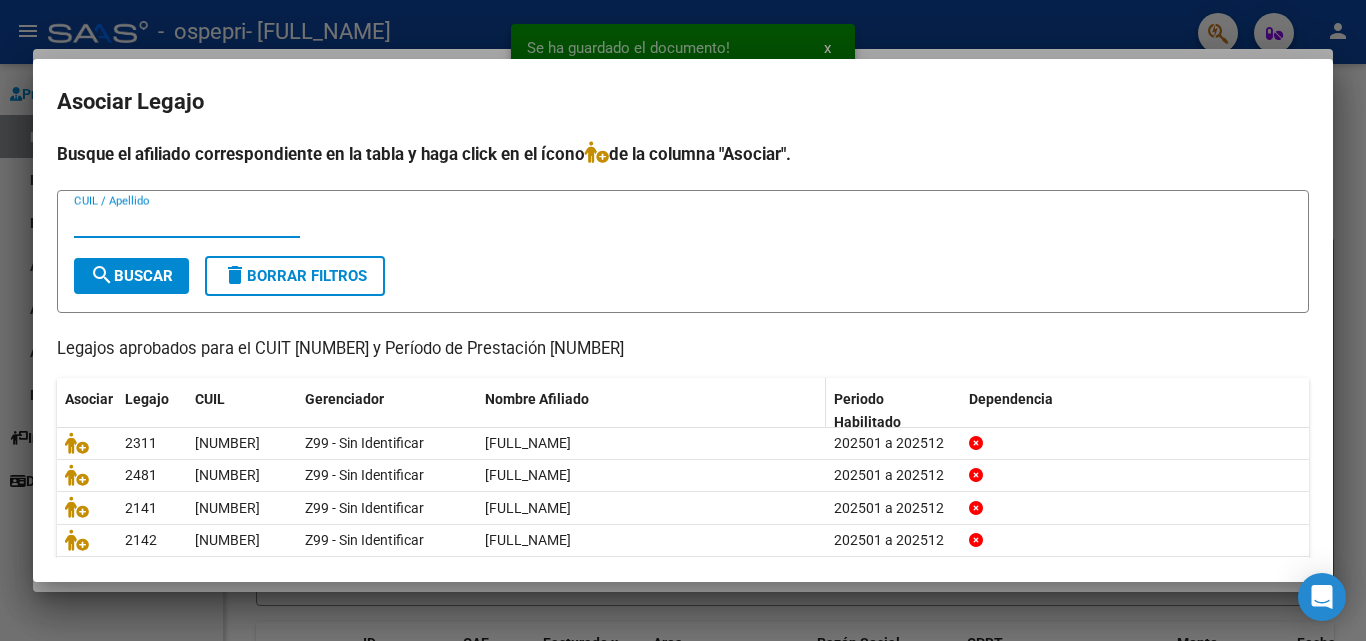 scroll, scrollTop: 109, scrollLeft: 0, axis: vertical 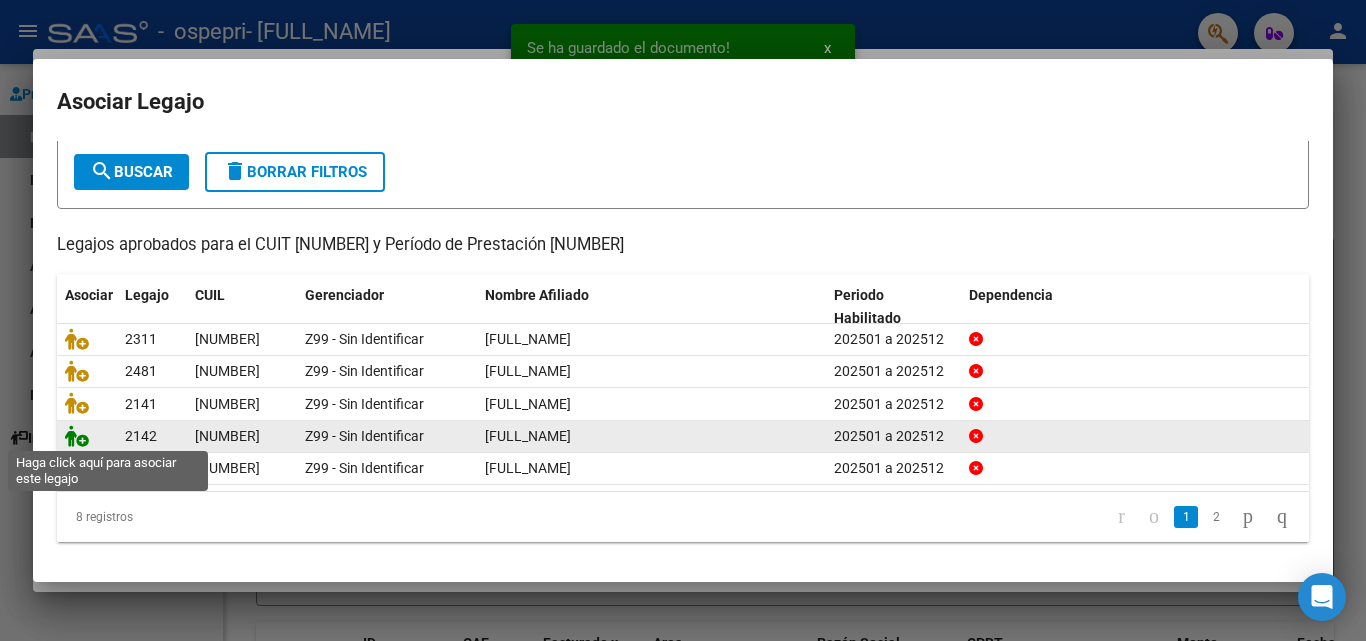 click 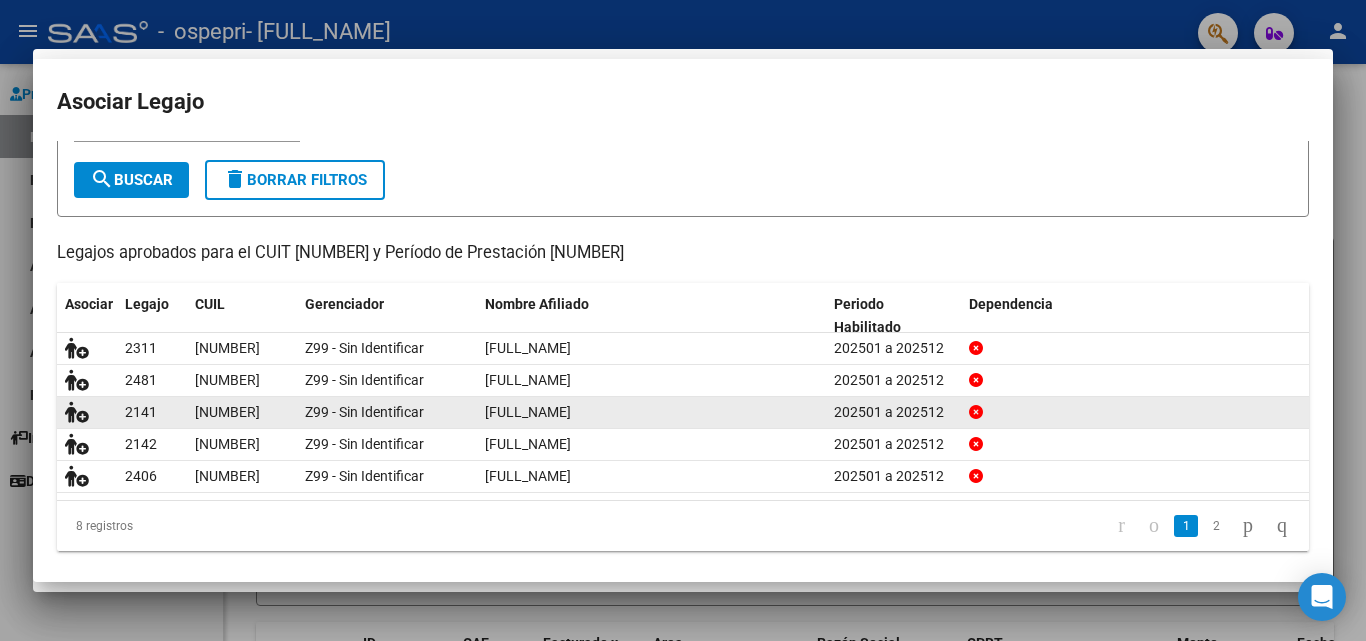 scroll, scrollTop: 122, scrollLeft: 0, axis: vertical 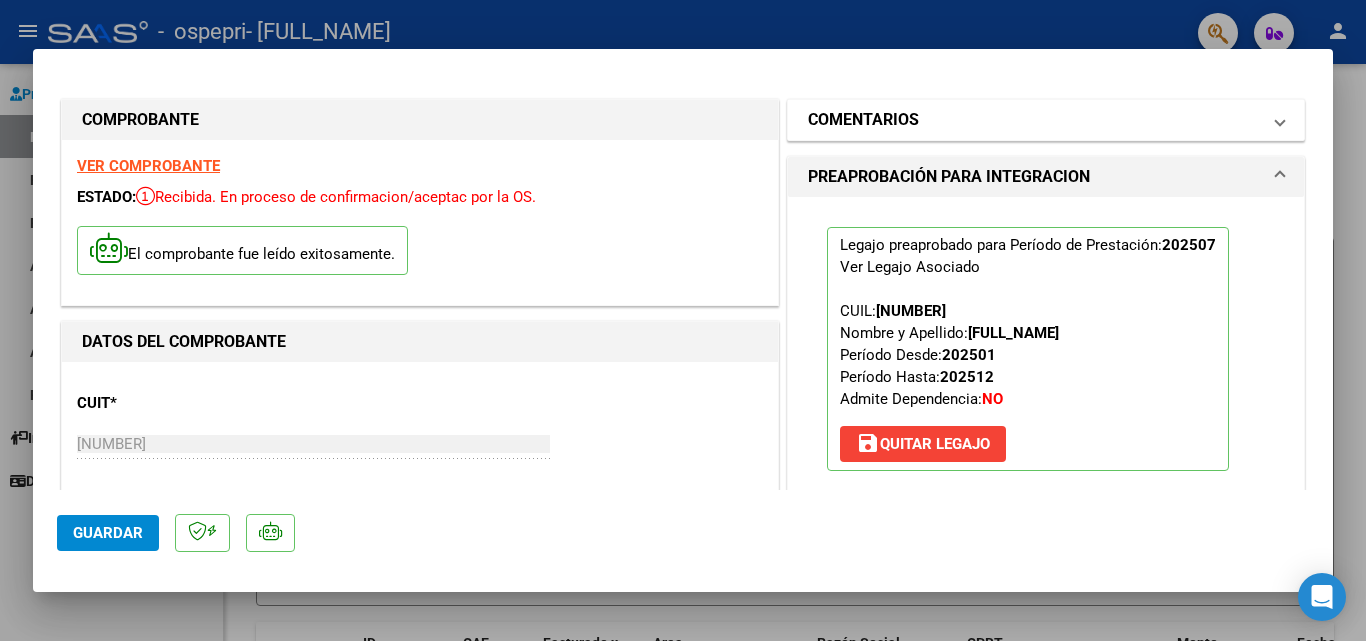 click on "COMENTARIOS" at bounding box center [1034, 120] 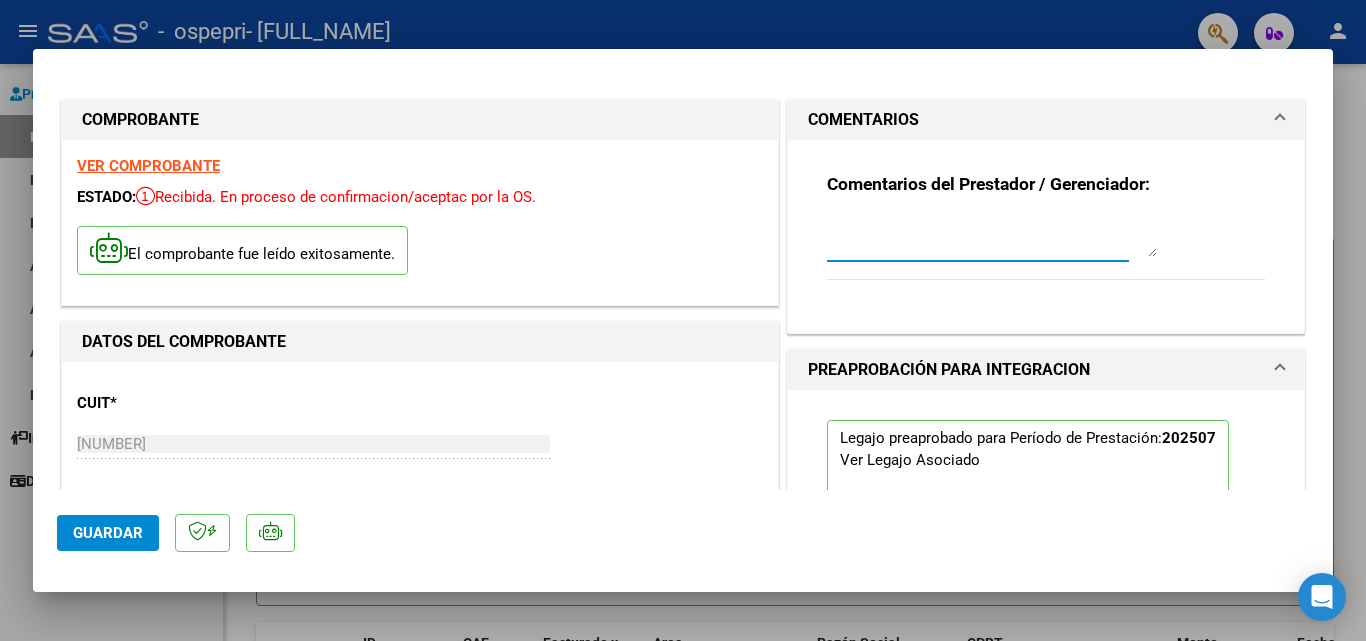 click at bounding box center (992, 237) 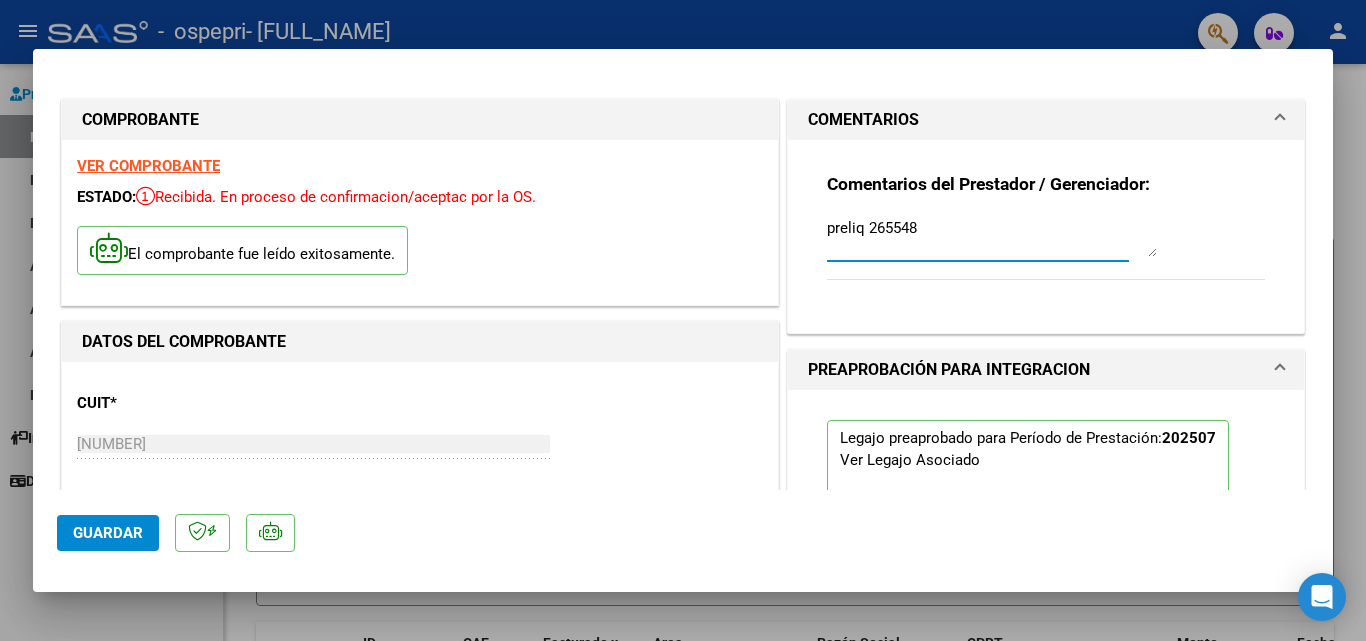 type on "preliq 265548" 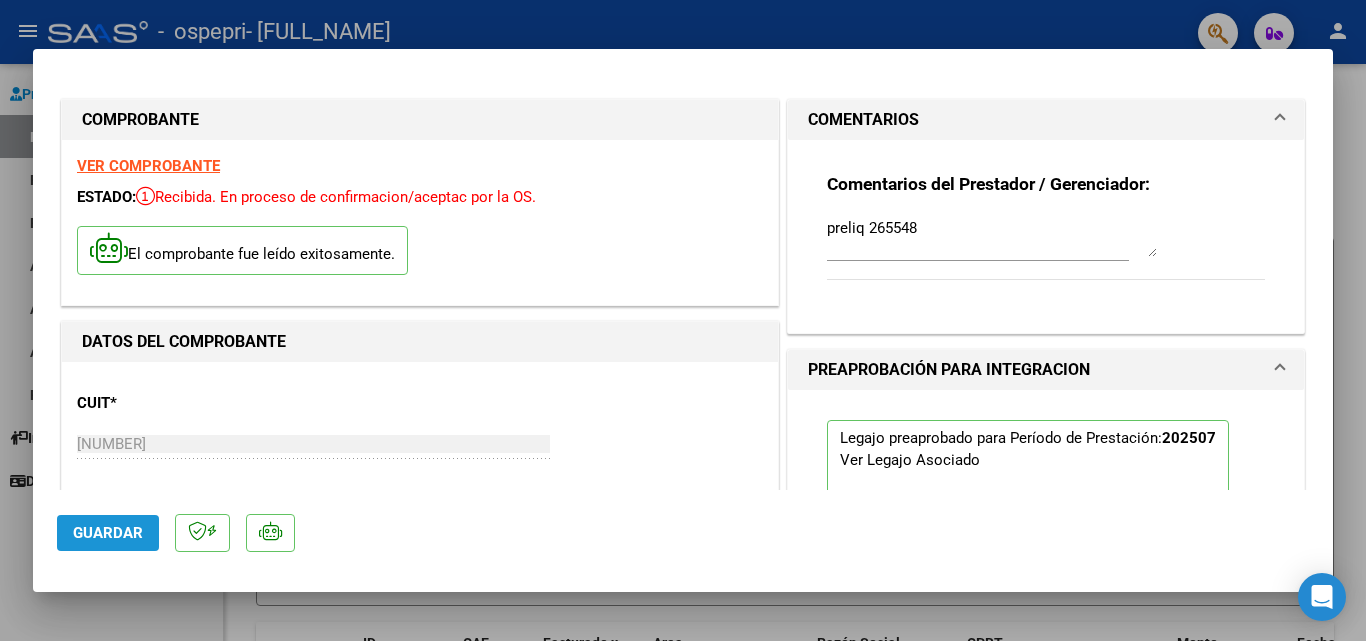 click on "Guardar" 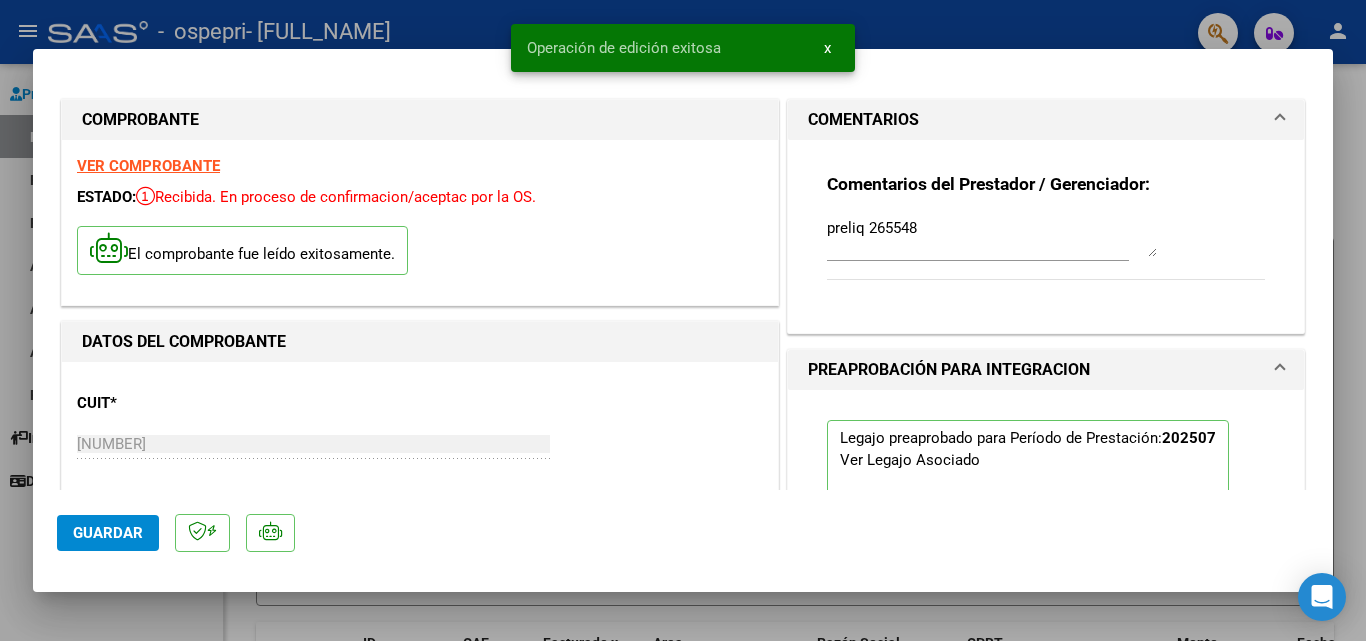 click at bounding box center (683, 320) 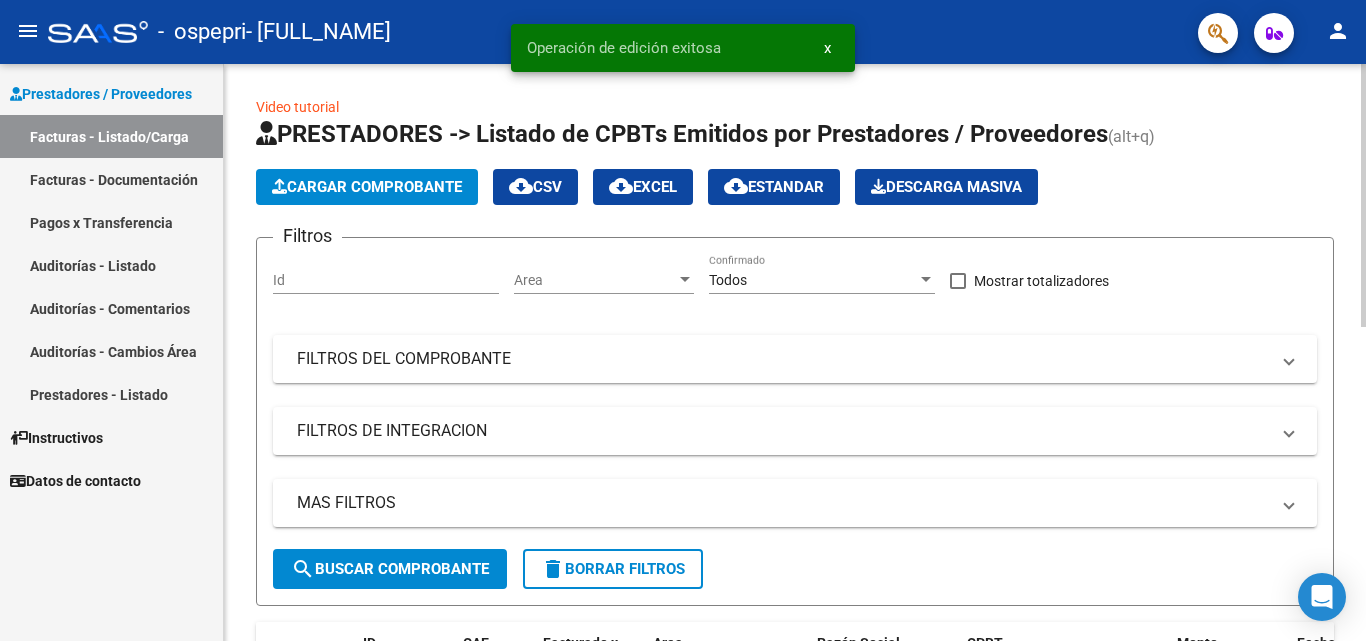 click on "Cargar Comprobante" 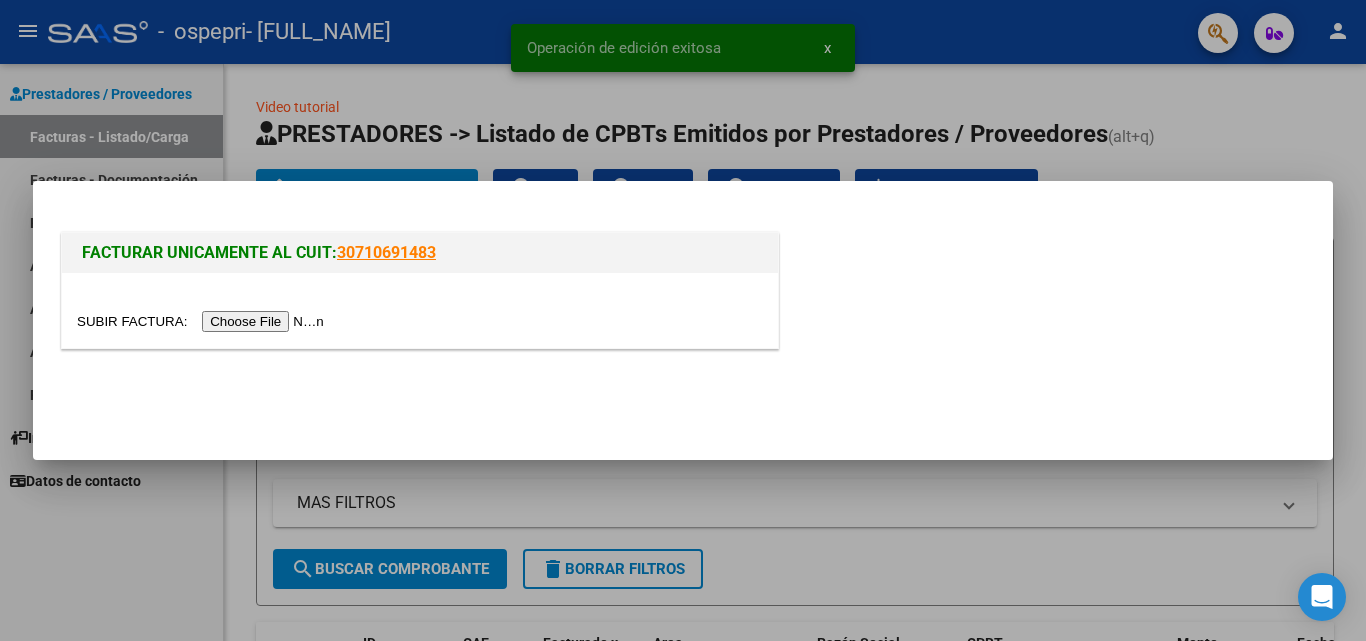 click at bounding box center [203, 321] 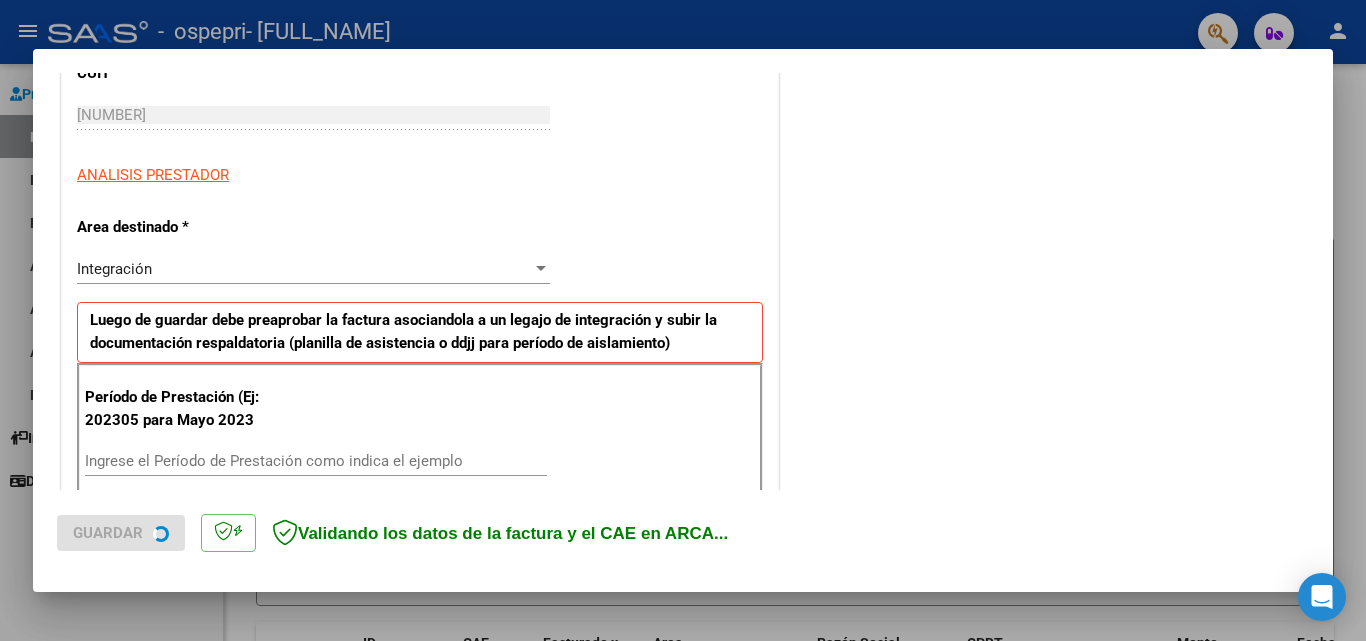 scroll, scrollTop: 300, scrollLeft: 0, axis: vertical 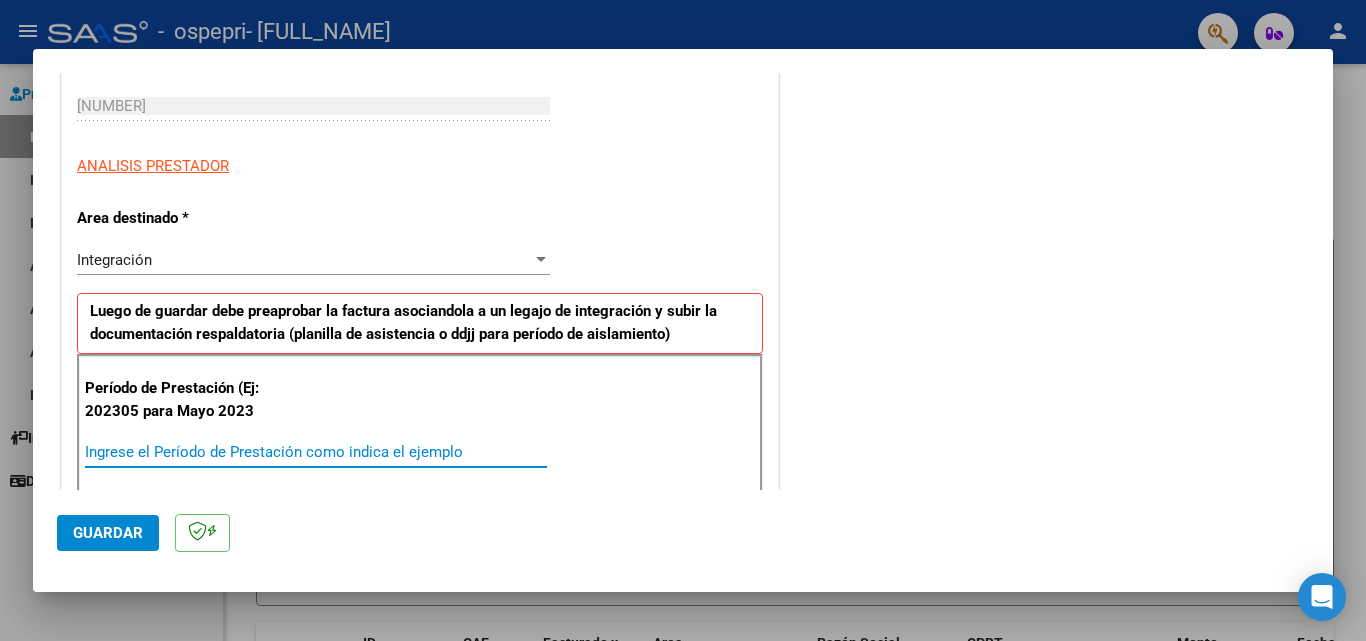 click on "Ingrese el Período de Prestación como indica el ejemplo" at bounding box center (316, 452) 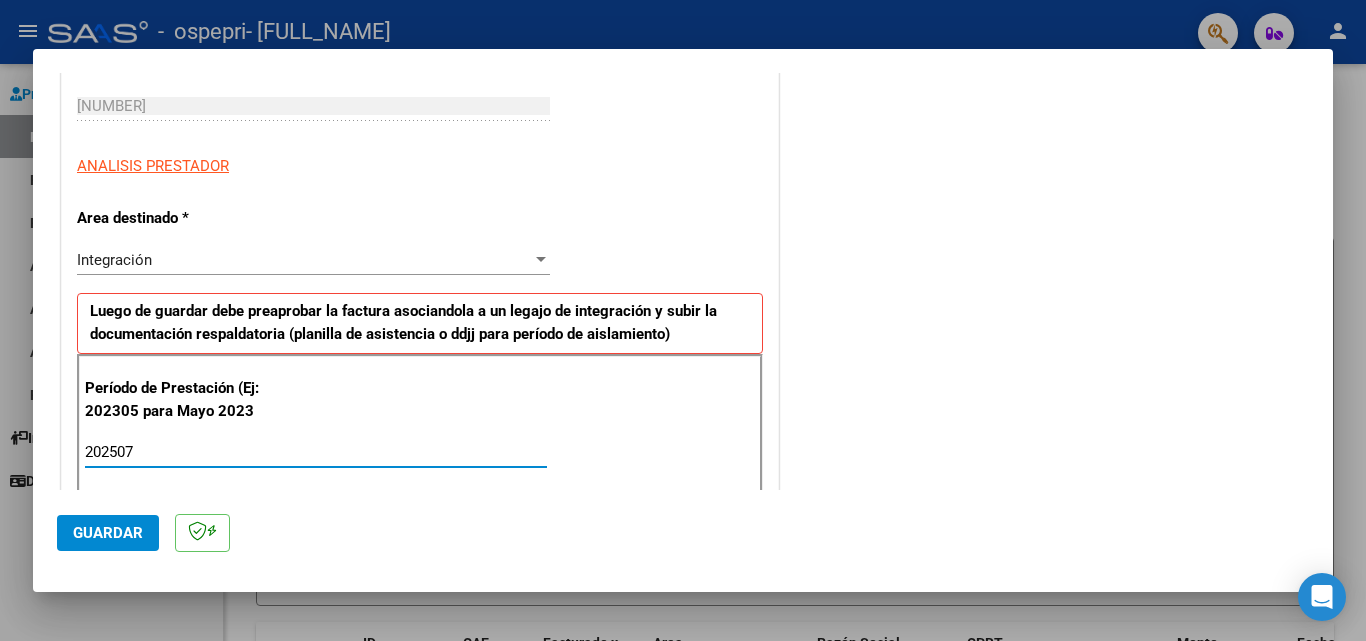 type on "202507" 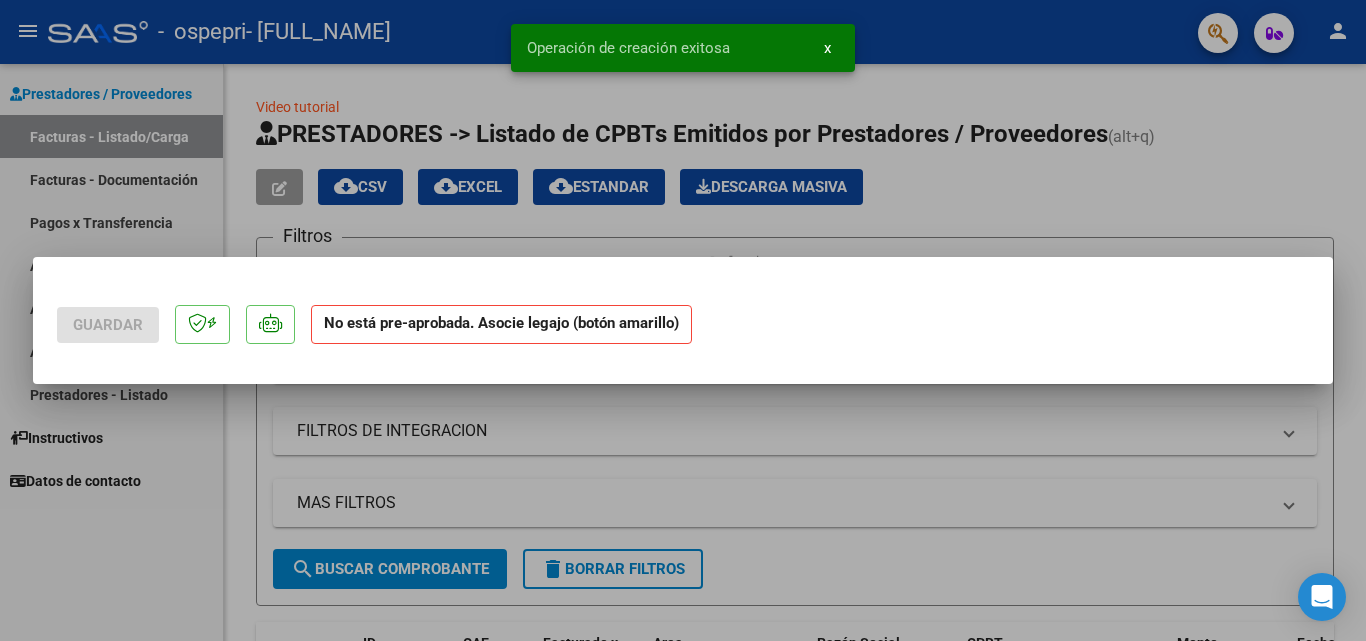 scroll, scrollTop: 0, scrollLeft: 0, axis: both 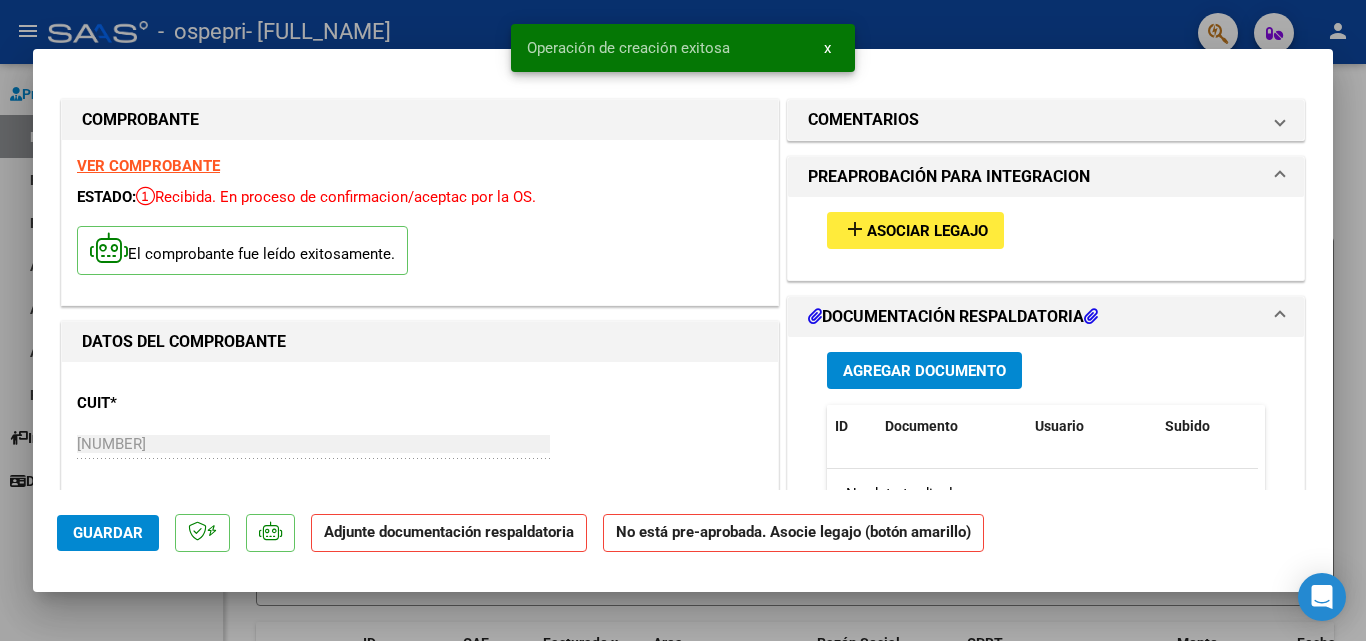 click on "Agregar Documento" at bounding box center (924, 371) 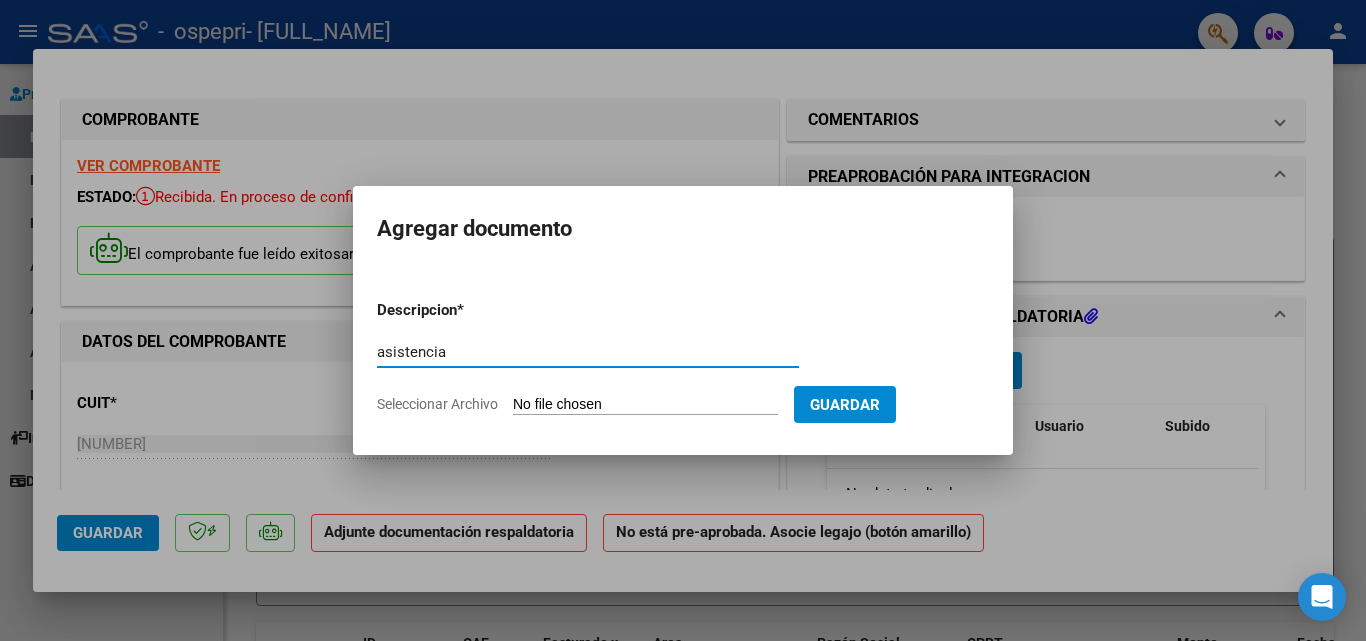 type on "asistencia" 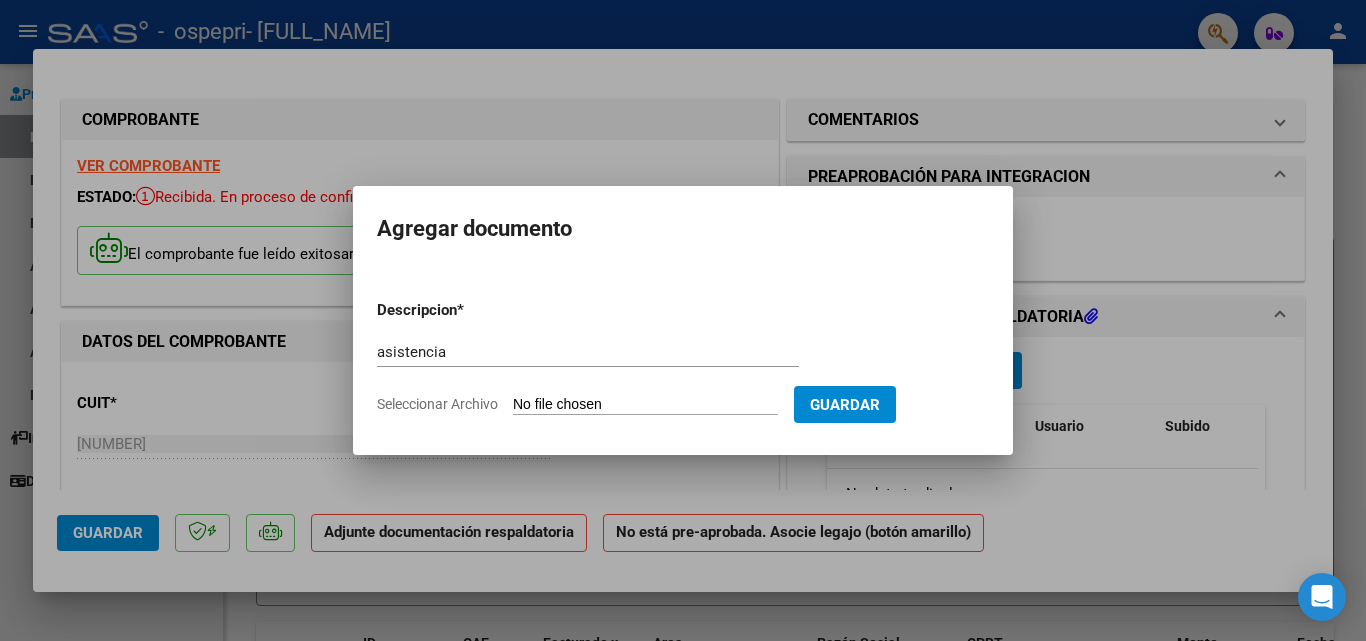 click on "Seleccionar Archivo" at bounding box center (645, 405) 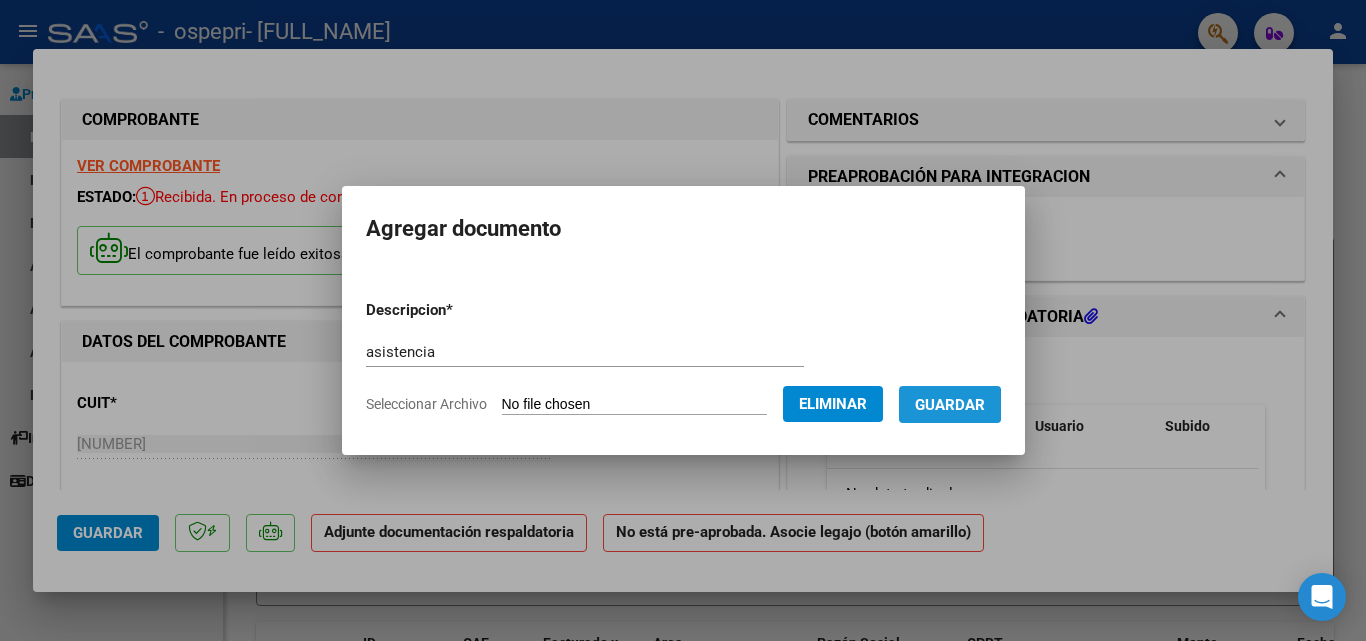 click on "Guardar" at bounding box center [950, 405] 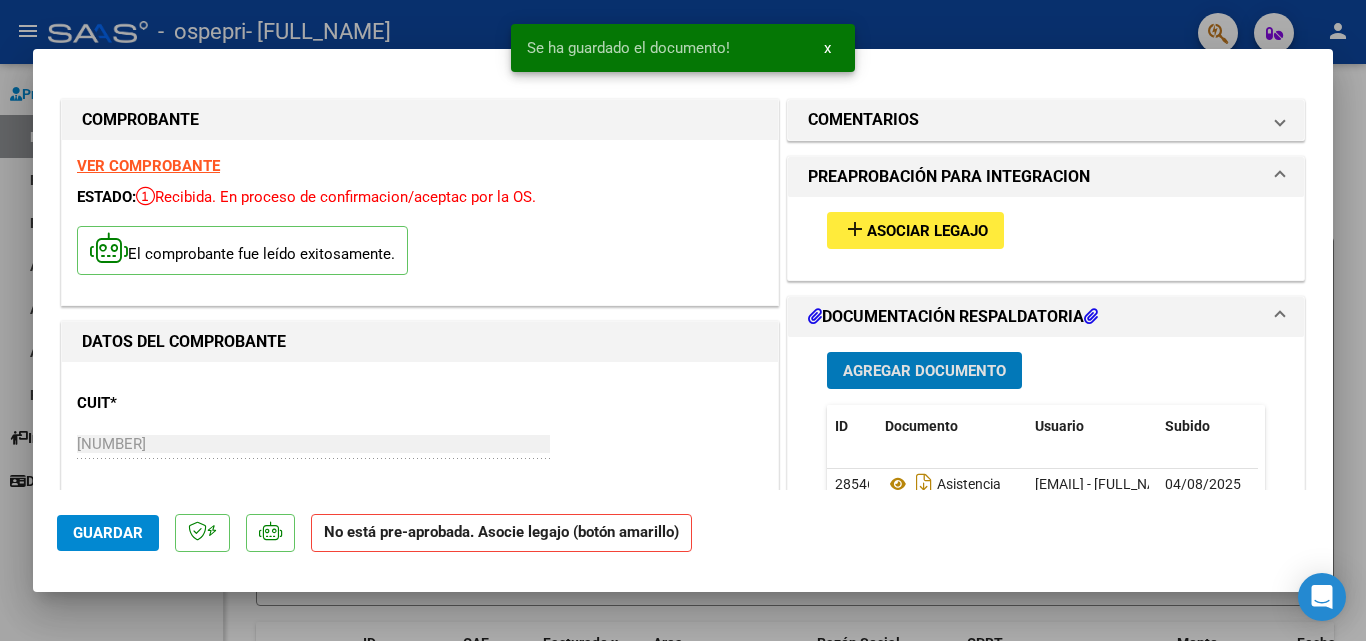 click on "Asociar Legajo" at bounding box center (927, 231) 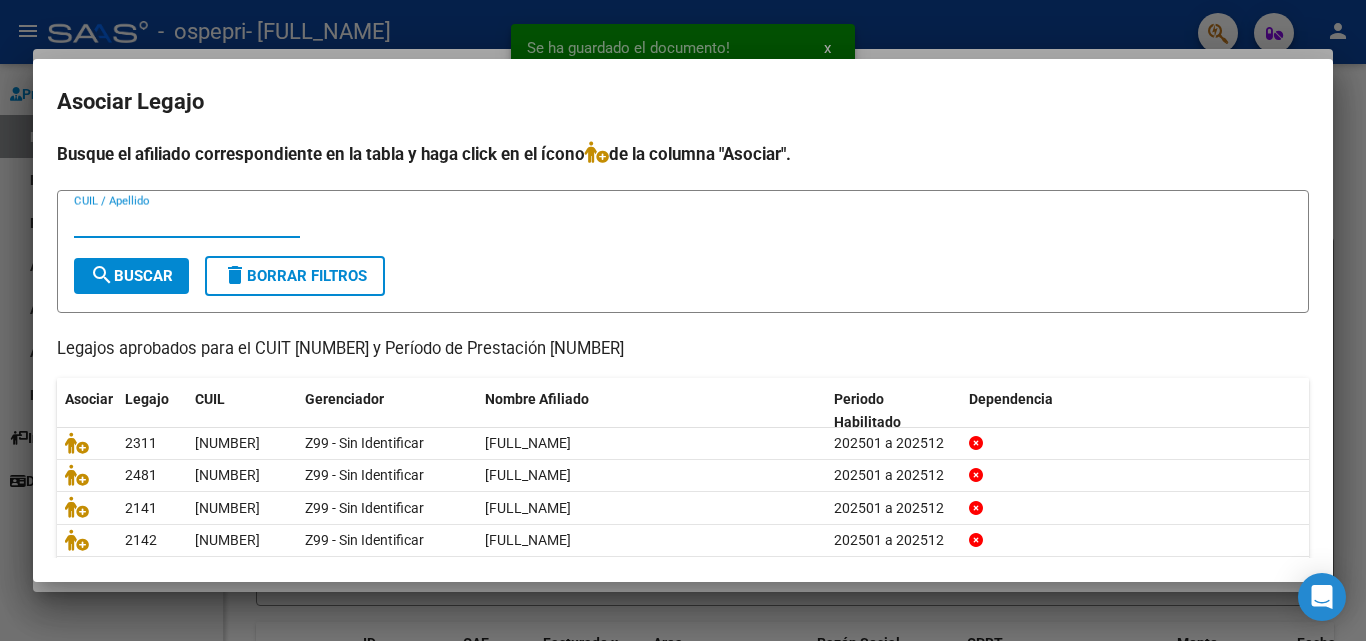 scroll, scrollTop: 109, scrollLeft: 0, axis: vertical 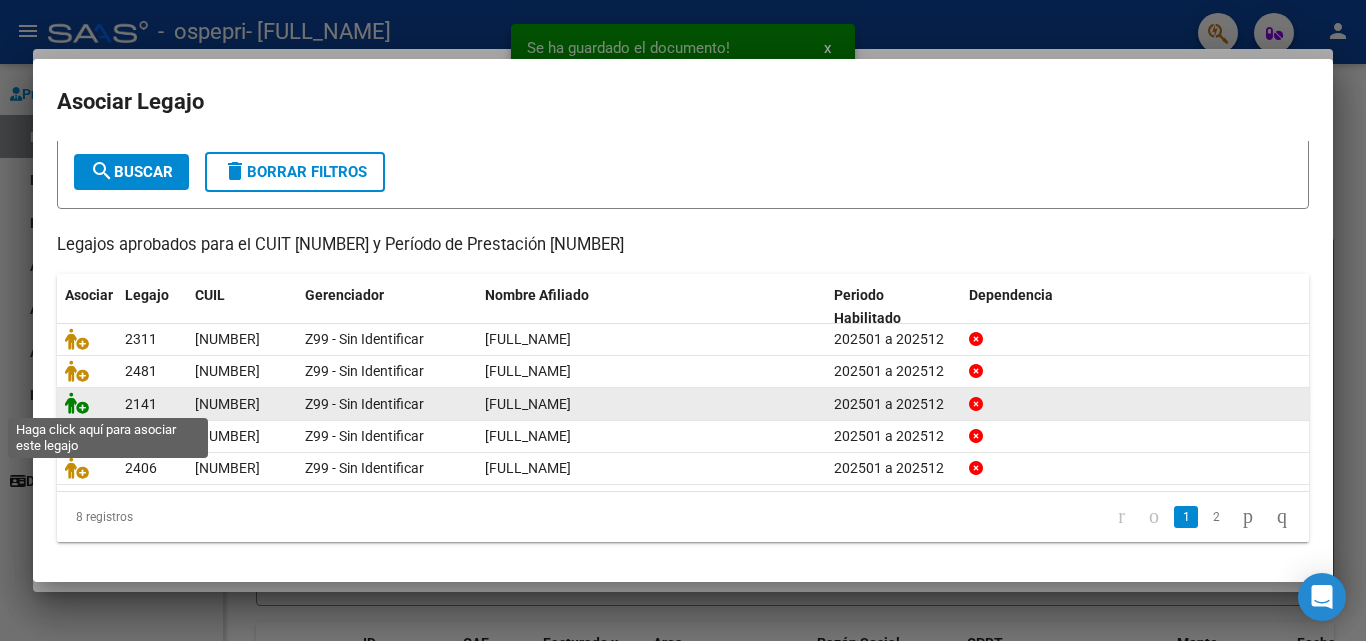 click 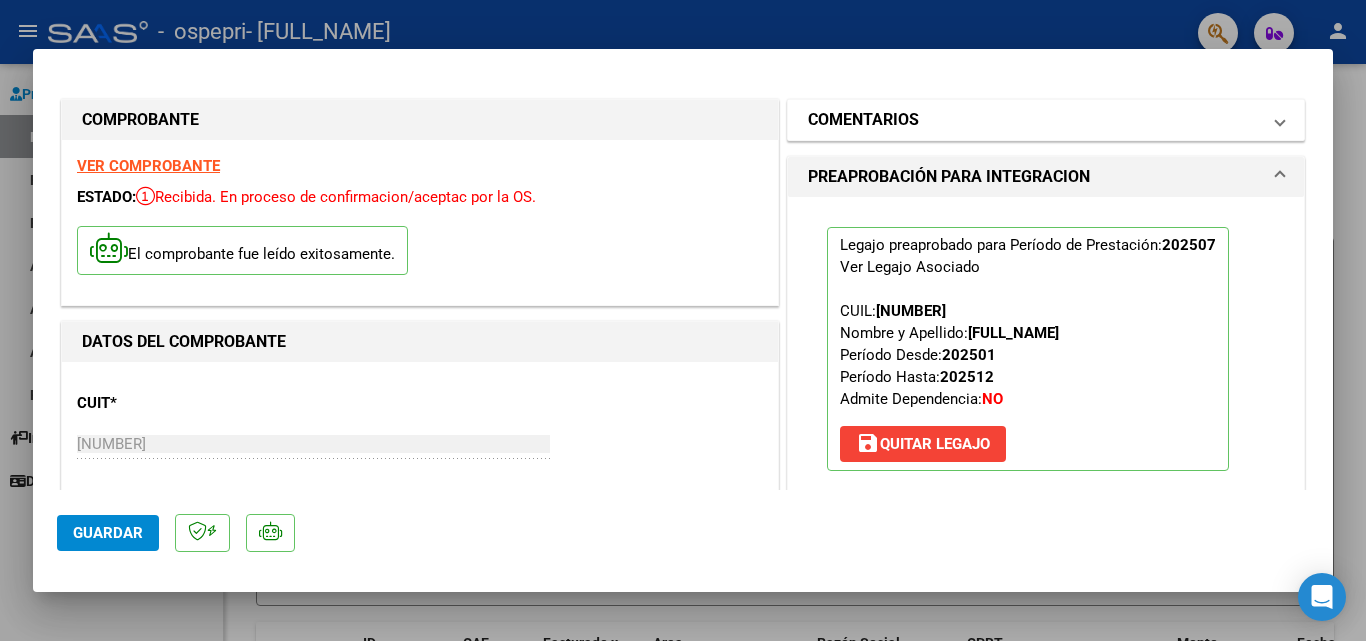click on "COMENTARIOS" at bounding box center [863, 120] 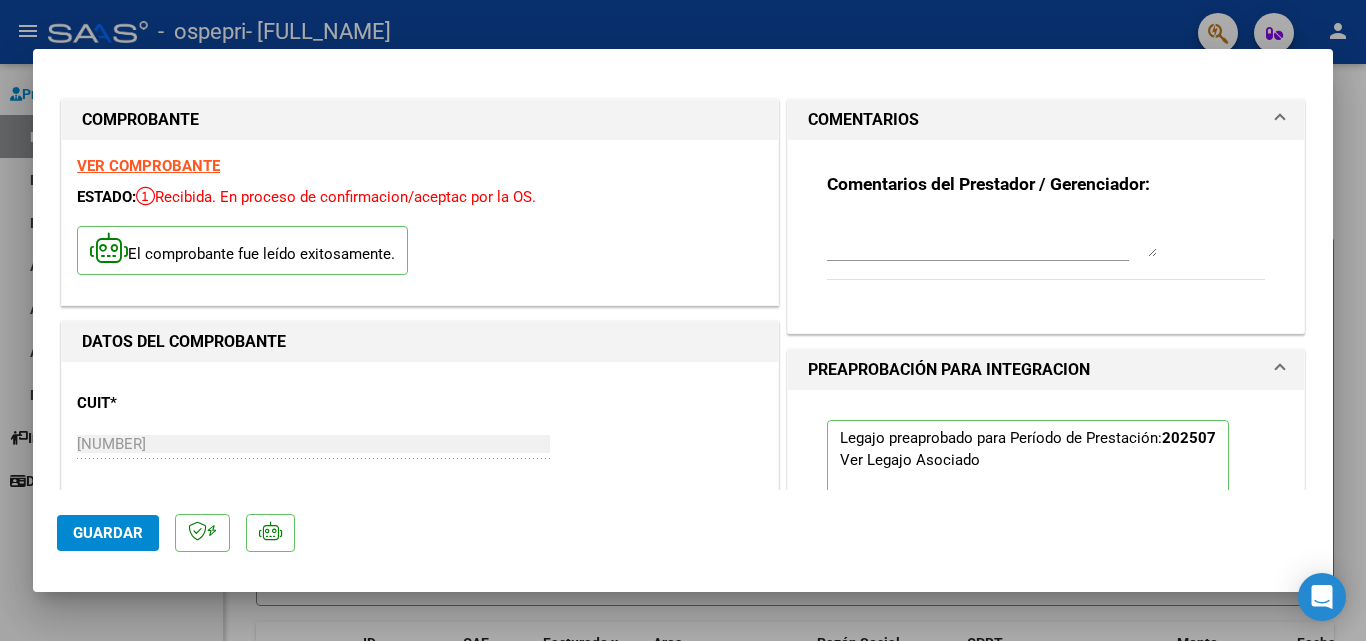 click at bounding box center [992, 237] 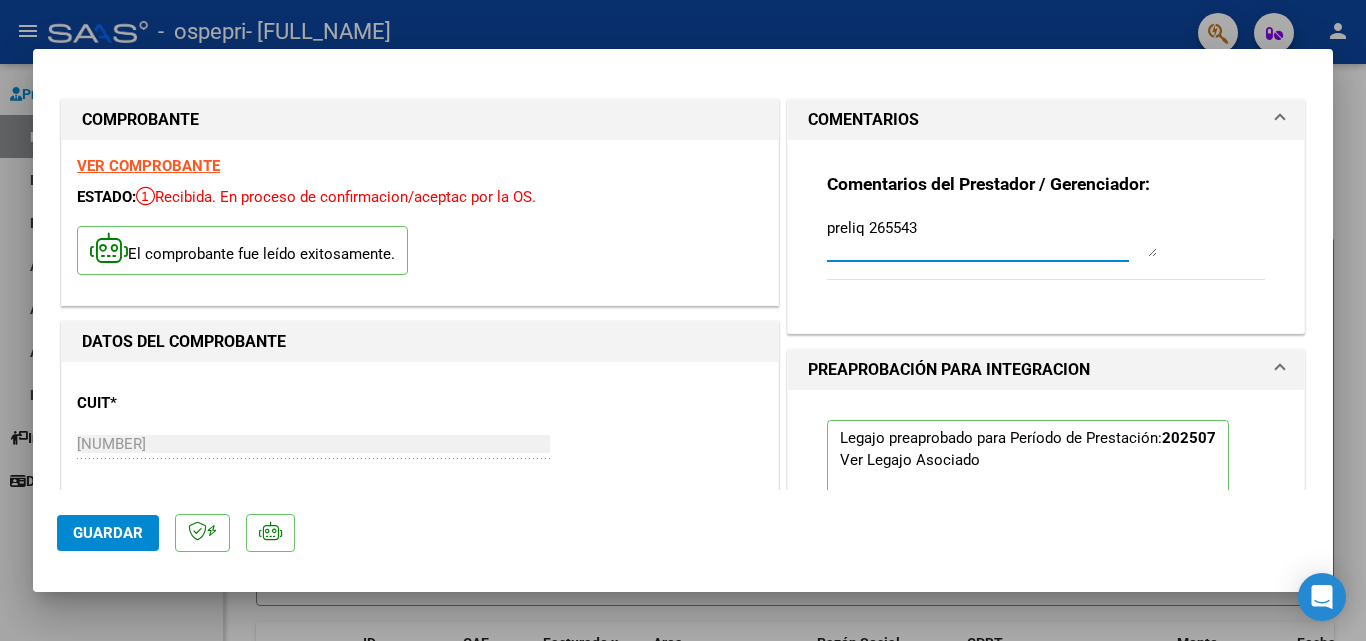 type on "preliq 265543" 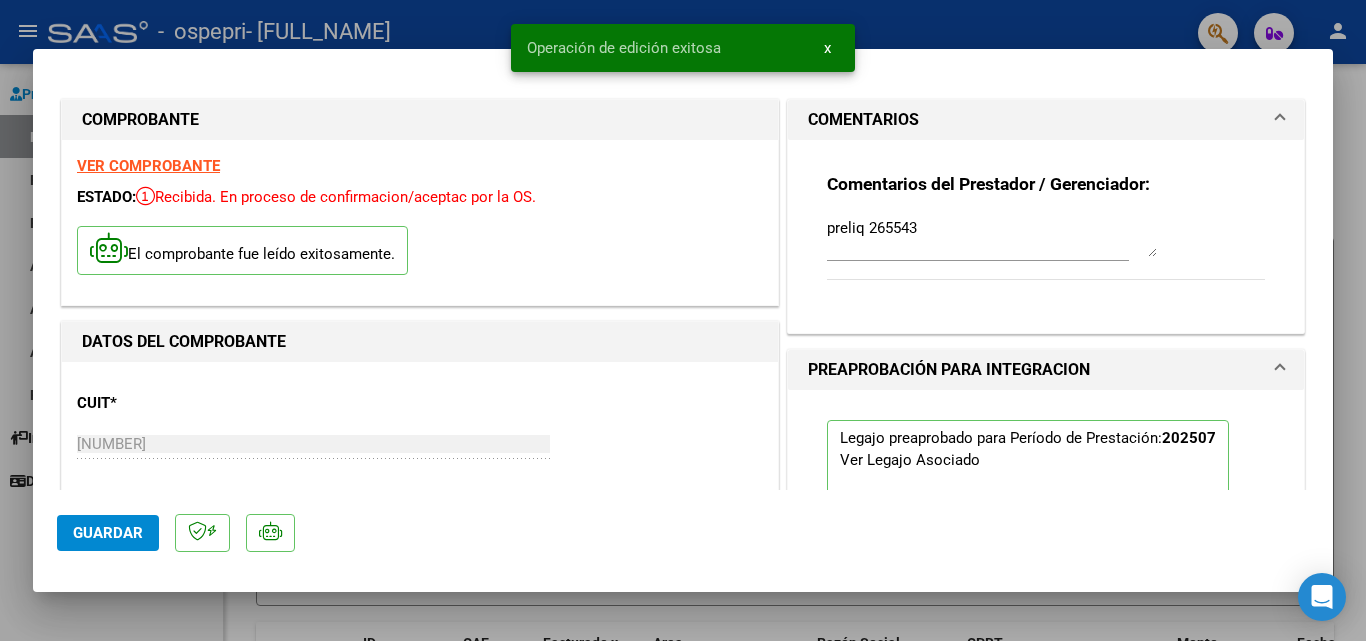 click at bounding box center [683, 320] 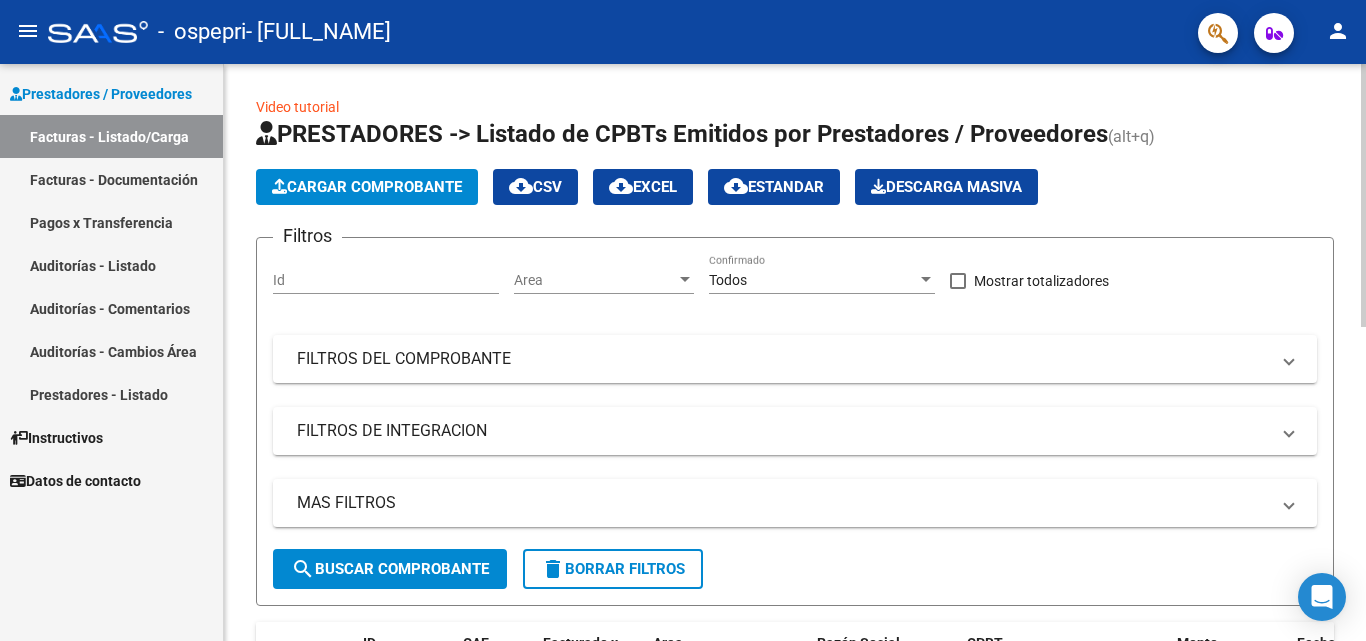 click on "Cargar Comprobante" 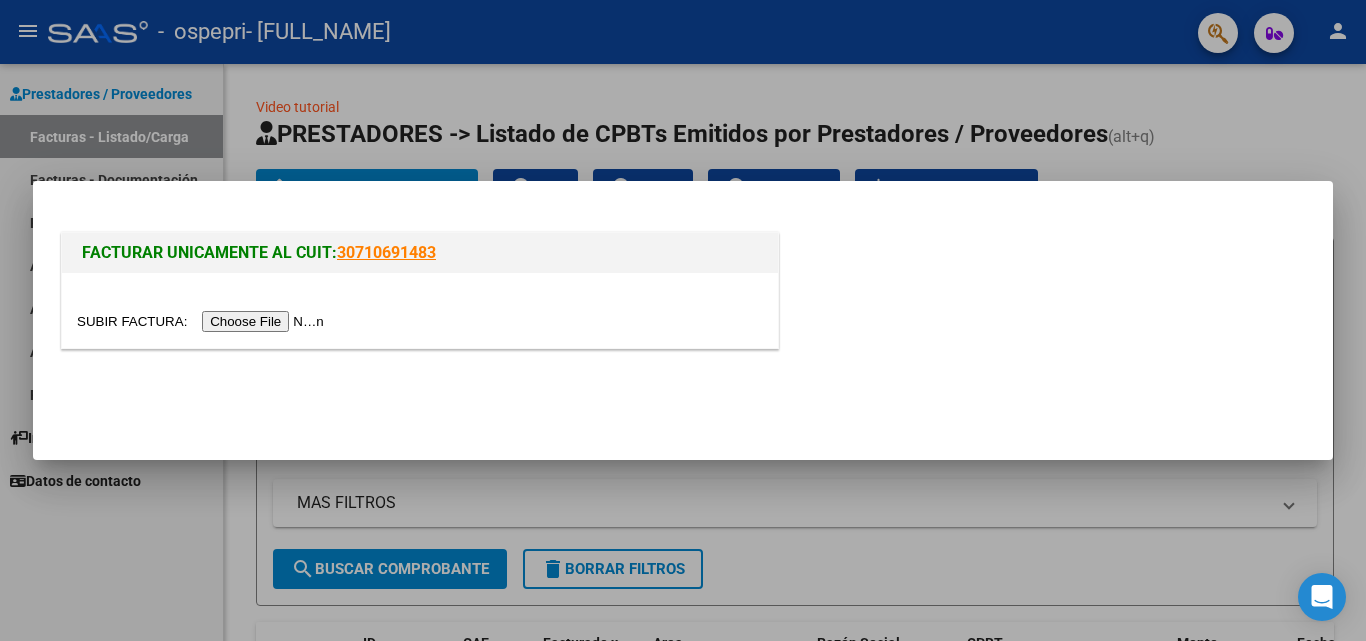 click at bounding box center [203, 321] 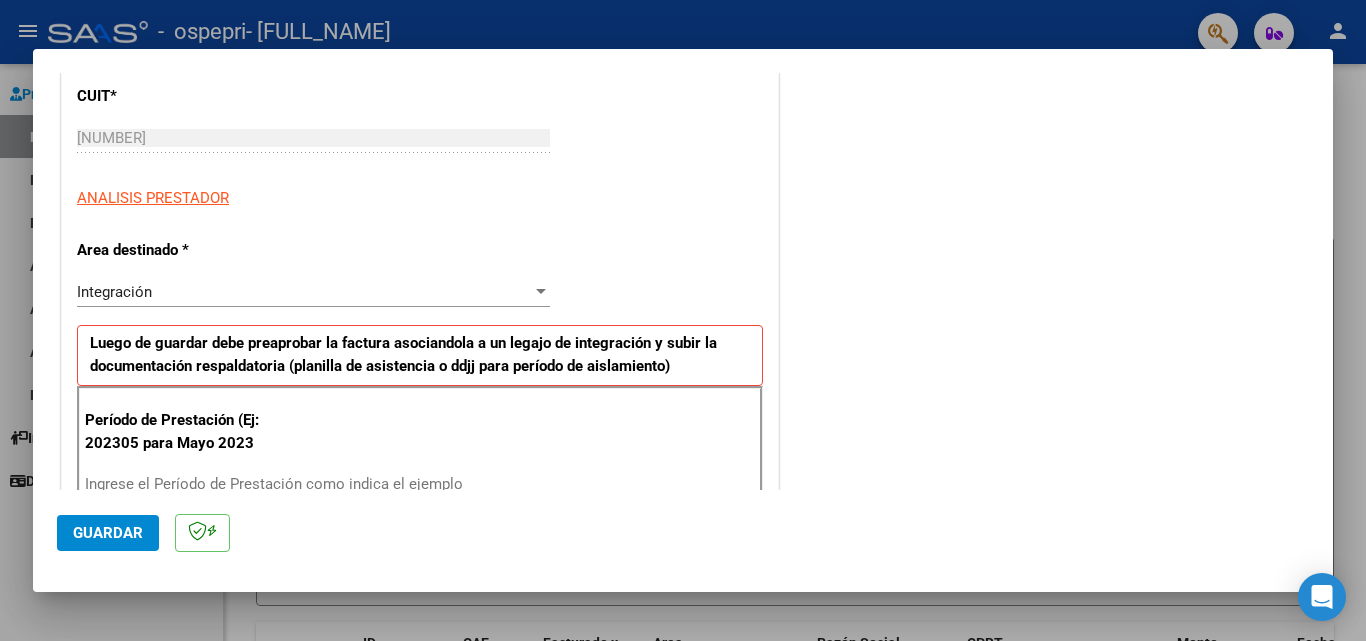 scroll, scrollTop: 500, scrollLeft: 0, axis: vertical 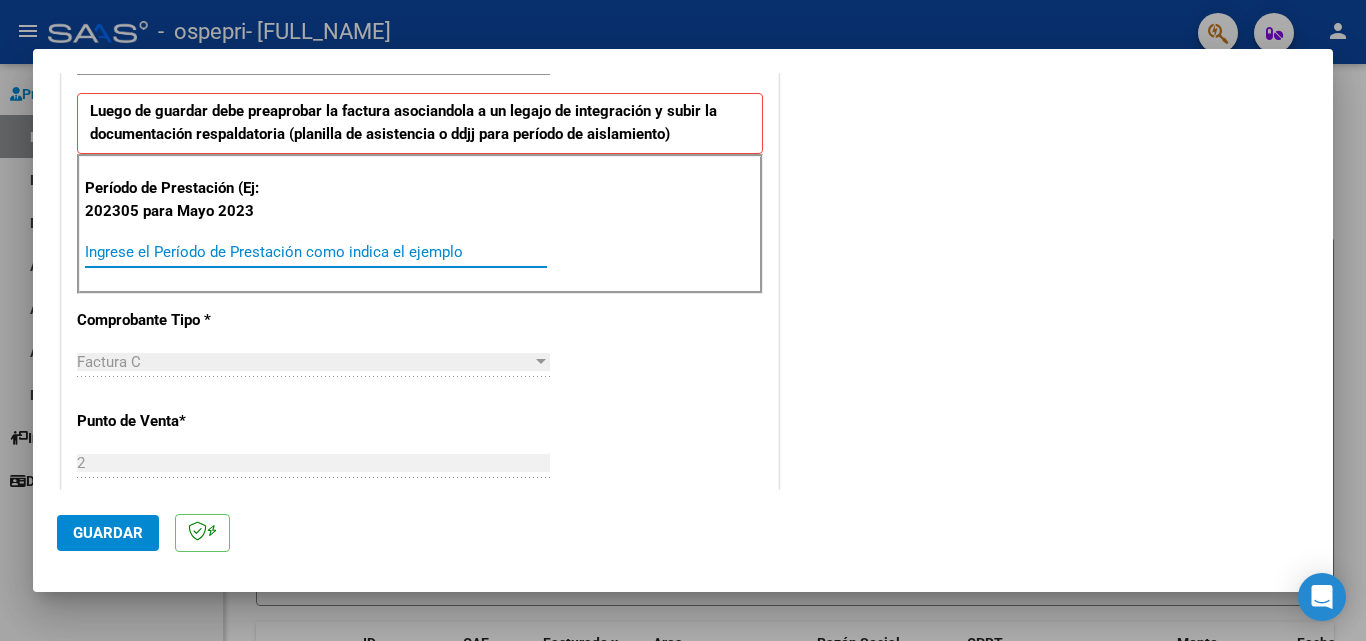 click on "Ingrese el Período de Prestación como indica el ejemplo" at bounding box center [316, 252] 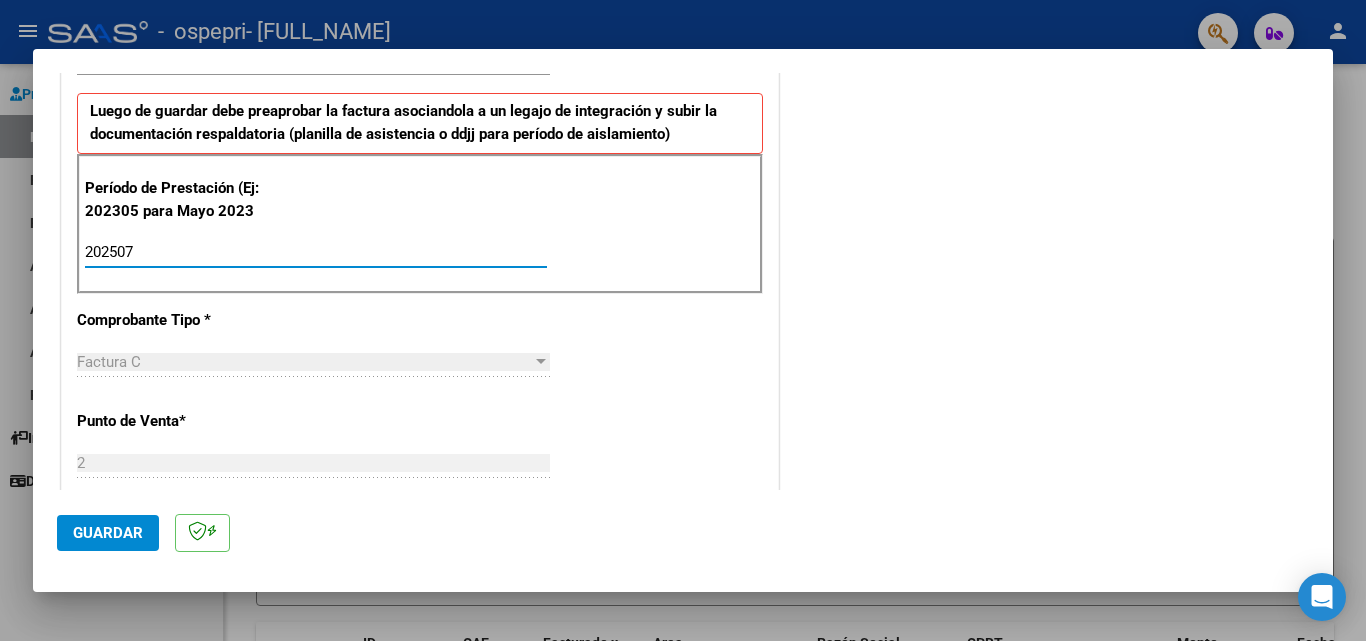 type on "202507" 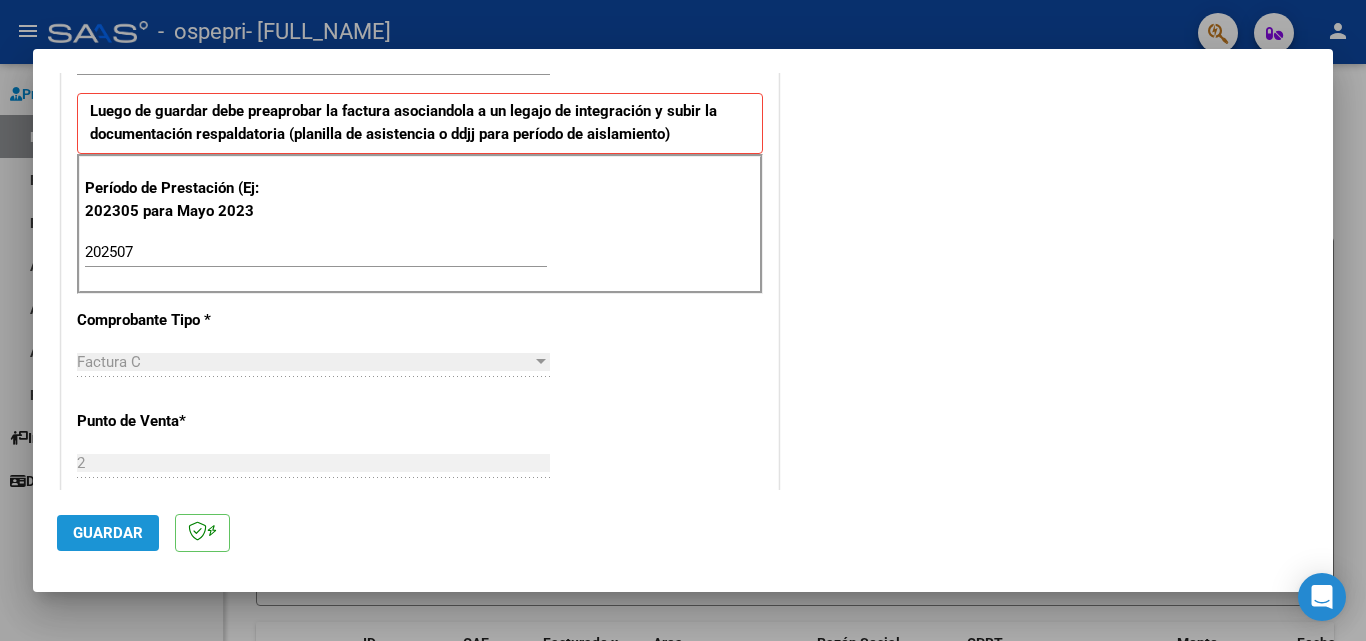 click on "Guardar" 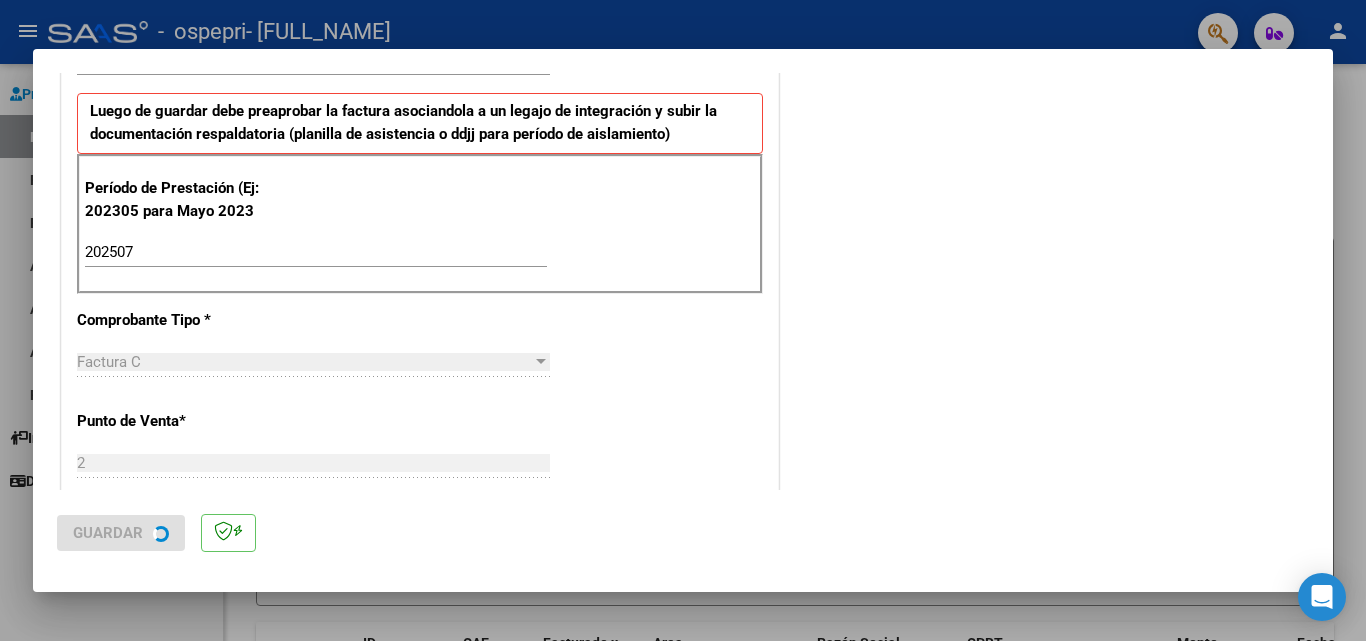 scroll, scrollTop: 0, scrollLeft: 0, axis: both 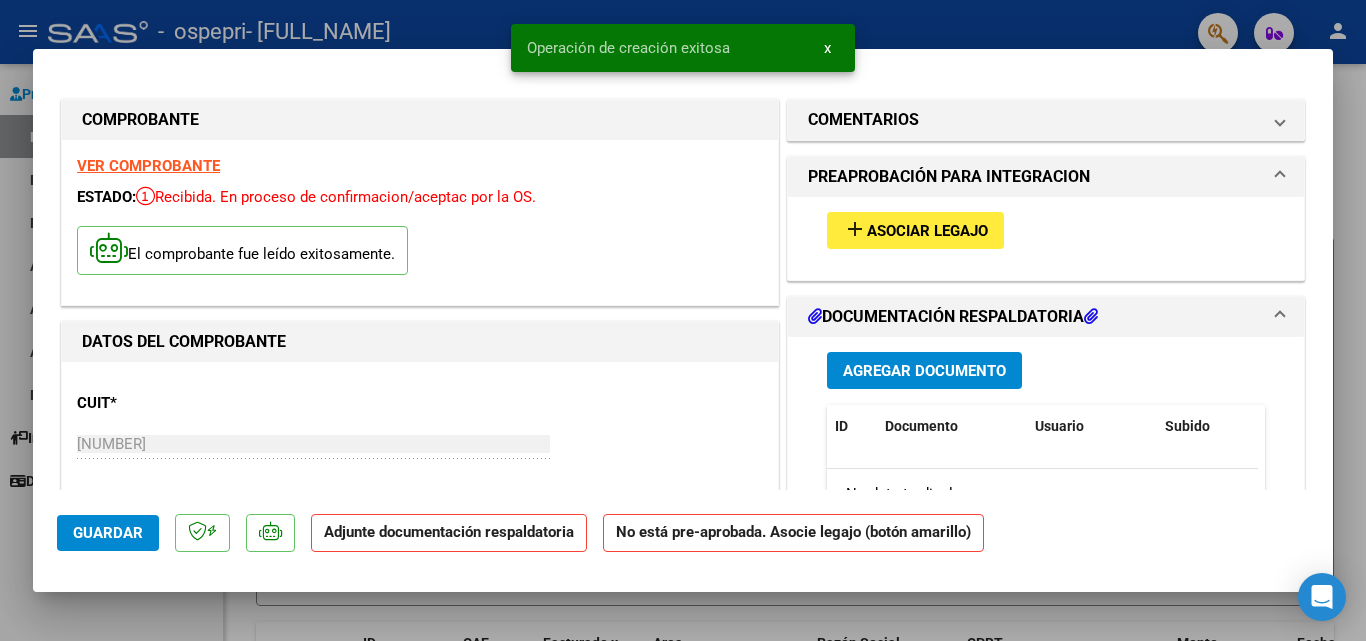 click on "Agregar Documento" at bounding box center (924, 371) 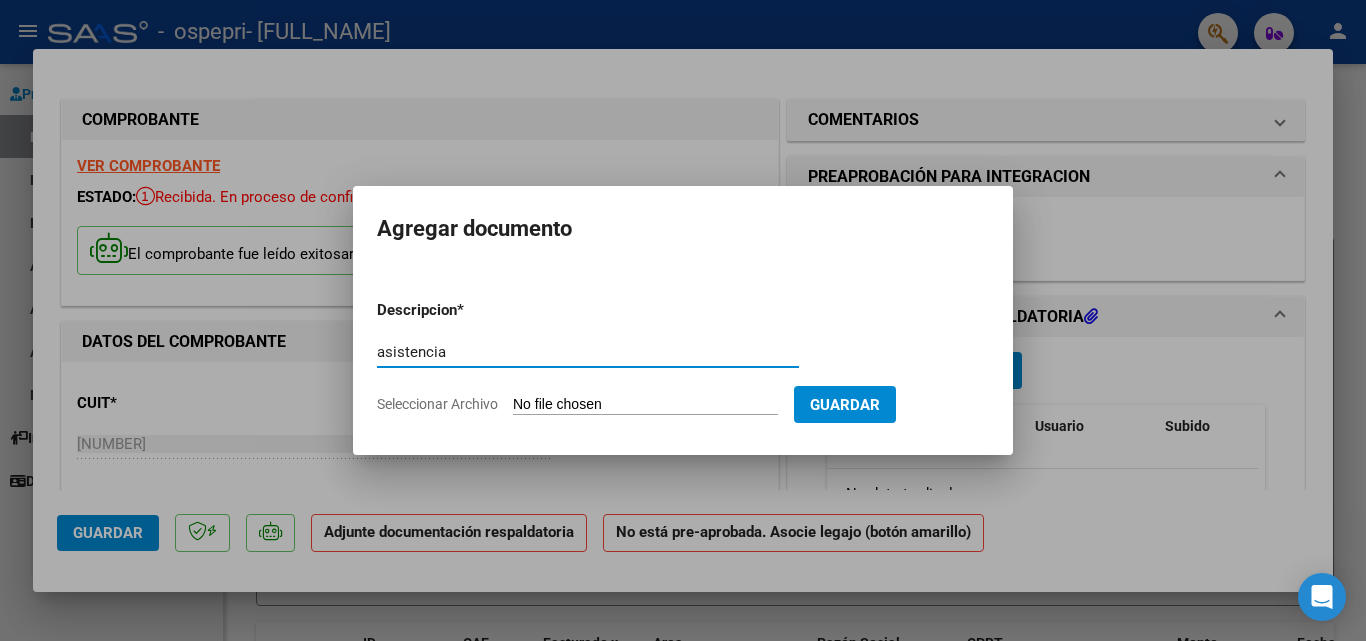 type on "asistencia" 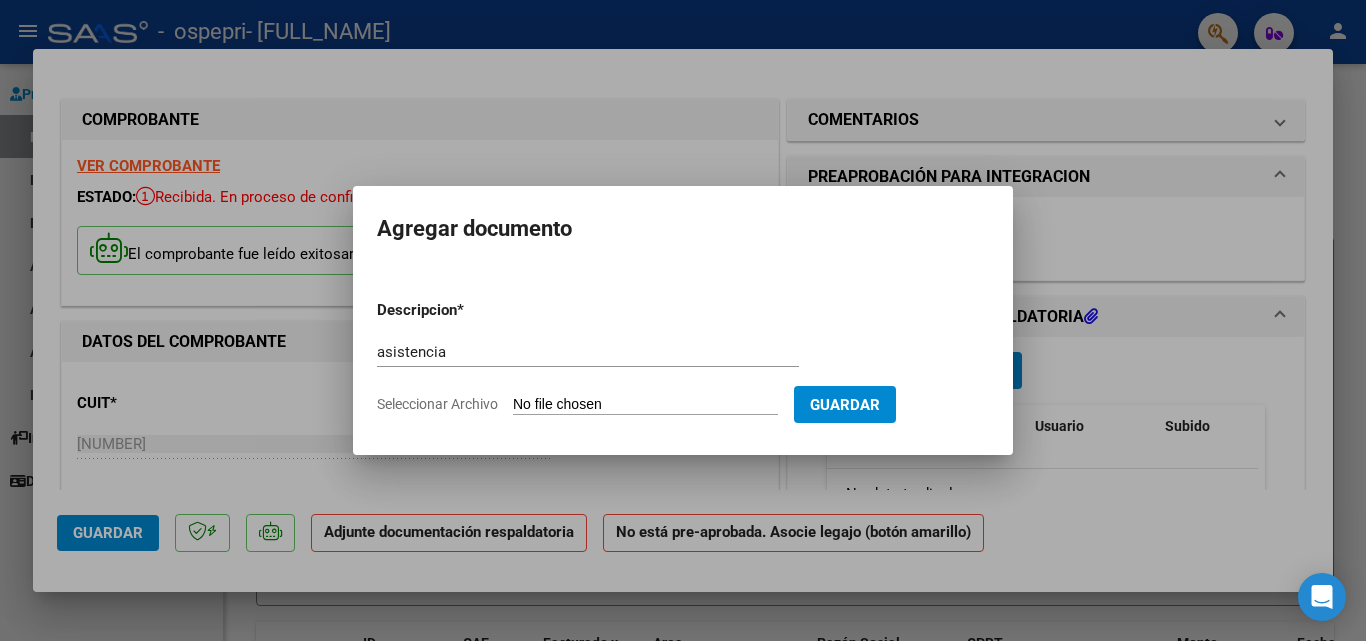 type on "C:\fakepath\cisterna asis julio.pdf" 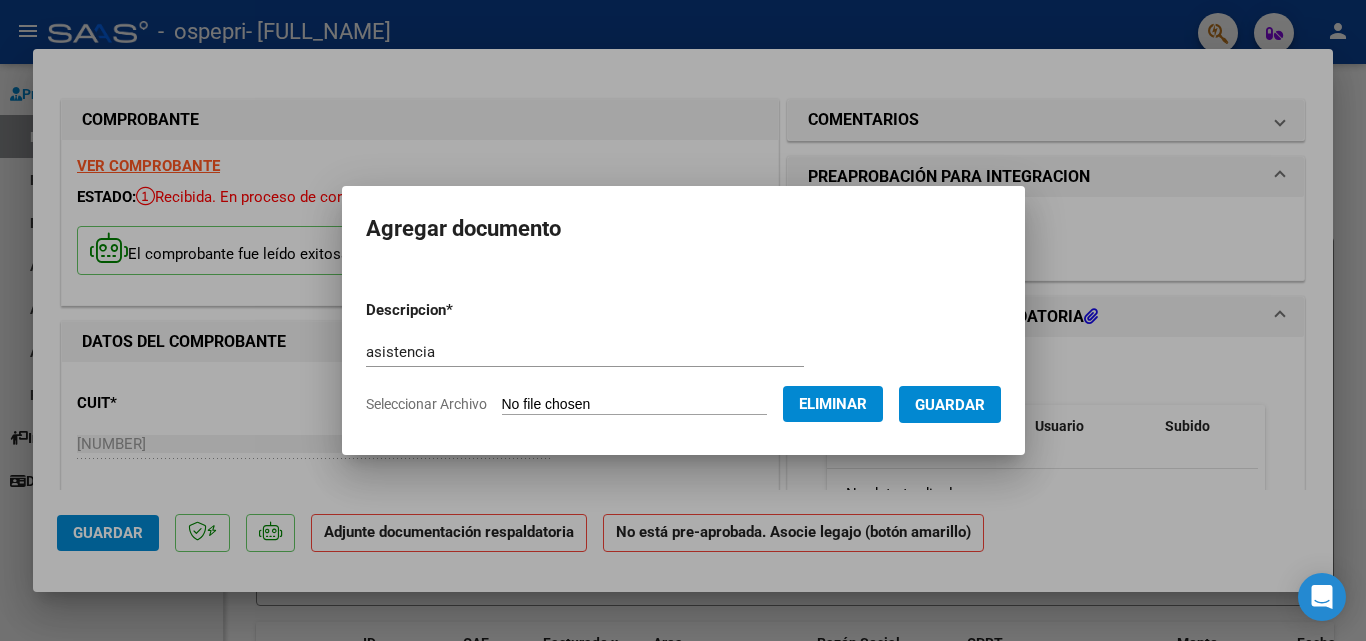 click on "Guardar" at bounding box center (950, 405) 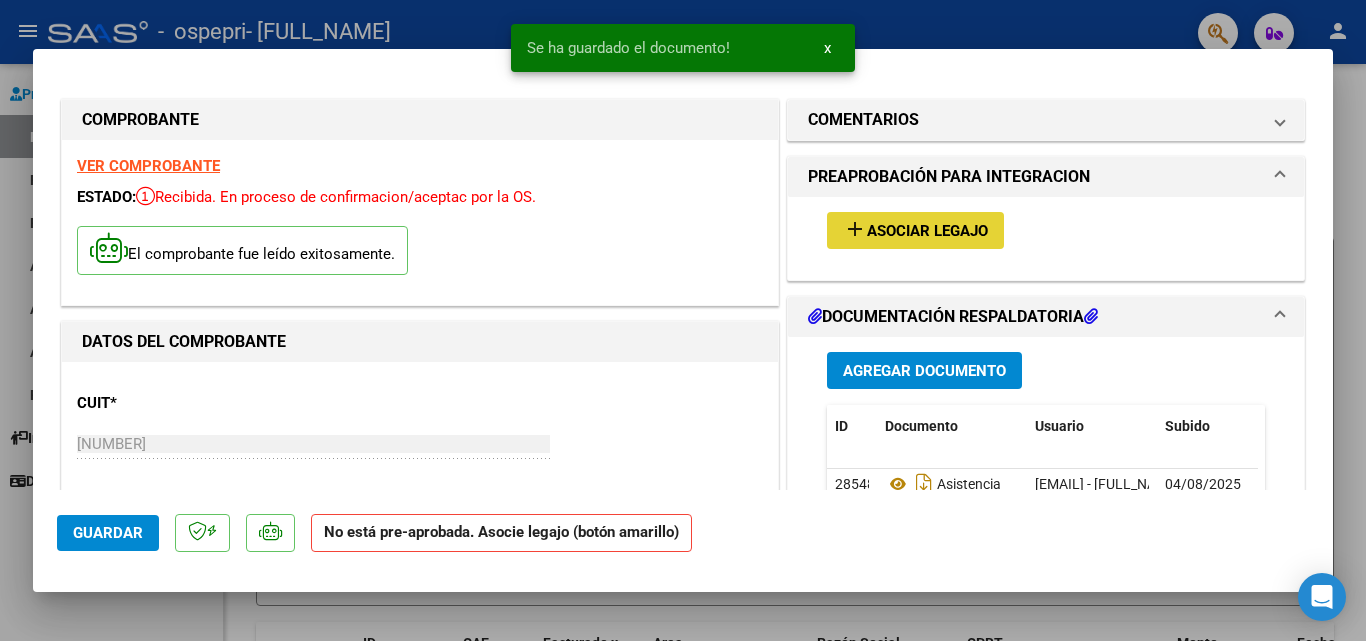 click on "Asociar Legajo" at bounding box center [927, 231] 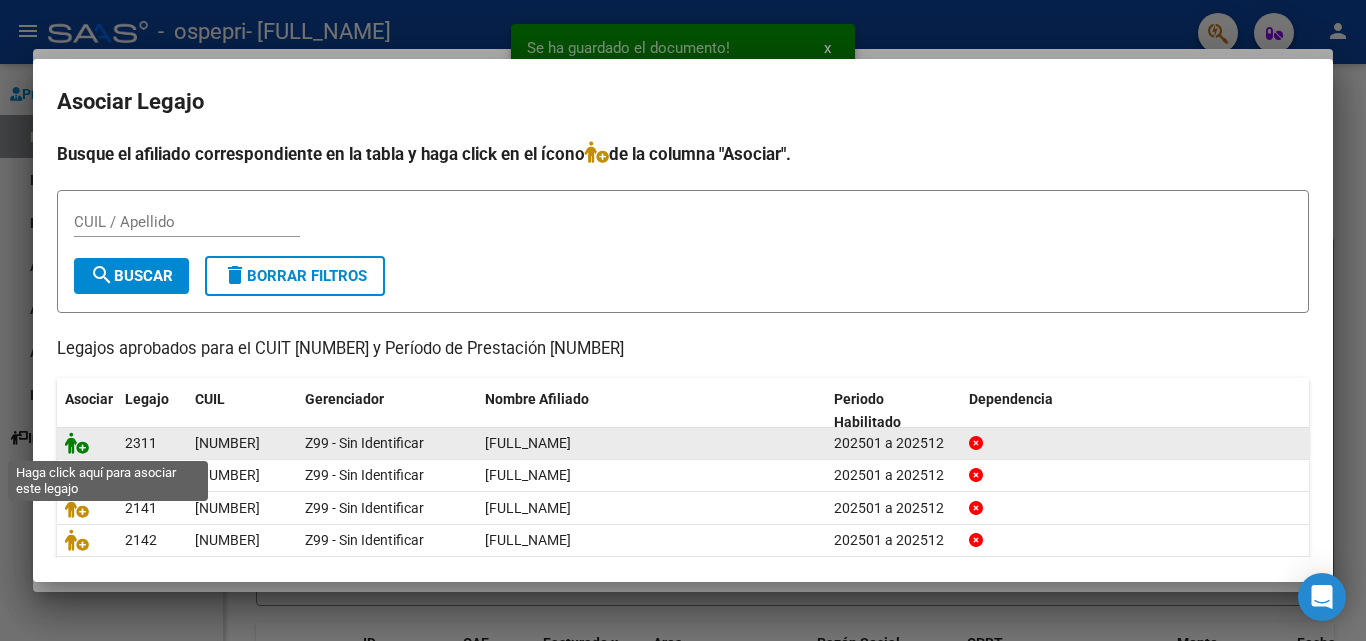 click 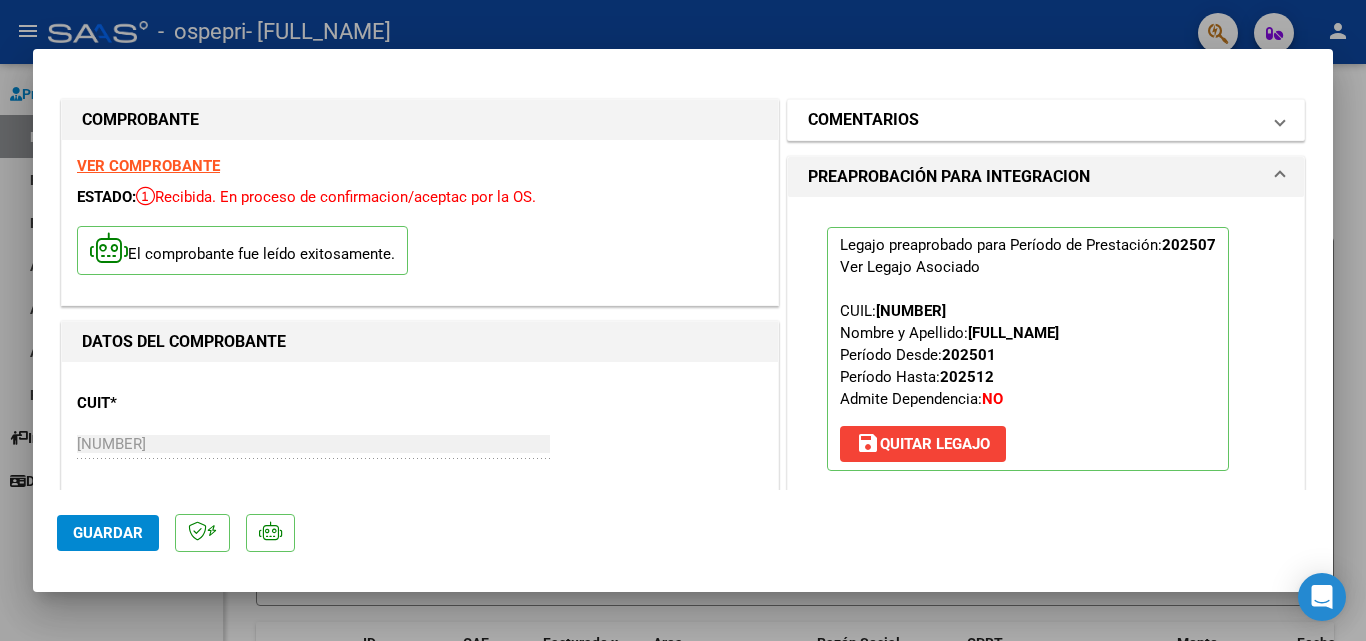 click on "COMENTARIOS" at bounding box center (863, 120) 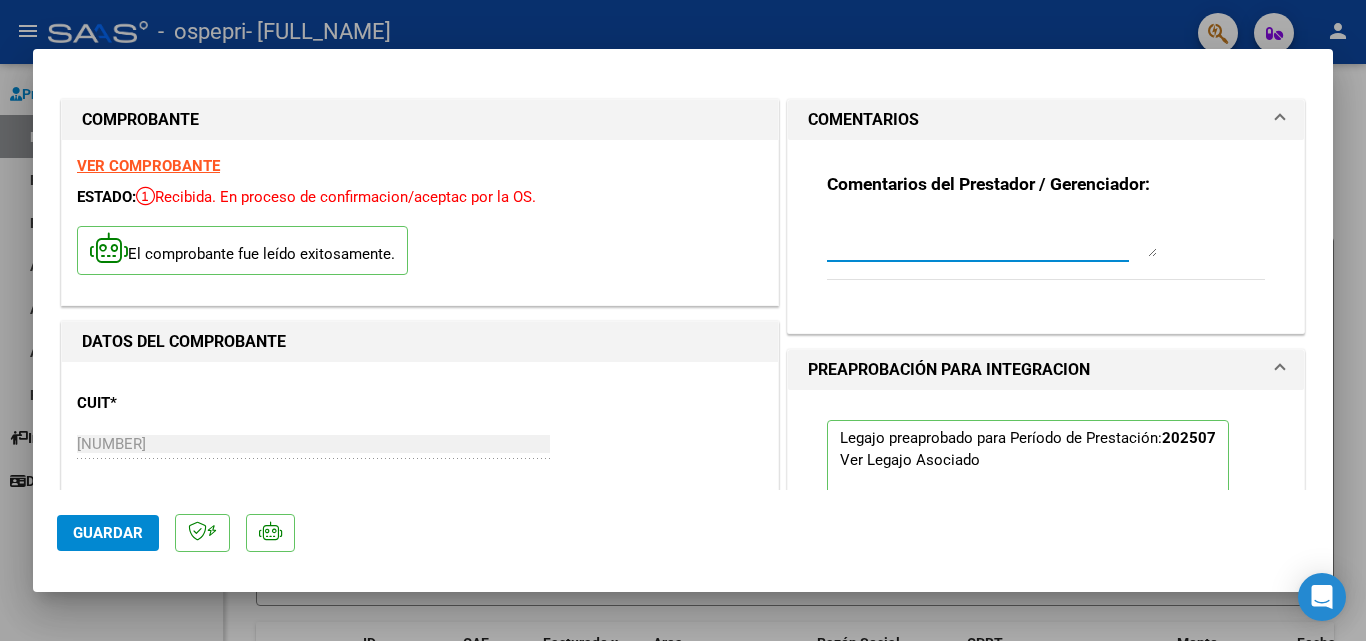 click at bounding box center (992, 237) 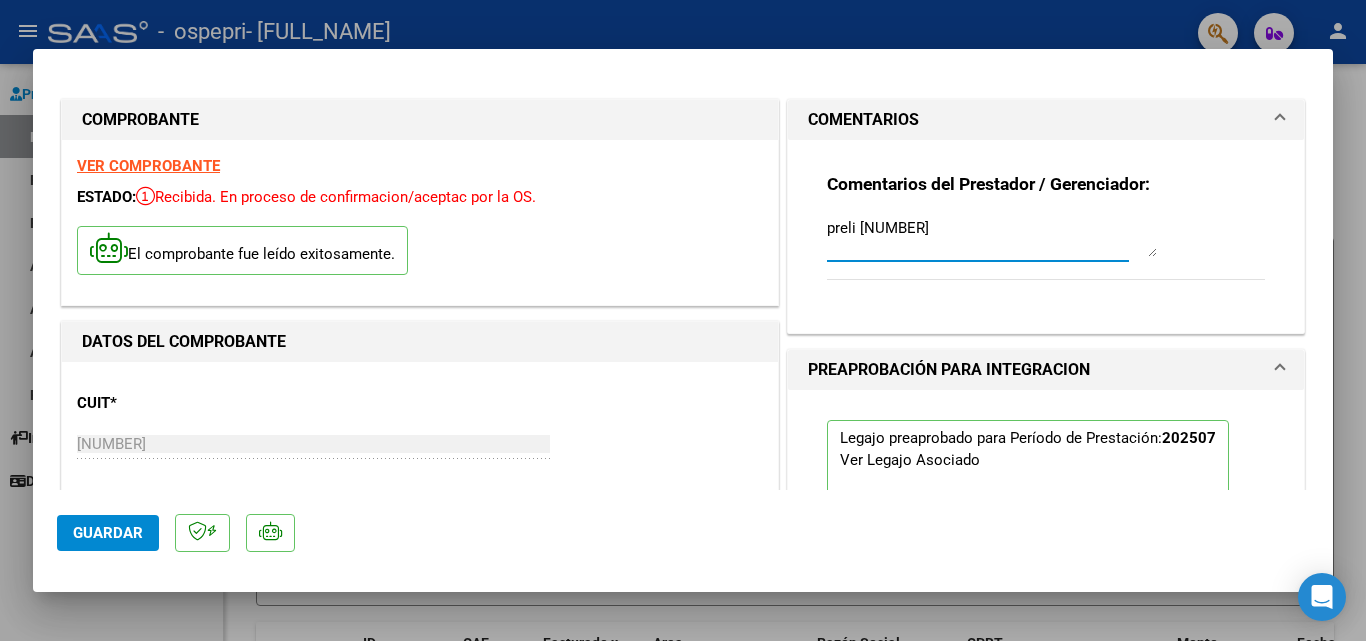 type on "preli 265546" 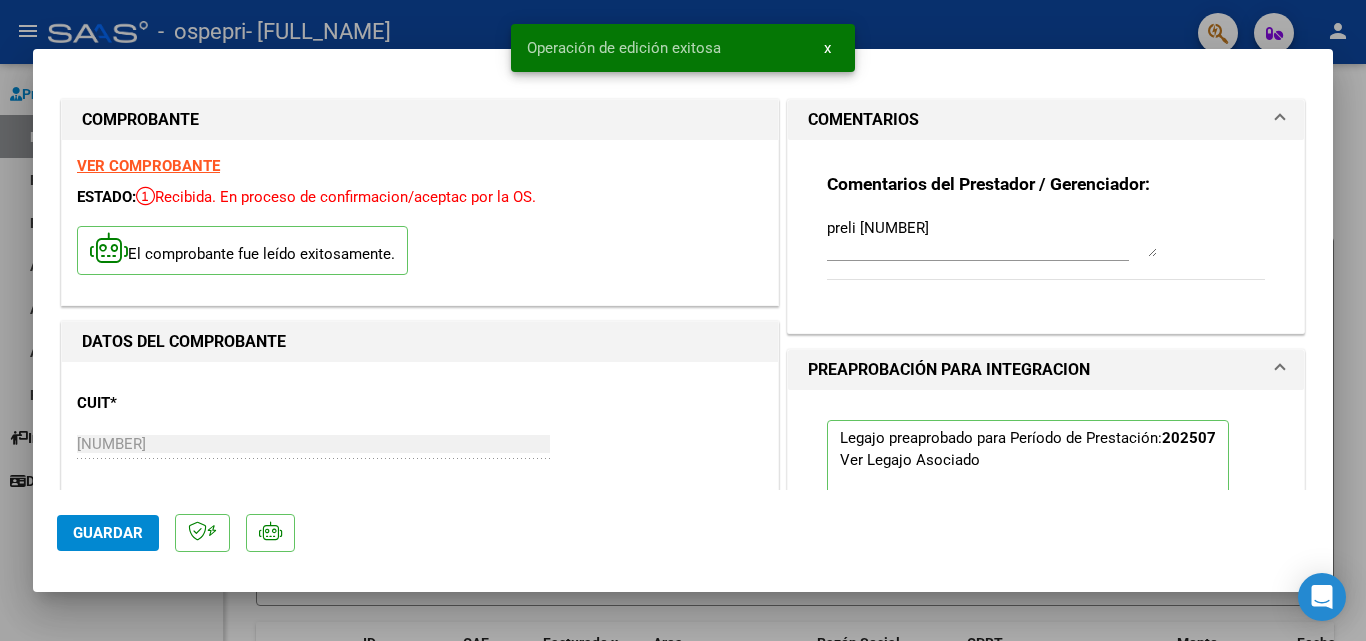 click at bounding box center (683, 320) 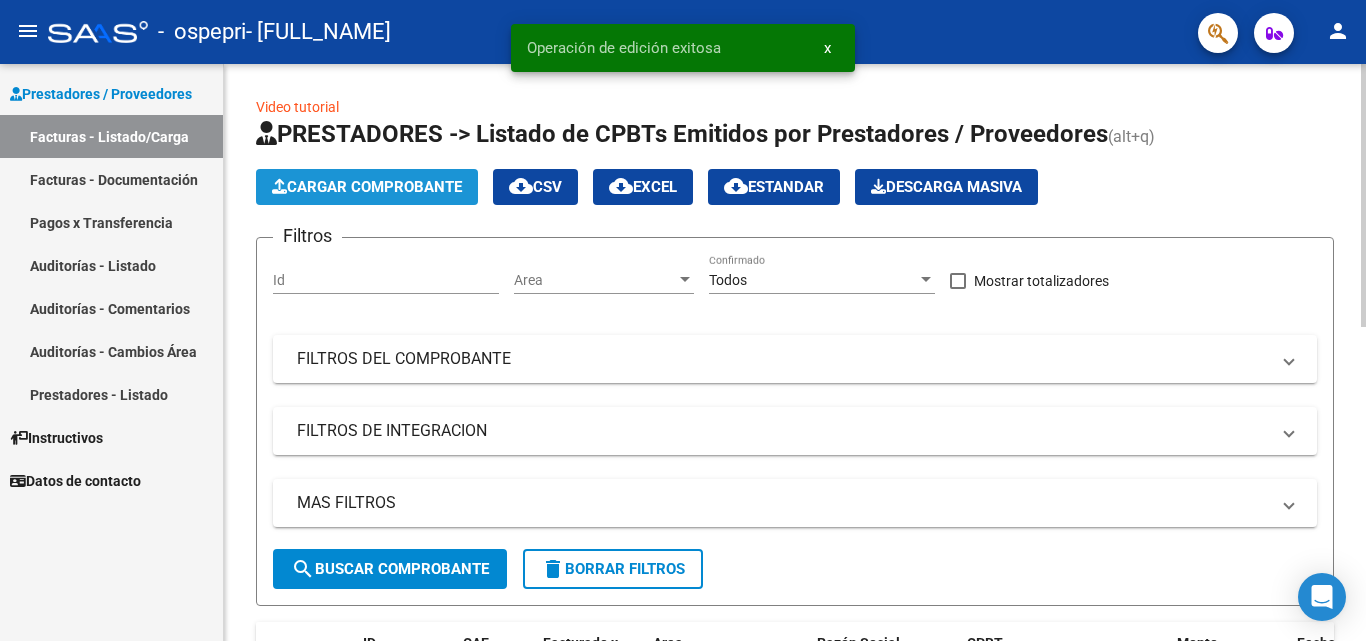 click on "Cargar Comprobante" 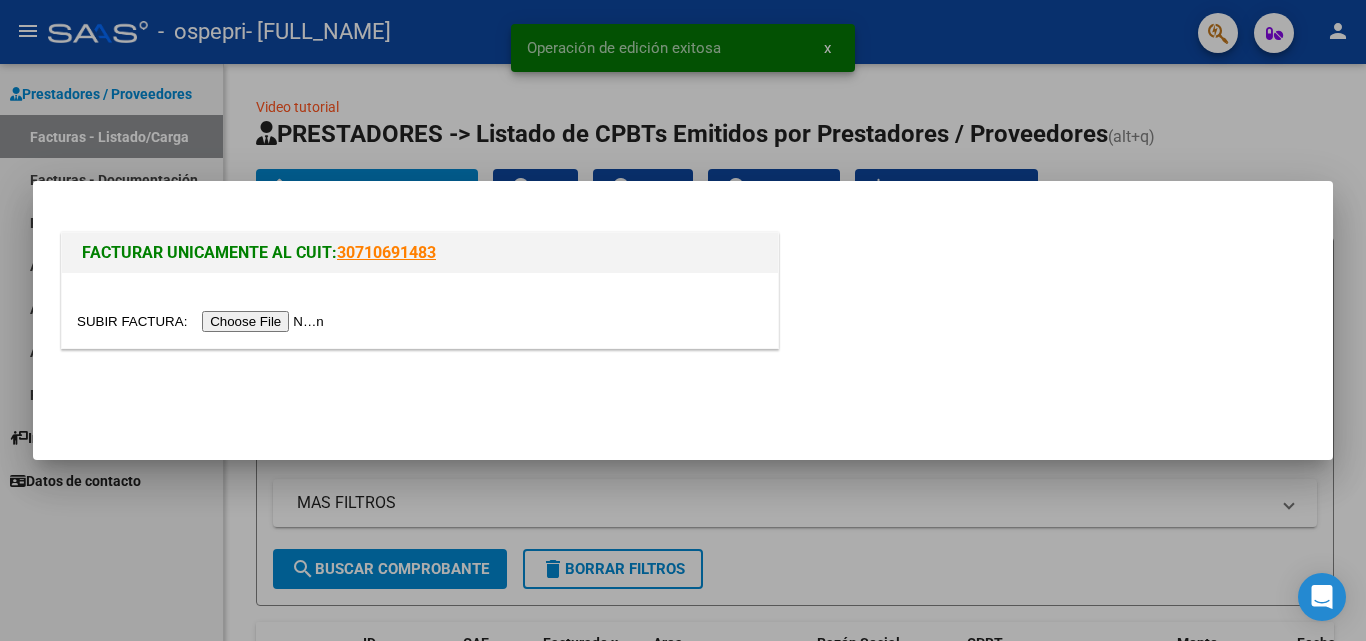 click at bounding box center (203, 321) 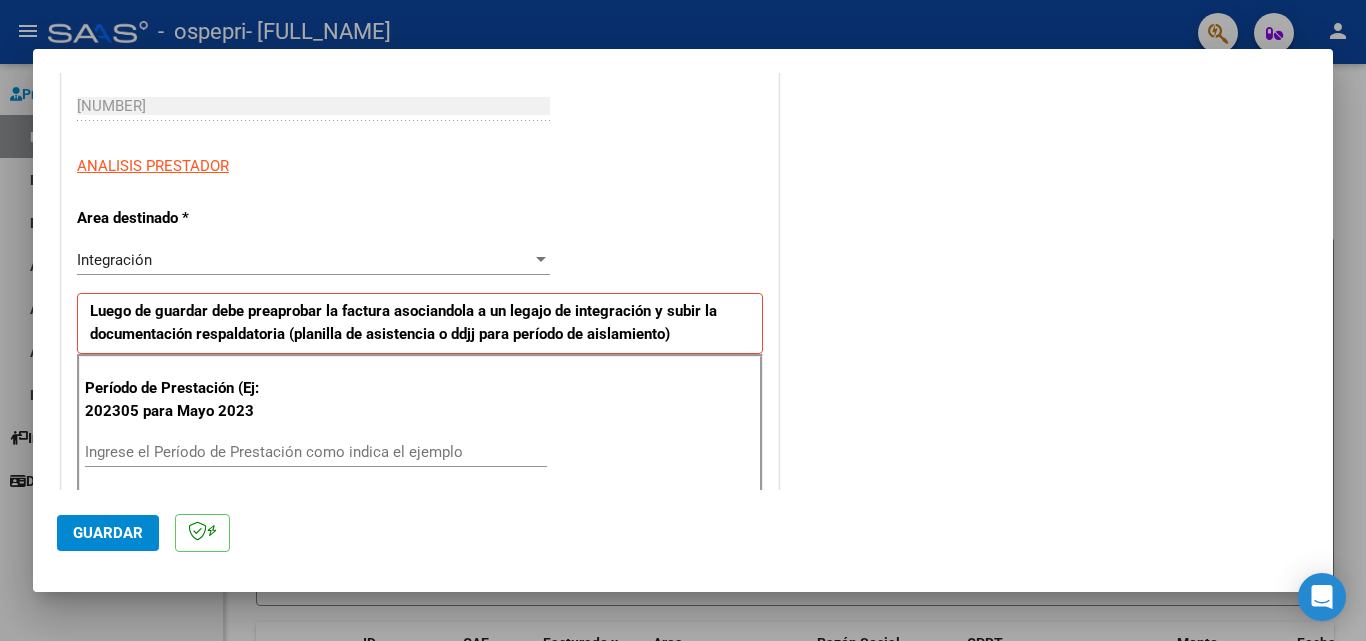 scroll, scrollTop: 400, scrollLeft: 0, axis: vertical 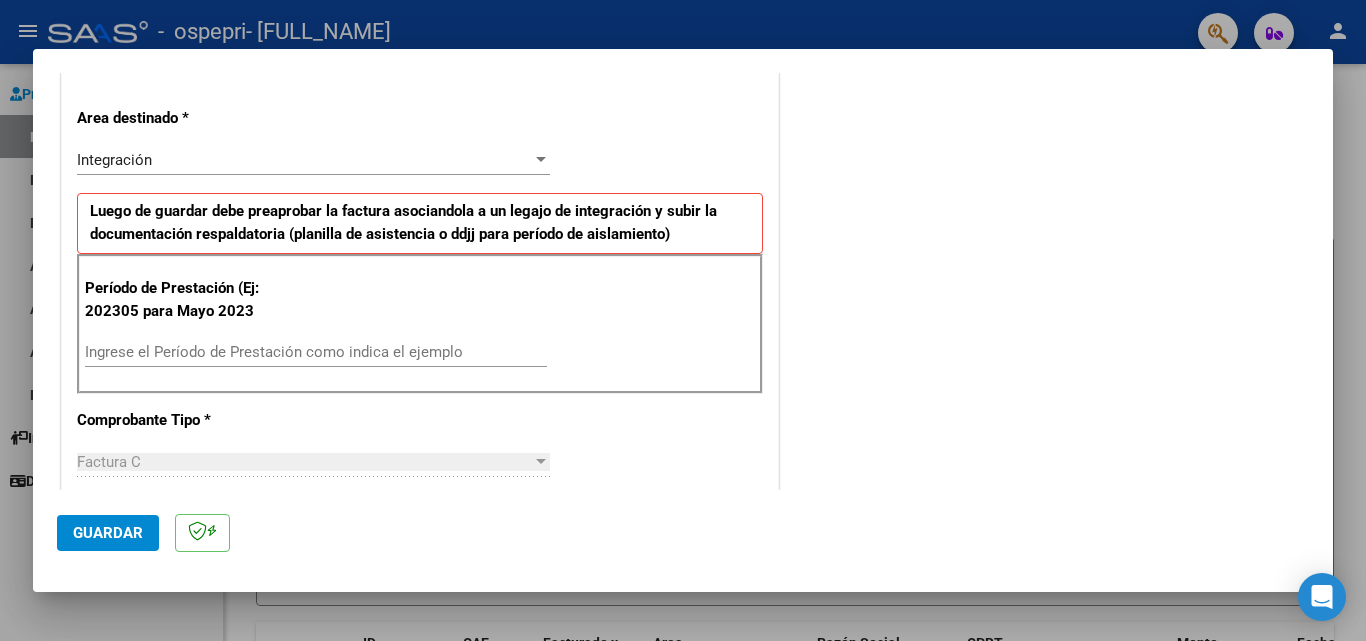 click on "Ingrese el Período de Prestación como indica el ejemplo" at bounding box center [316, 352] 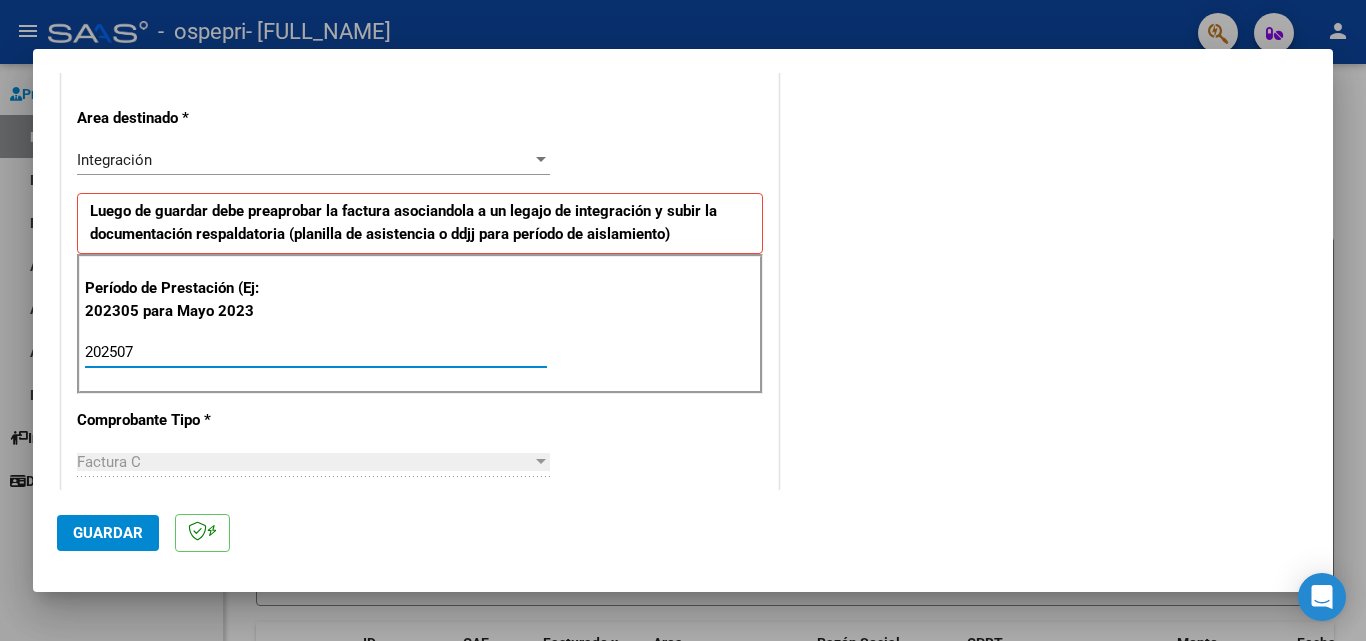 type on "202507" 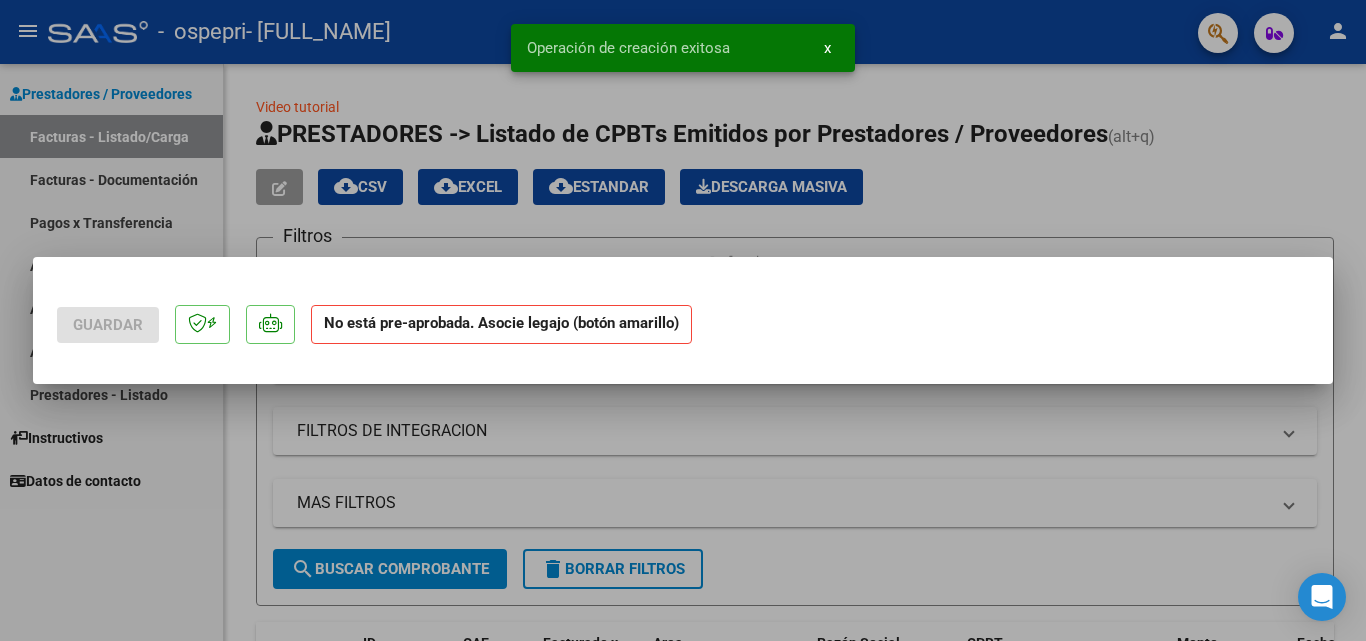 scroll, scrollTop: 0, scrollLeft: 0, axis: both 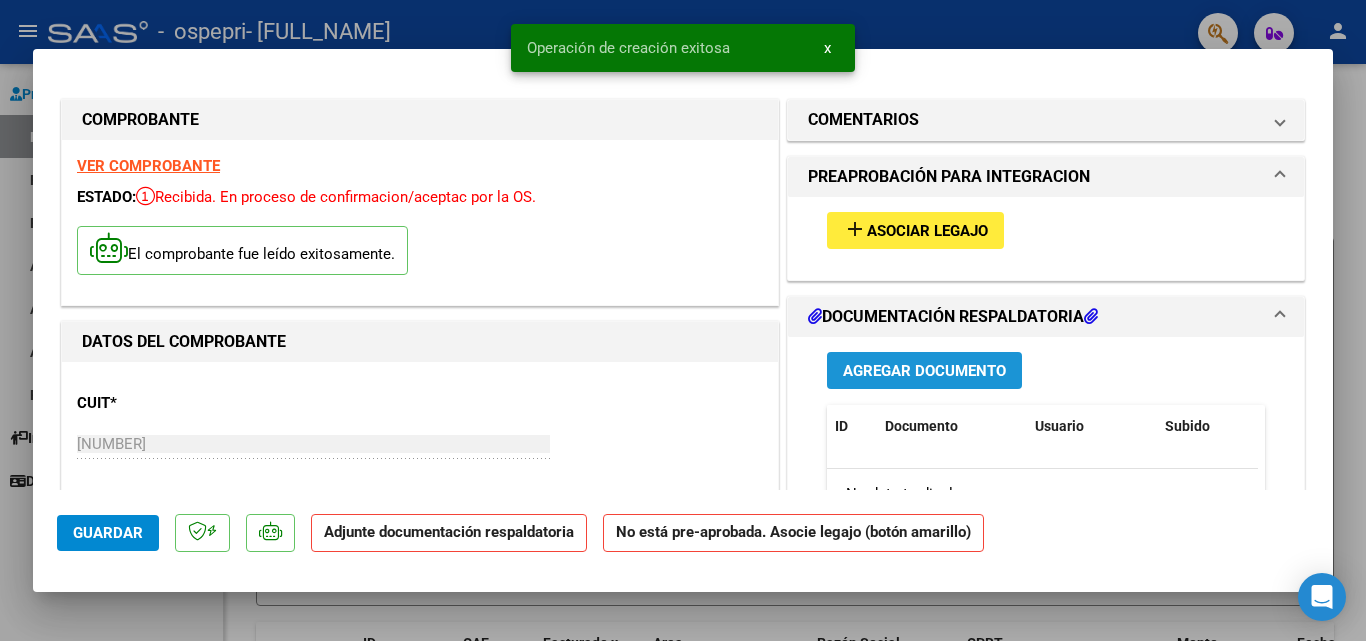 click on "Agregar Documento" at bounding box center [924, 371] 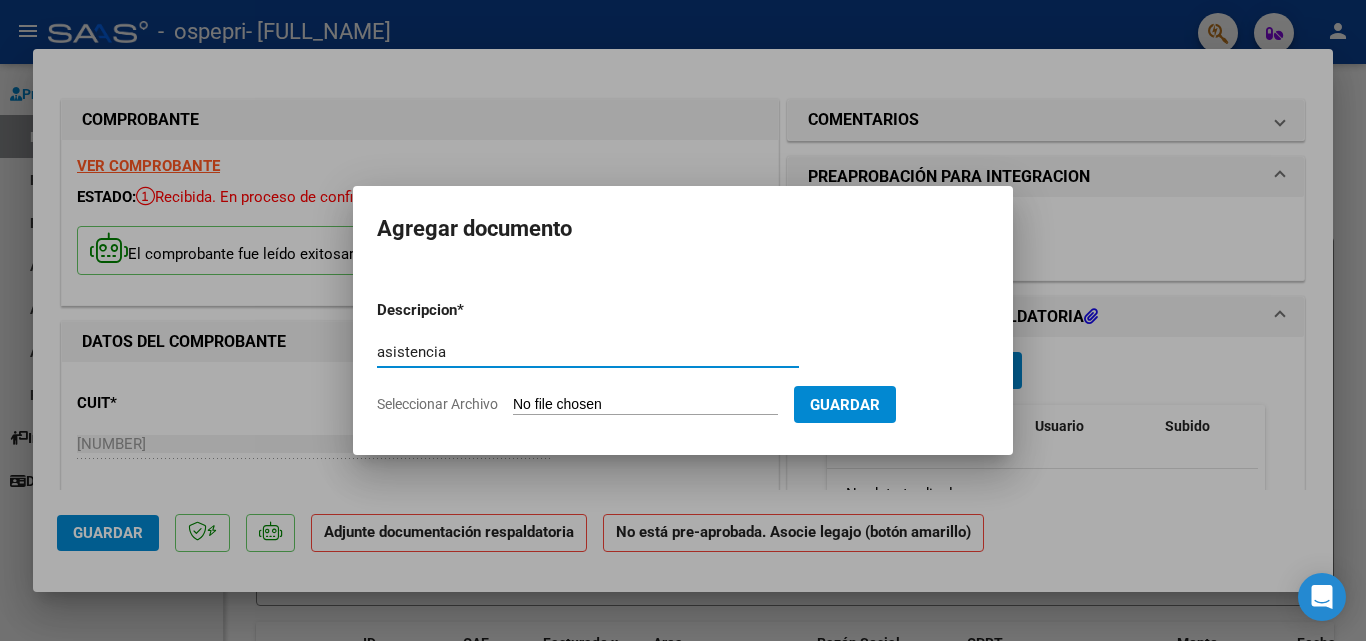 type on "asistencia" 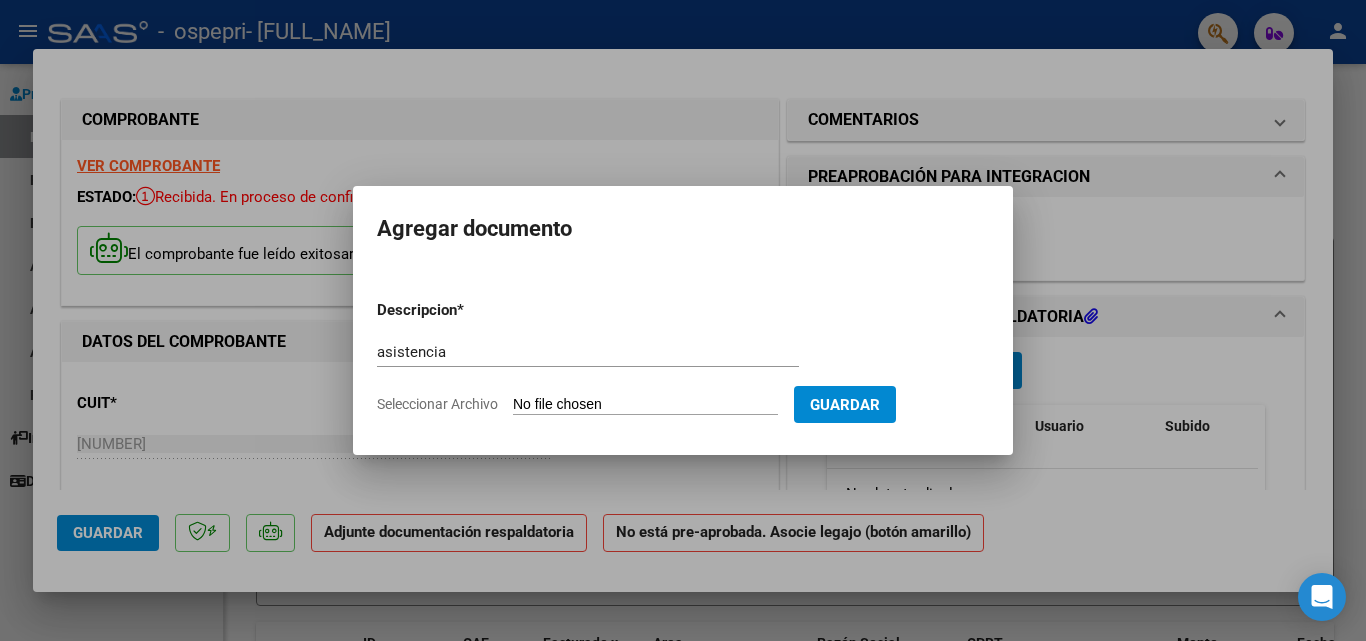 type on "C:\fakepath\cruces asis julio.pdf" 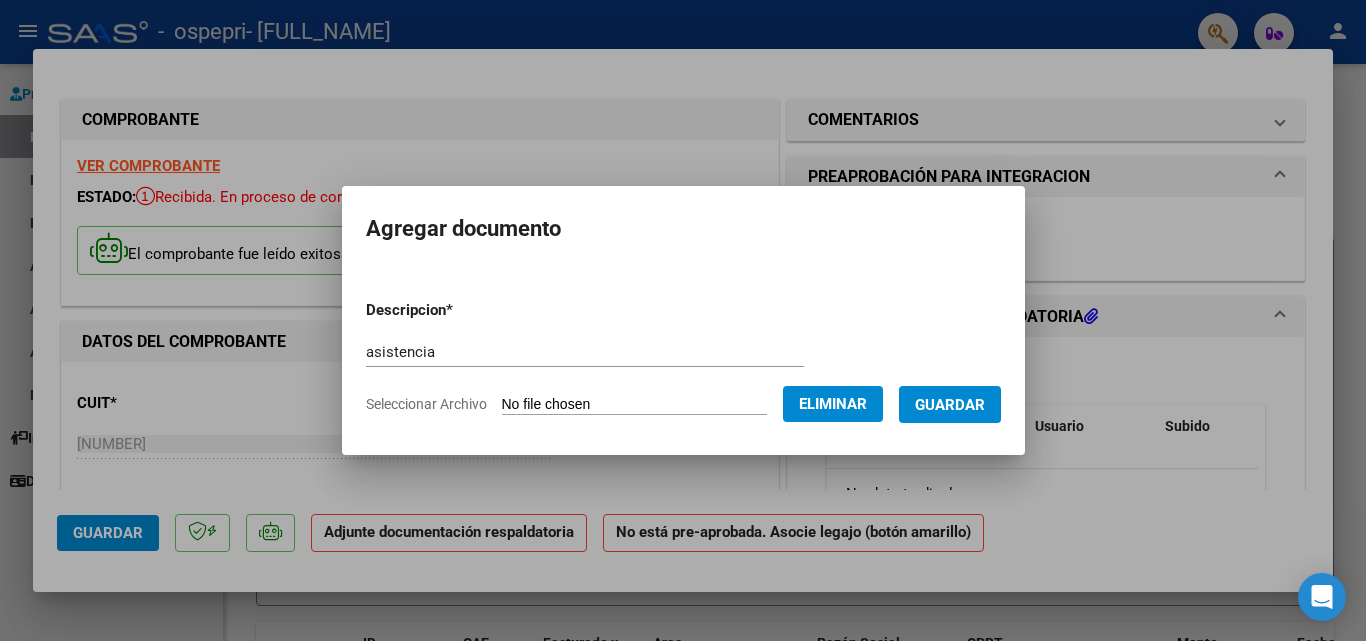 click on "Guardar" at bounding box center [950, 405] 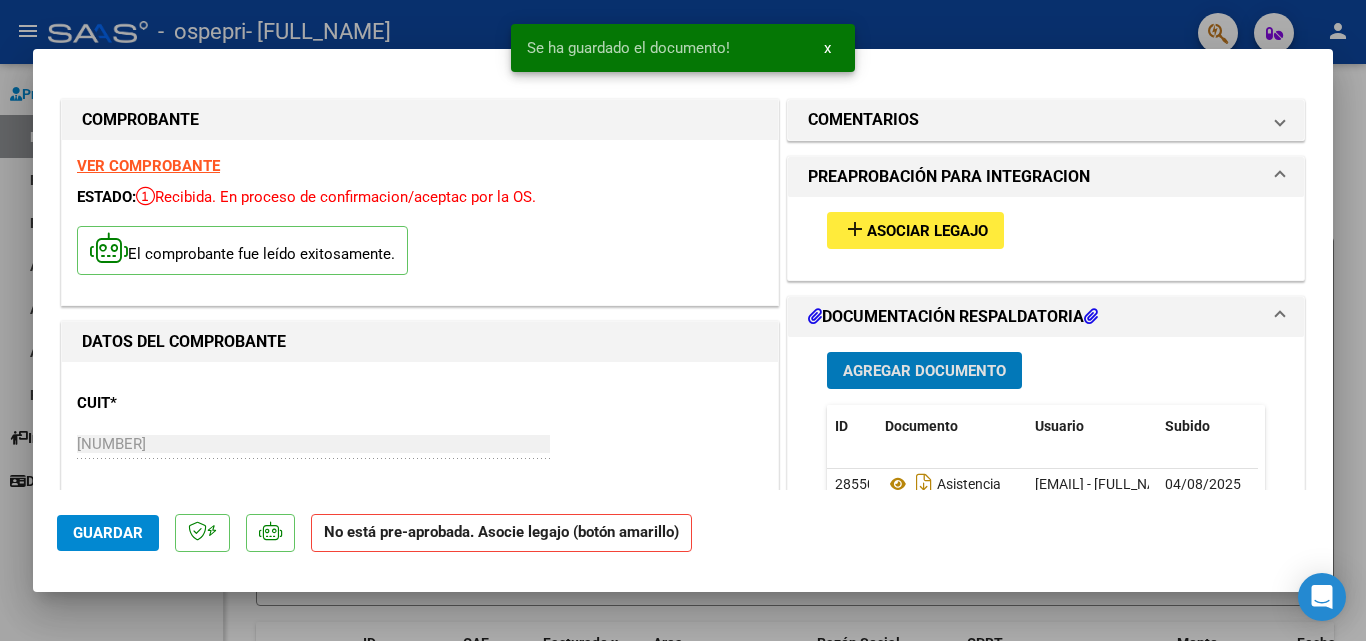 click on "Asociar Legajo" at bounding box center [927, 231] 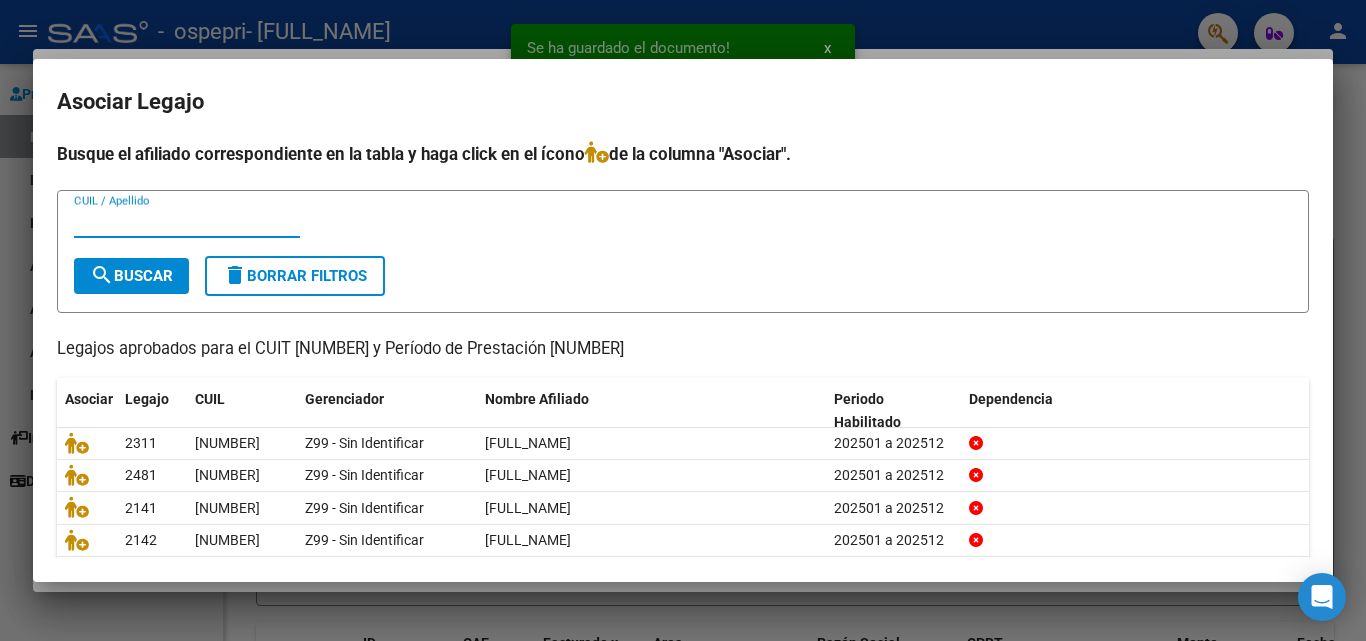 scroll, scrollTop: 109, scrollLeft: 0, axis: vertical 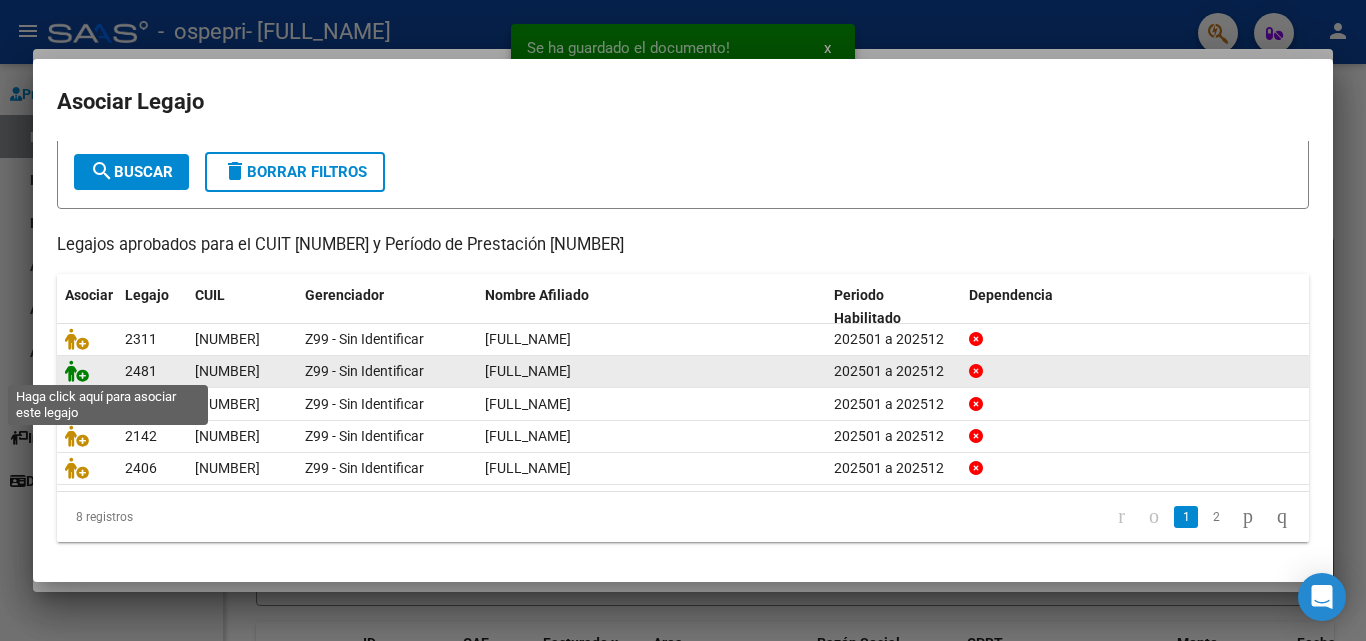 click 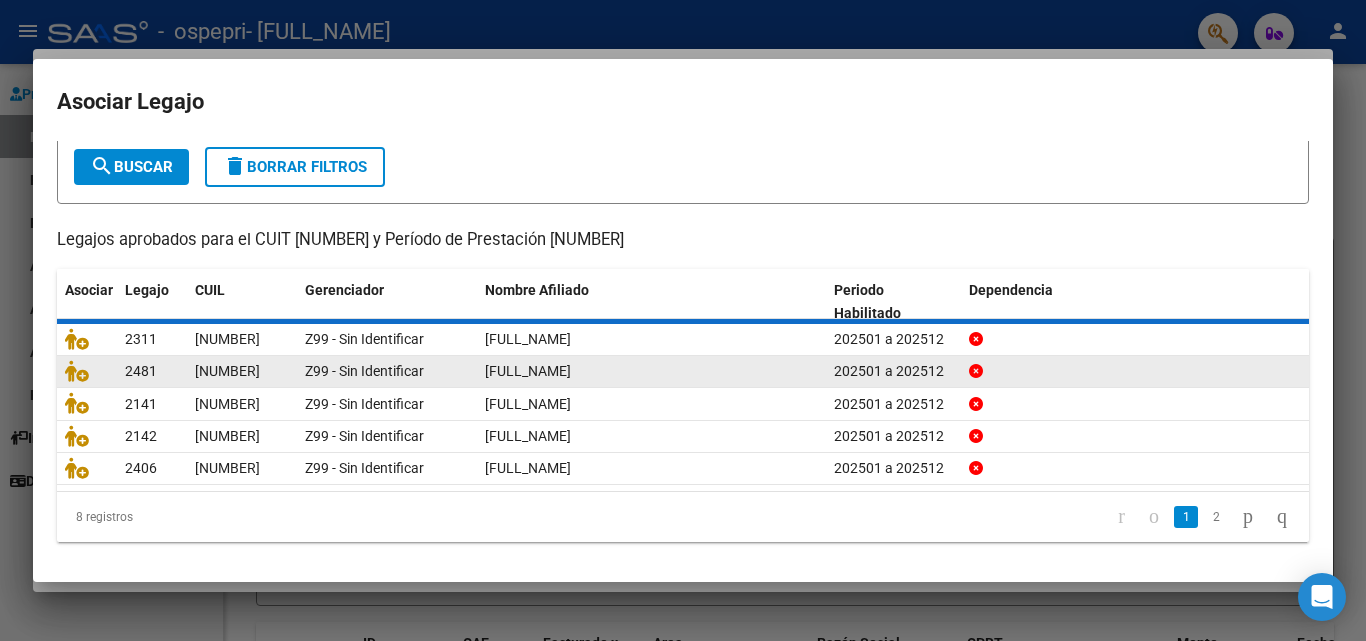 scroll, scrollTop: 122, scrollLeft: 0, axis: vertical 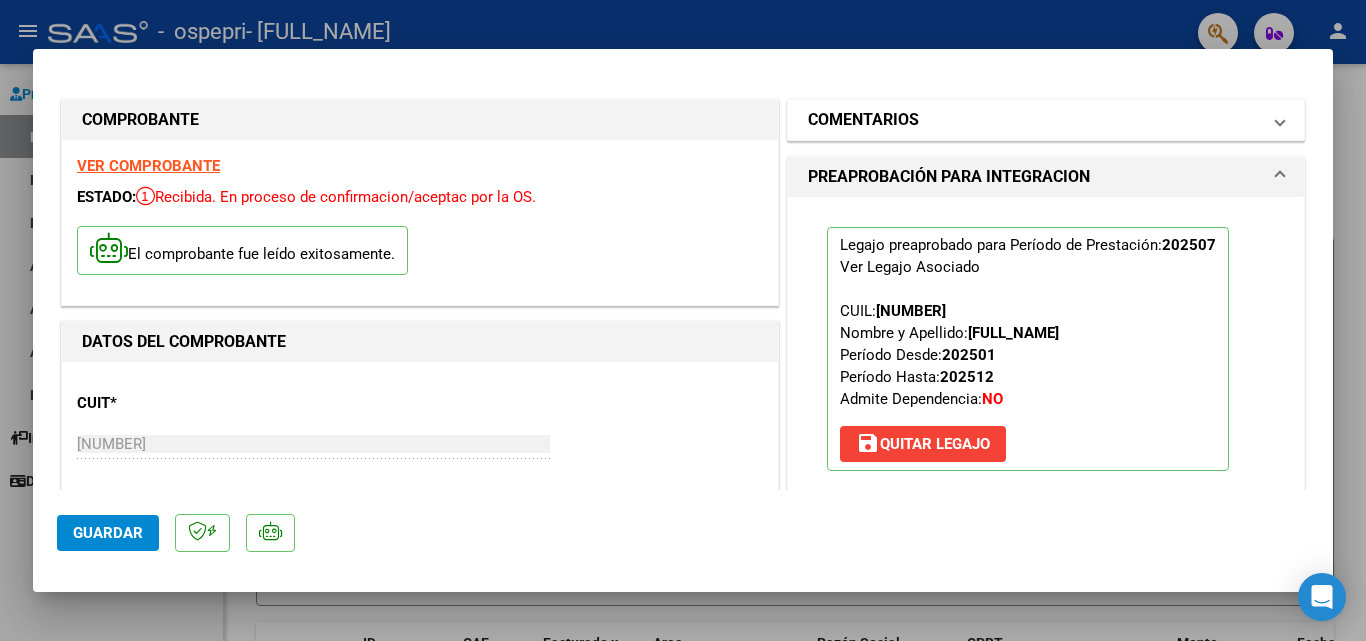 click on "COMENTARIOS" at bounding box center [1034, 120] 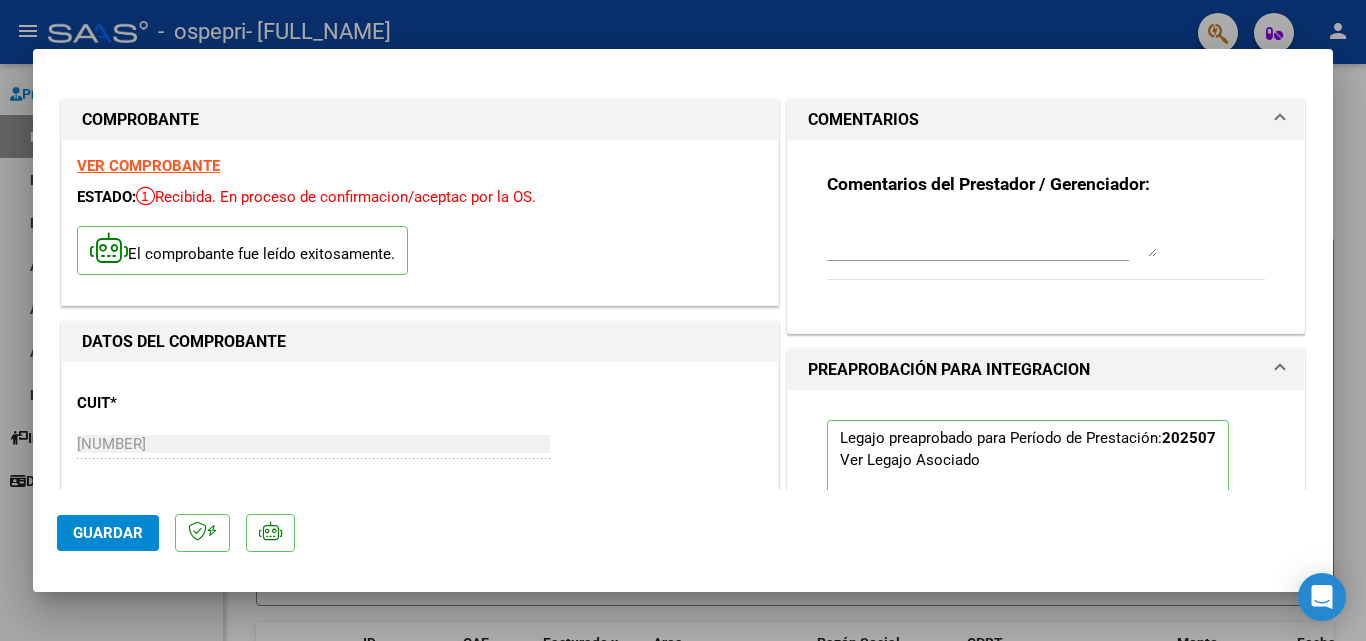 drag, startPoint x: 912, startPoint y: 247, endPoint x: 909, endPoint y: 237, distance: 10.440307 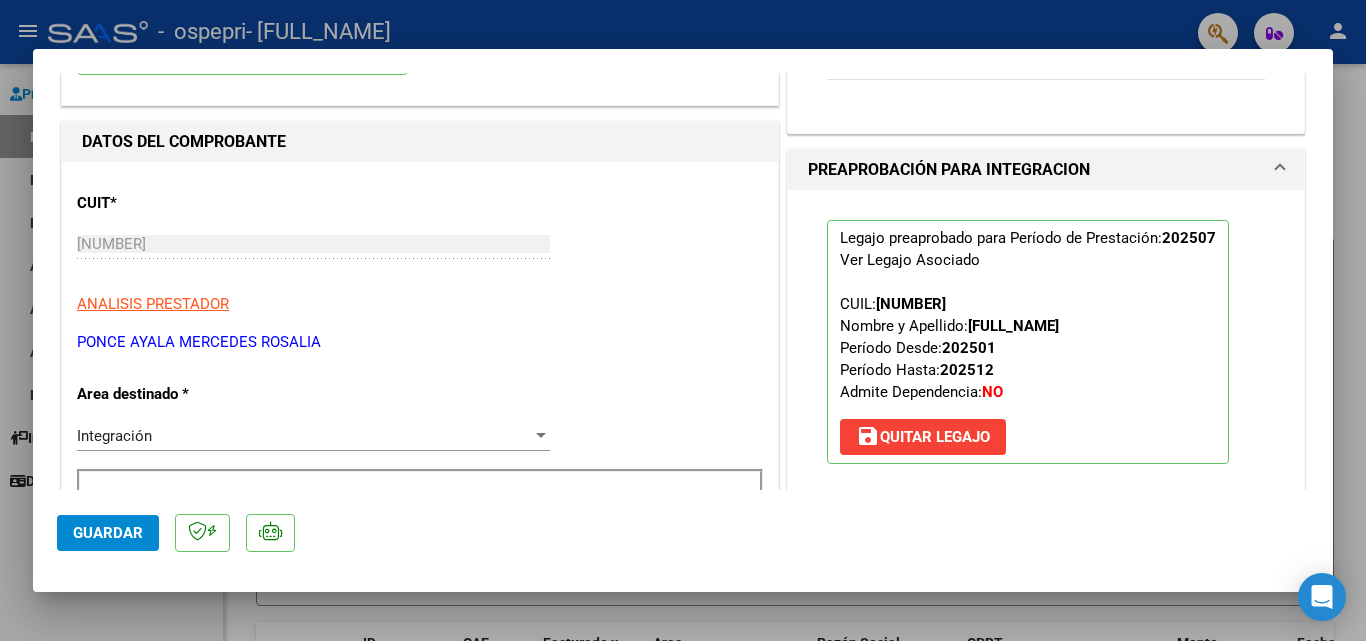 scroll, scrollTop: 0, scrollLeft: 0, axis: both 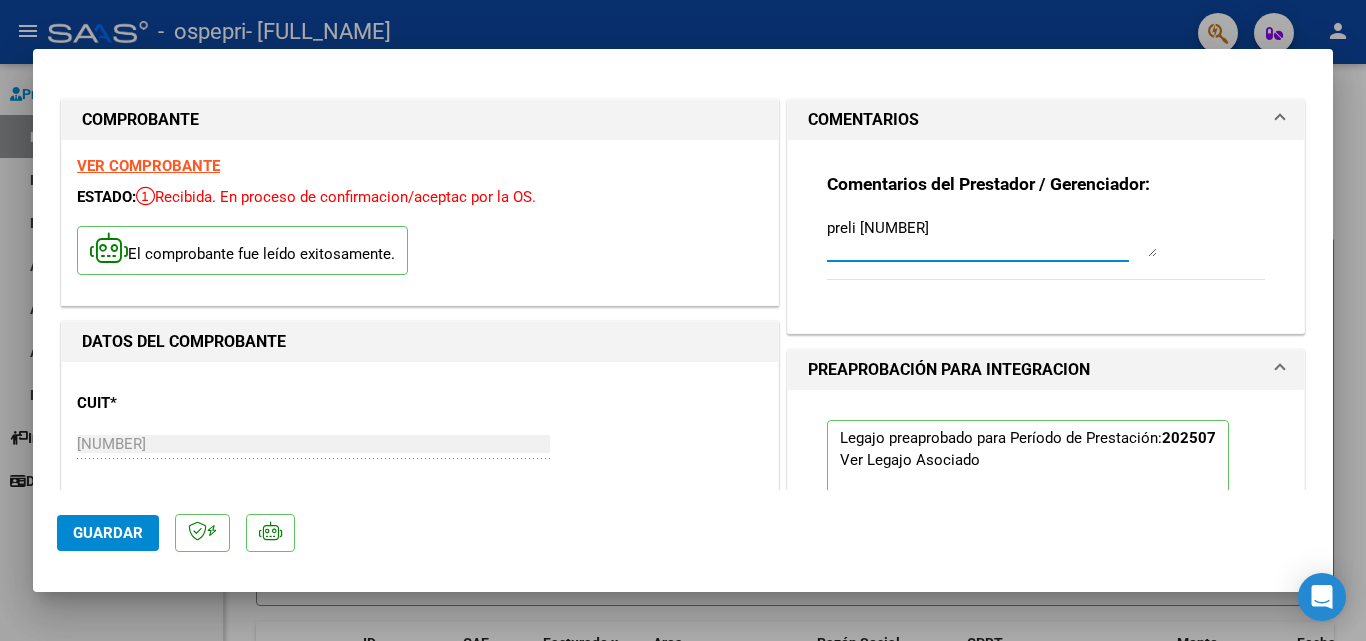 type on "preli 265540" 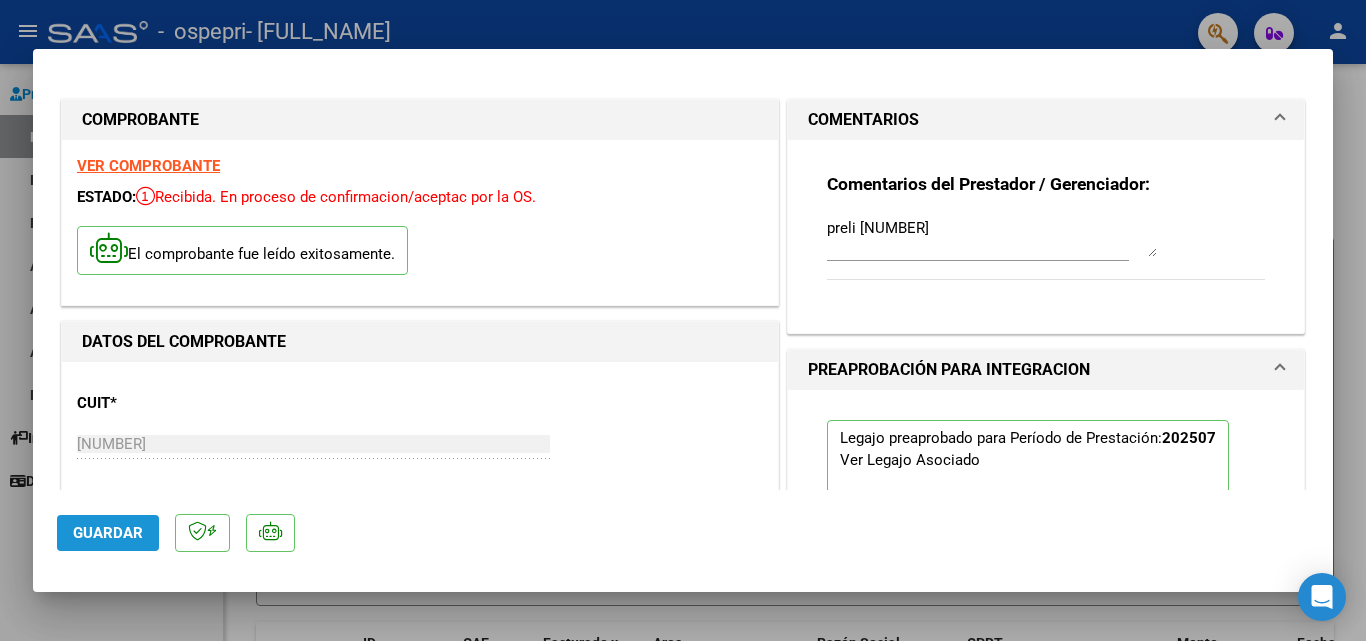 click on "Guardar" 